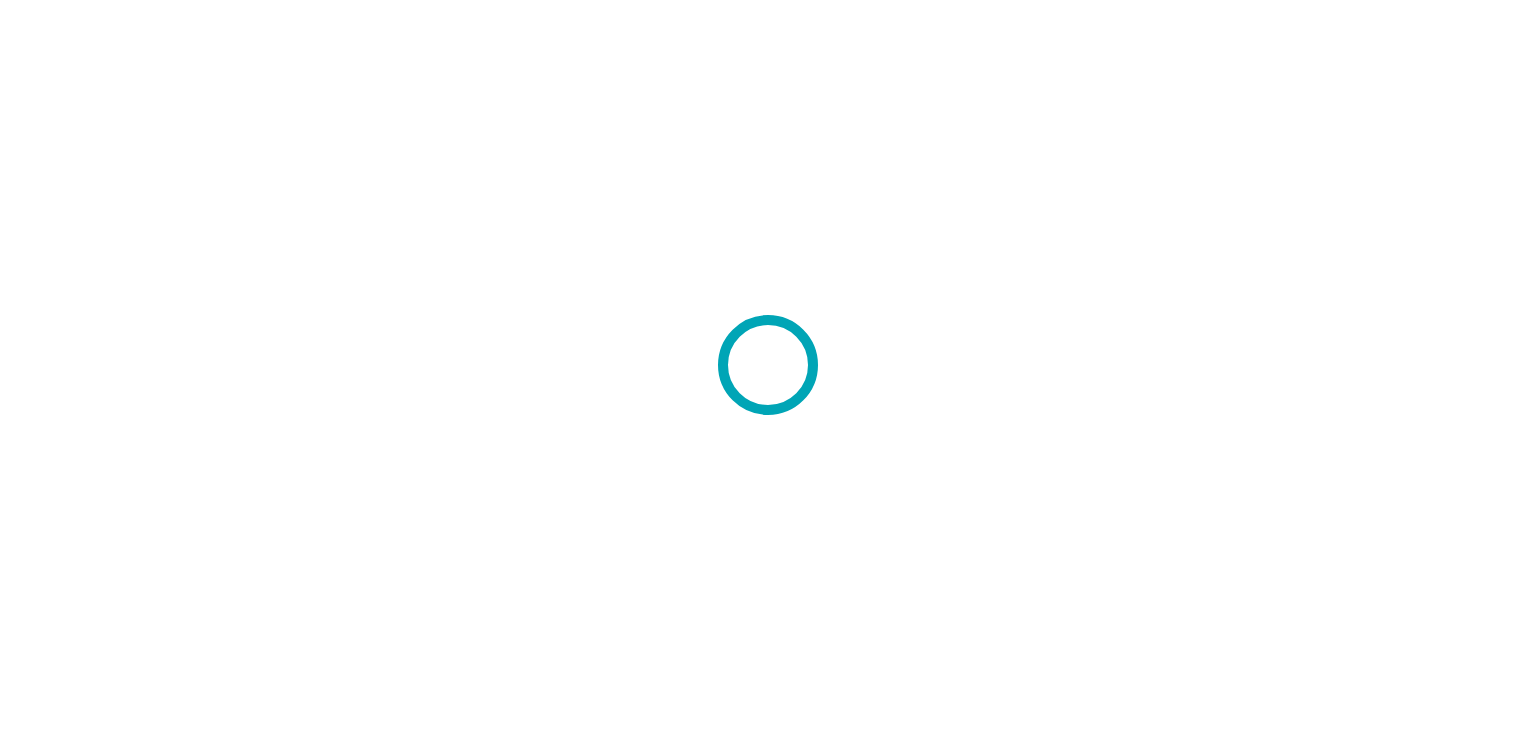 scroll, scrollTop: 0, scrollLeft: 0, axis: both 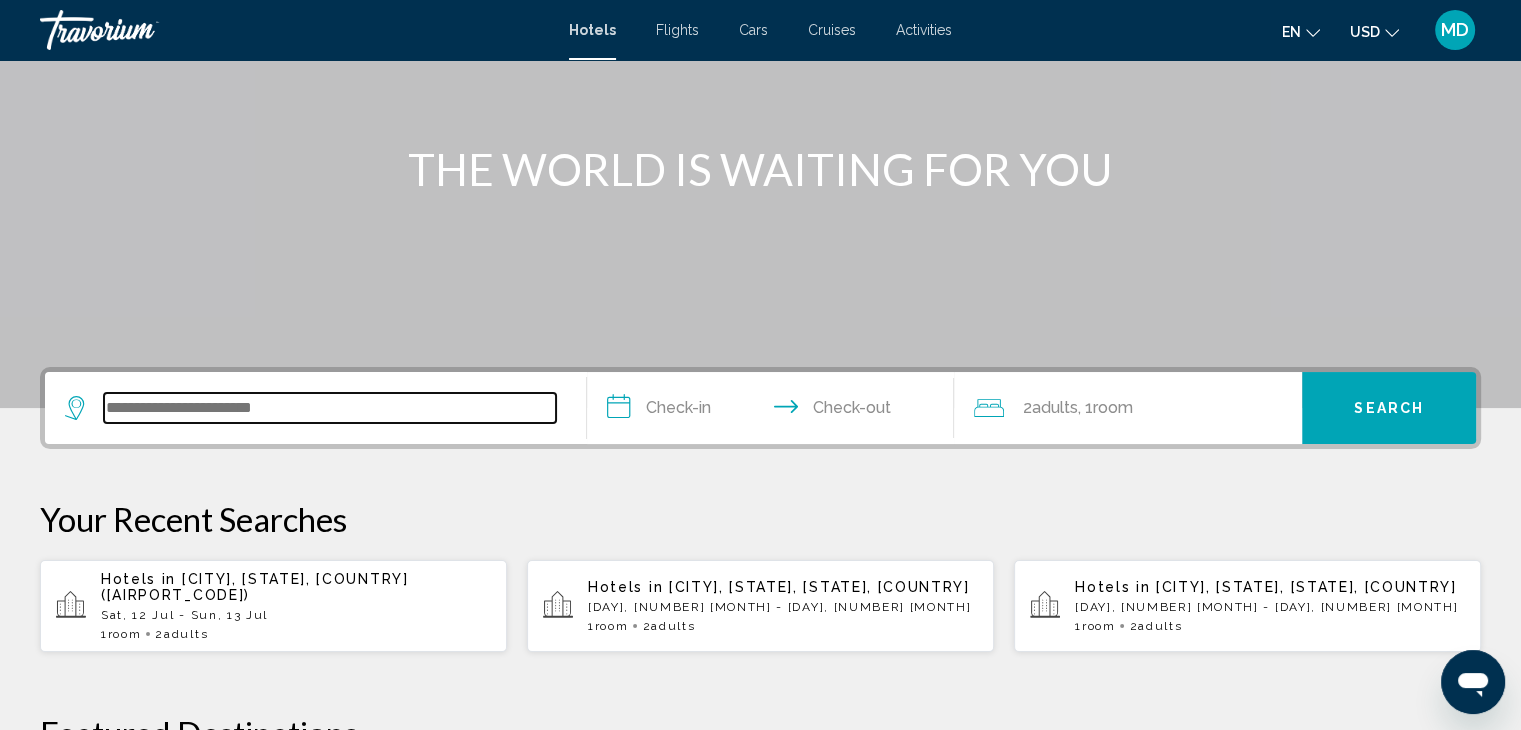 click at bounding box center [330, 408] 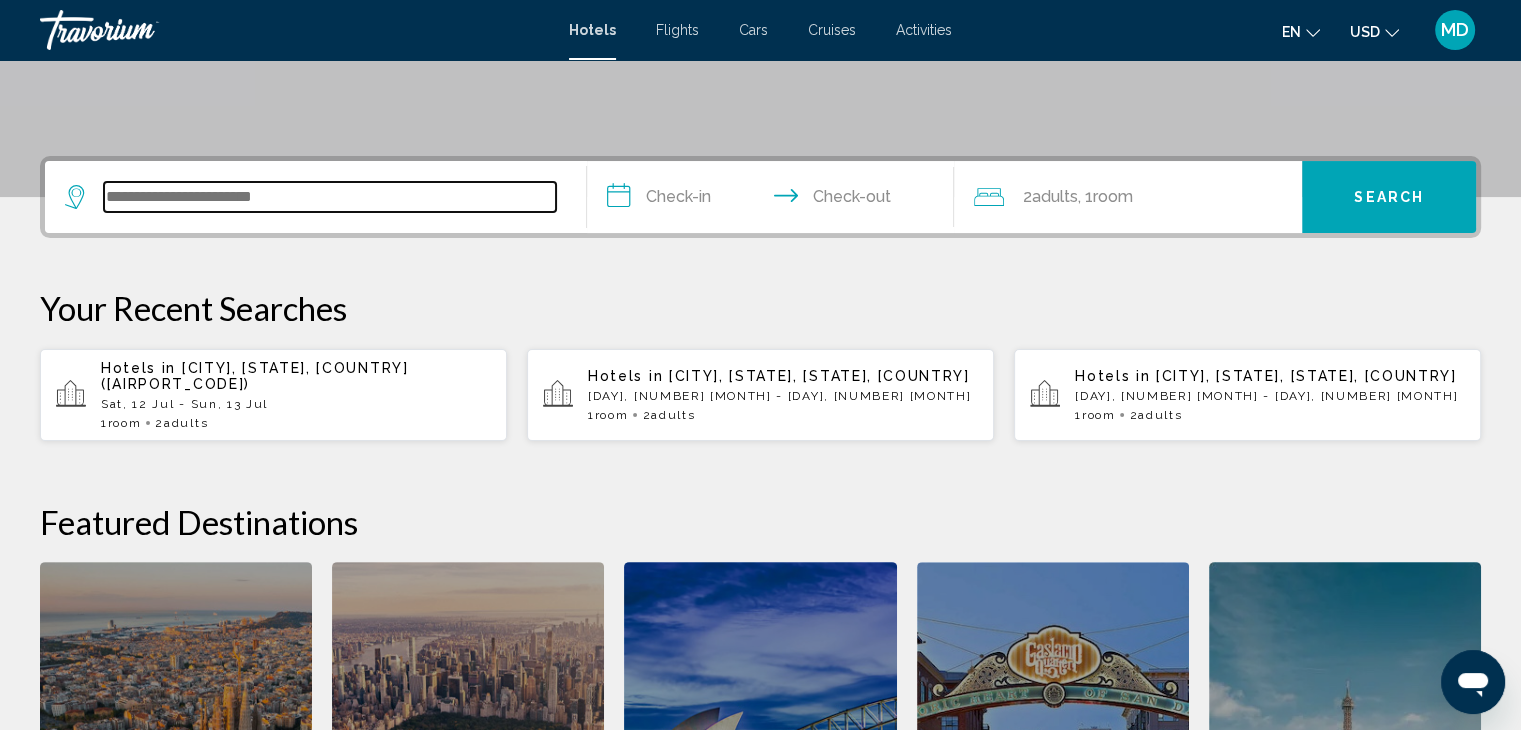 scroll, scrollTop: 493, scrollLeft: 0, axis: vertical 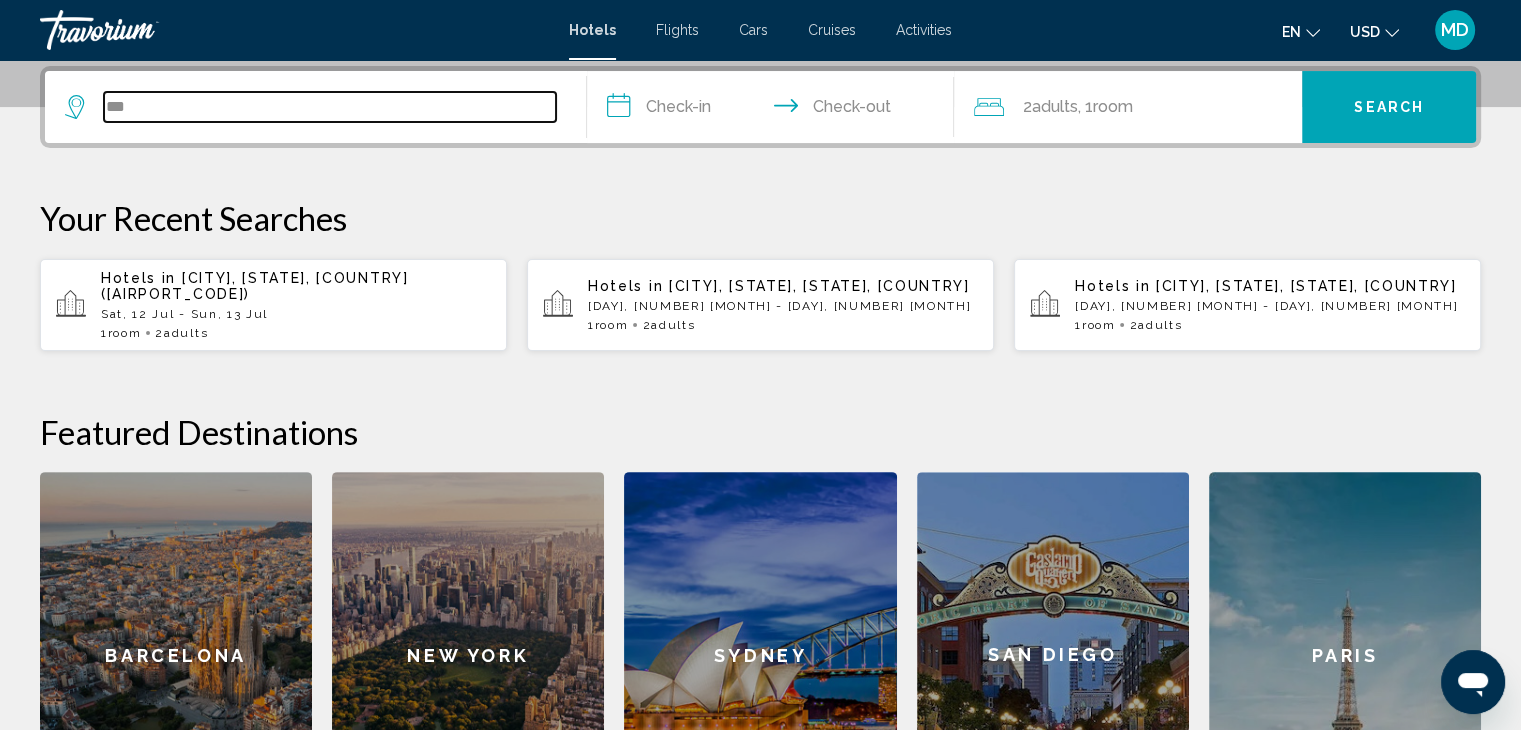 type on "***" 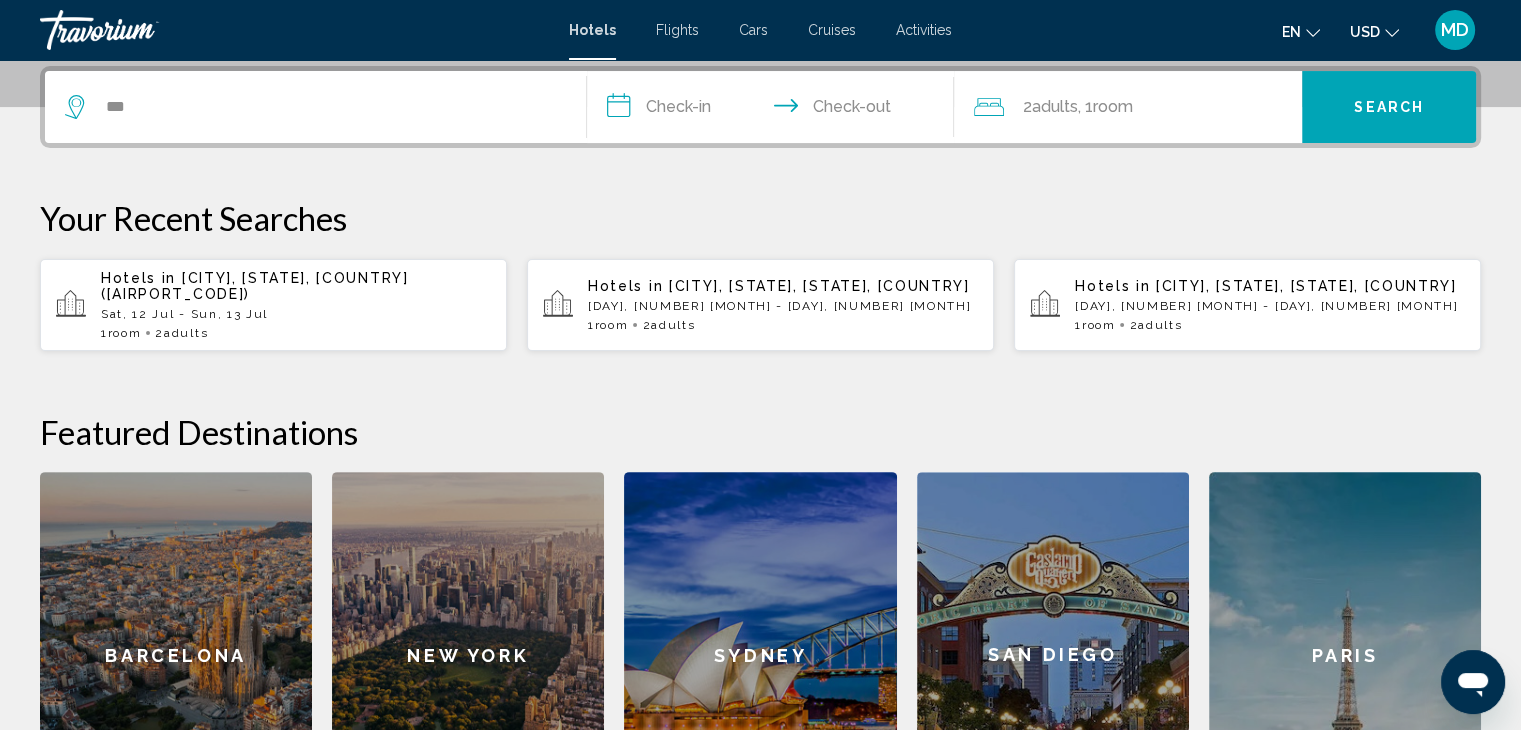 click on "Sat, 12 Jul - Sun, 13 Jul" at bounding box center [296, 314] 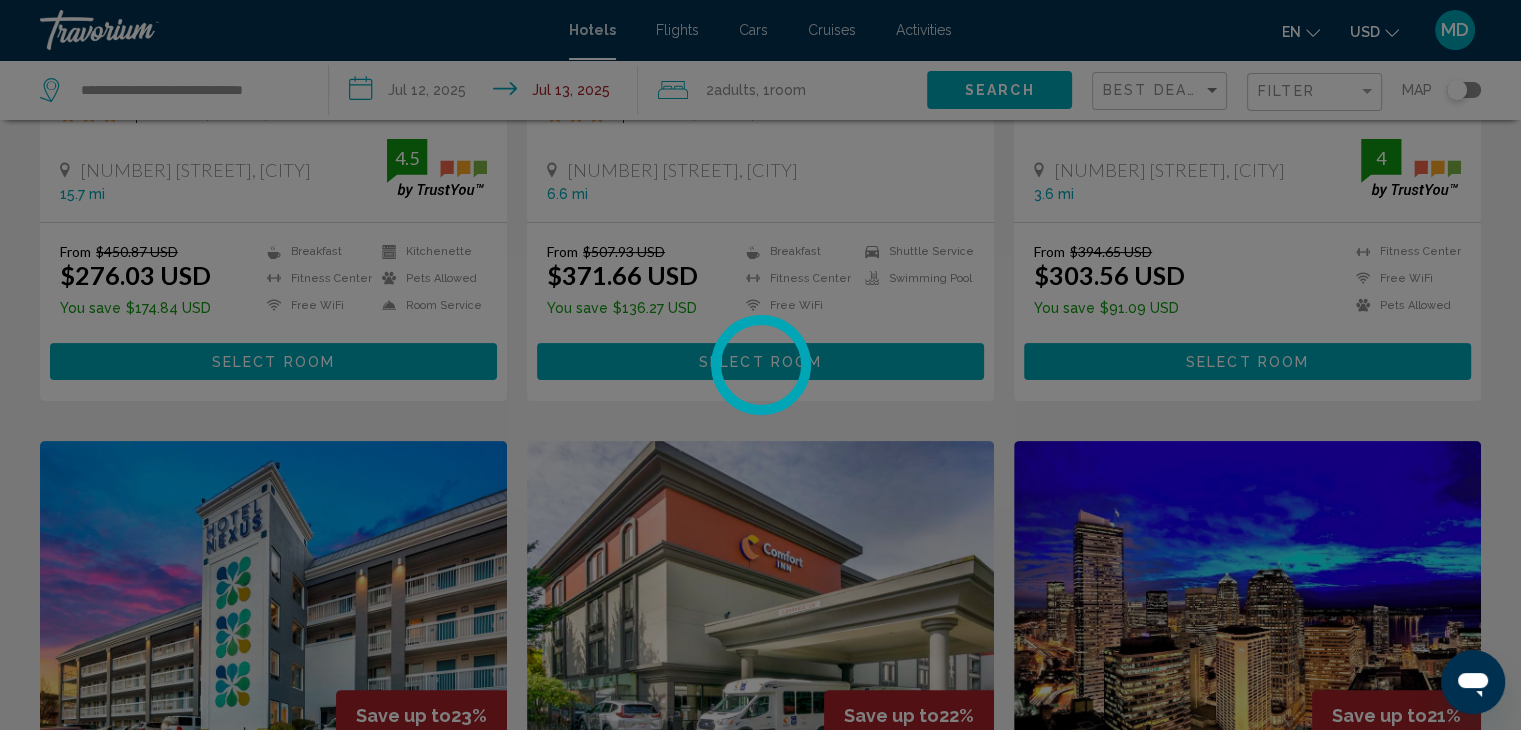 scroll, scrollTop: 0, scrollLeft: 0, axis: both 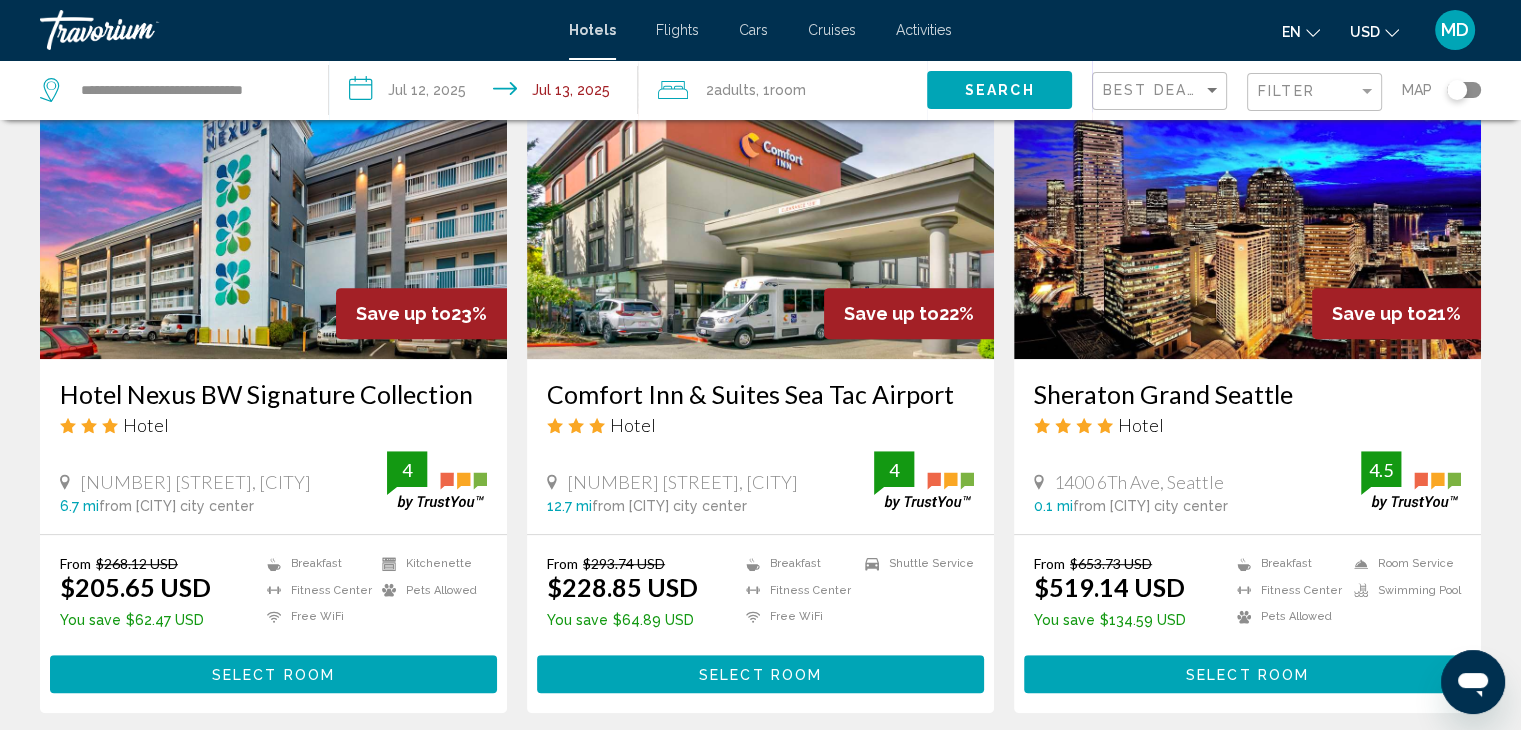 click on "Best Deals Filter Map" 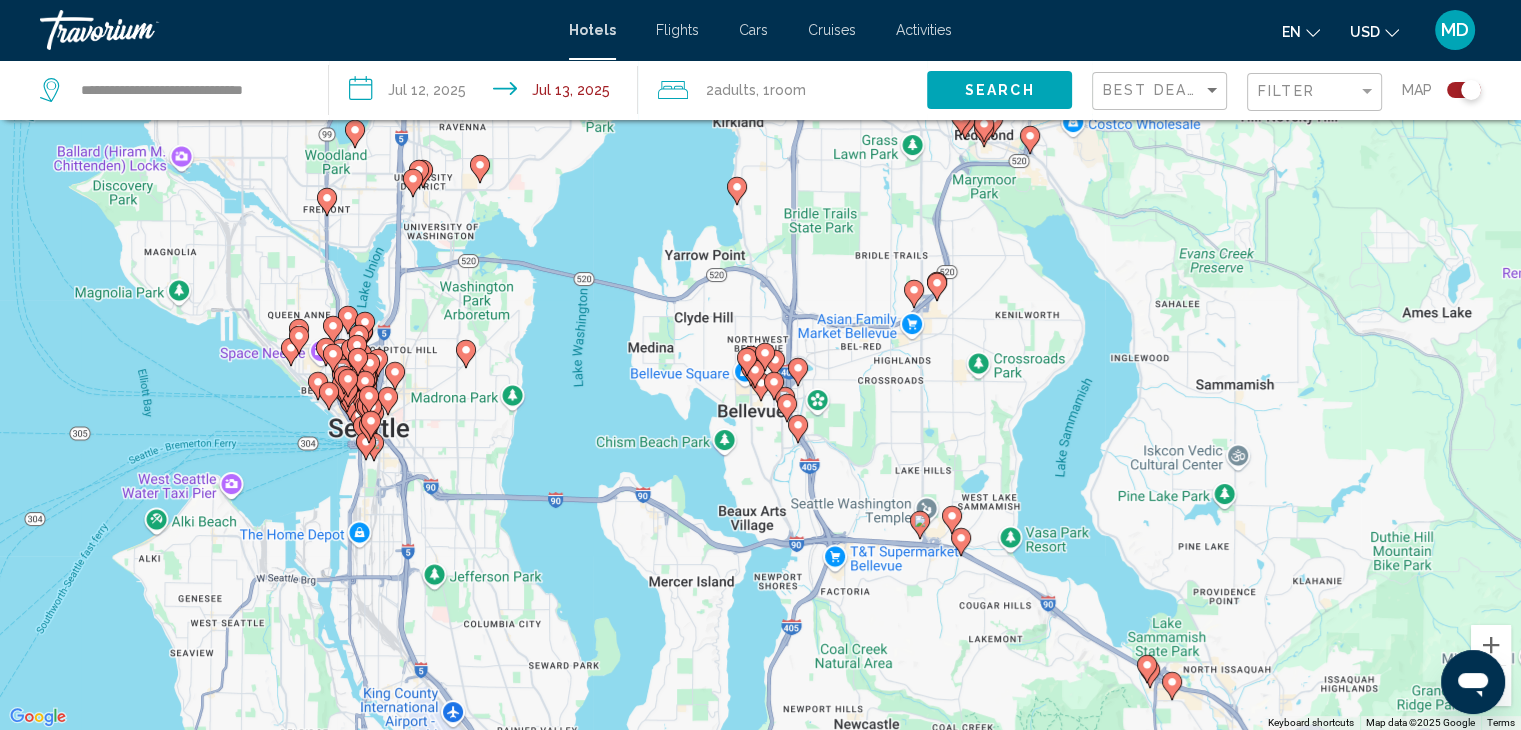 drag, startPoint x: 540, startPoint y: 222, endPoint x: 703, endPoint y: 571, distance: 385.18826 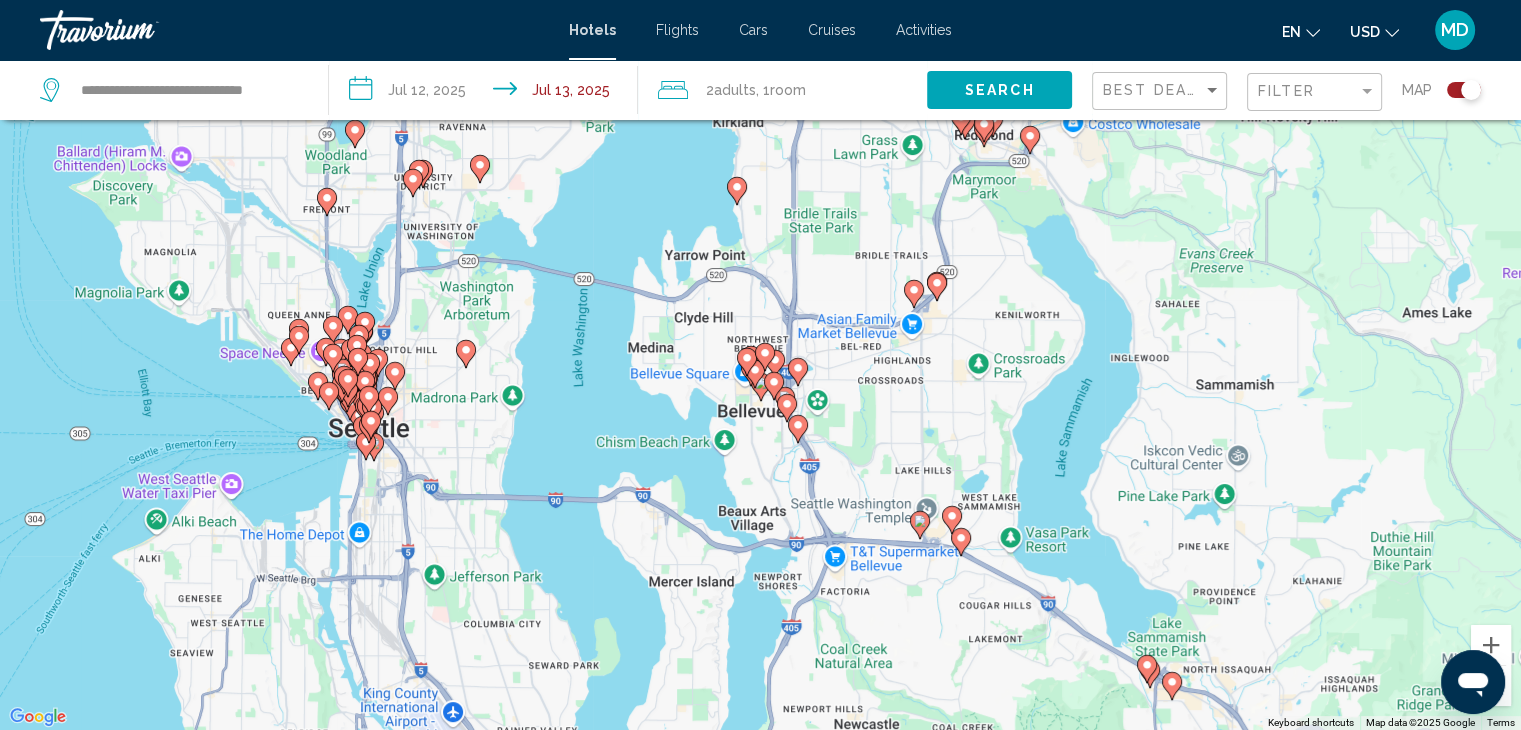 click on "To navigate, press the arrow keys. To activate drag with keyboard, press Alt + Enter. Once in keyboard drag state, use the arrow keys to move the marker. To complete the drag, press the Enter key. To cancel, press Escape." at bounding box center [760, 365] 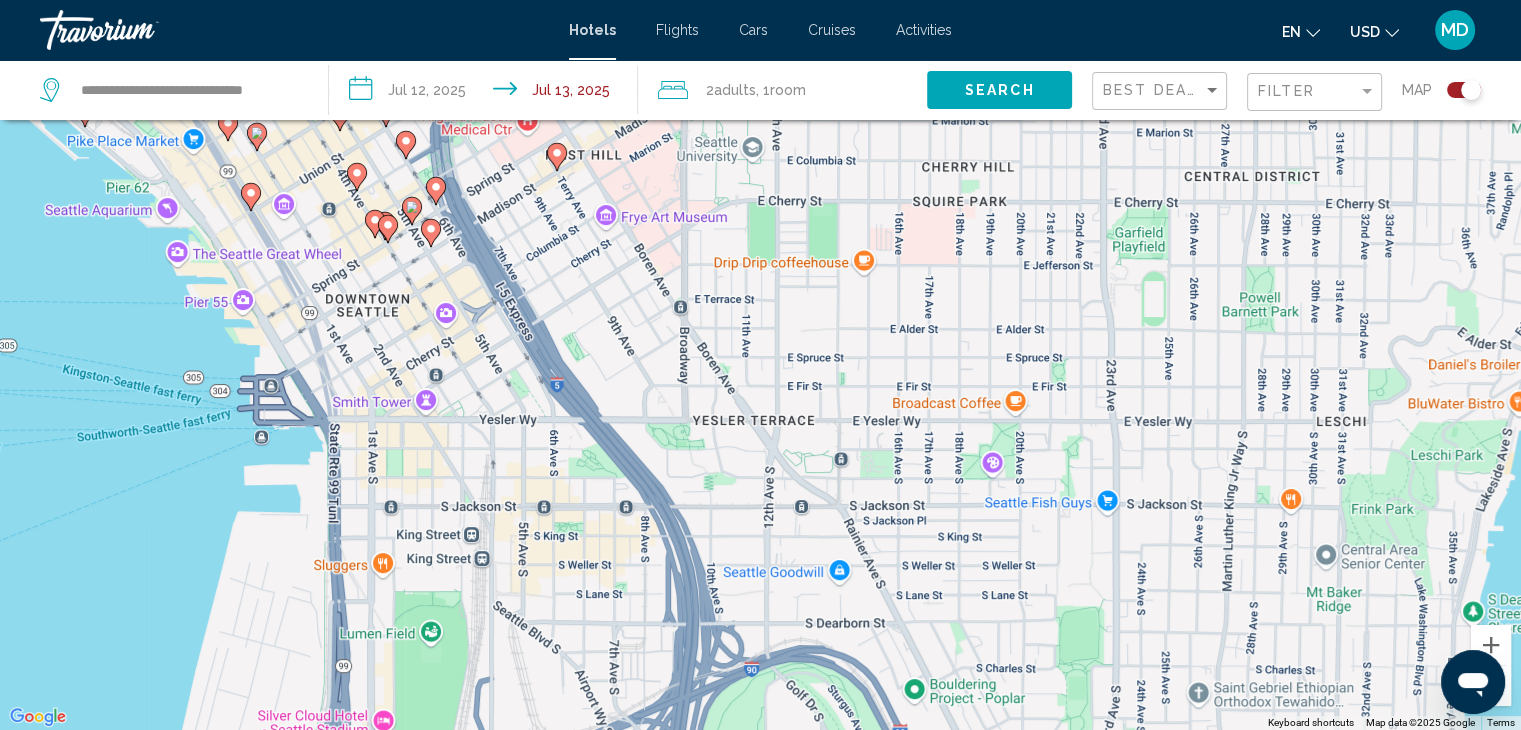 drag, startPoint x: 555, startPoint y: 587, endPoint x: 298, endPoint y: -87, distance: 721.3356 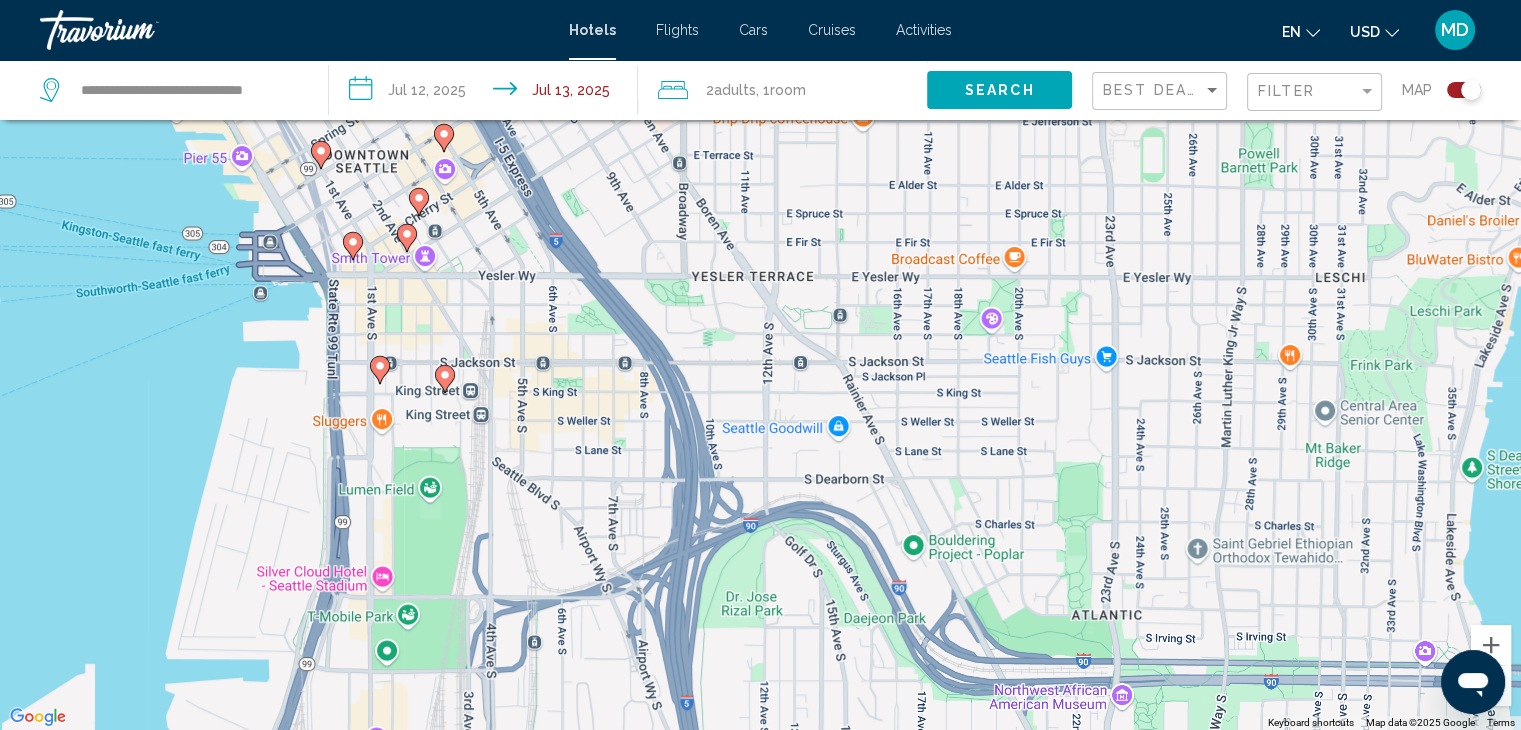 drag, startPoint x: 452, startPoint y: 649, endPoint x: 454, endPoint y: 497, distance: 152.01315 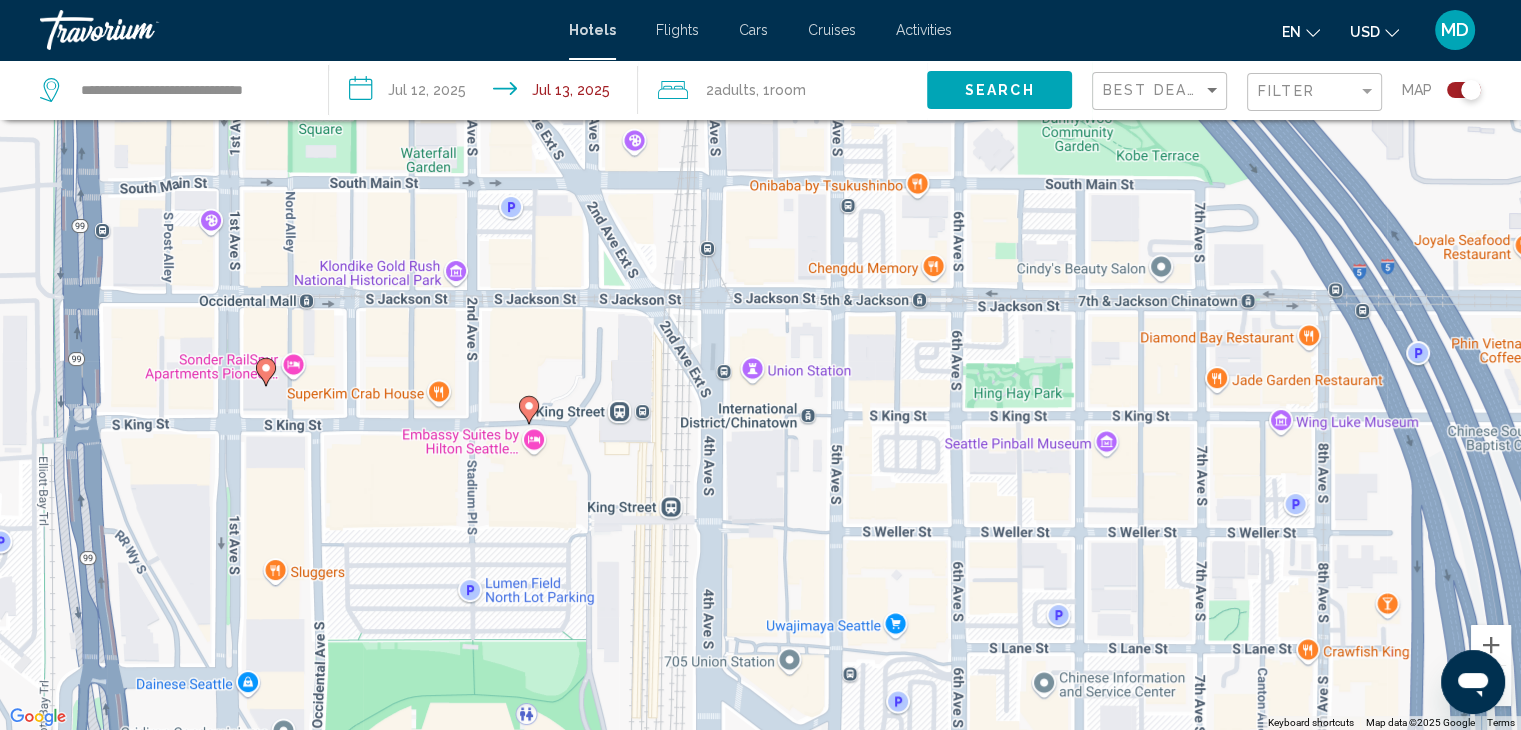 click 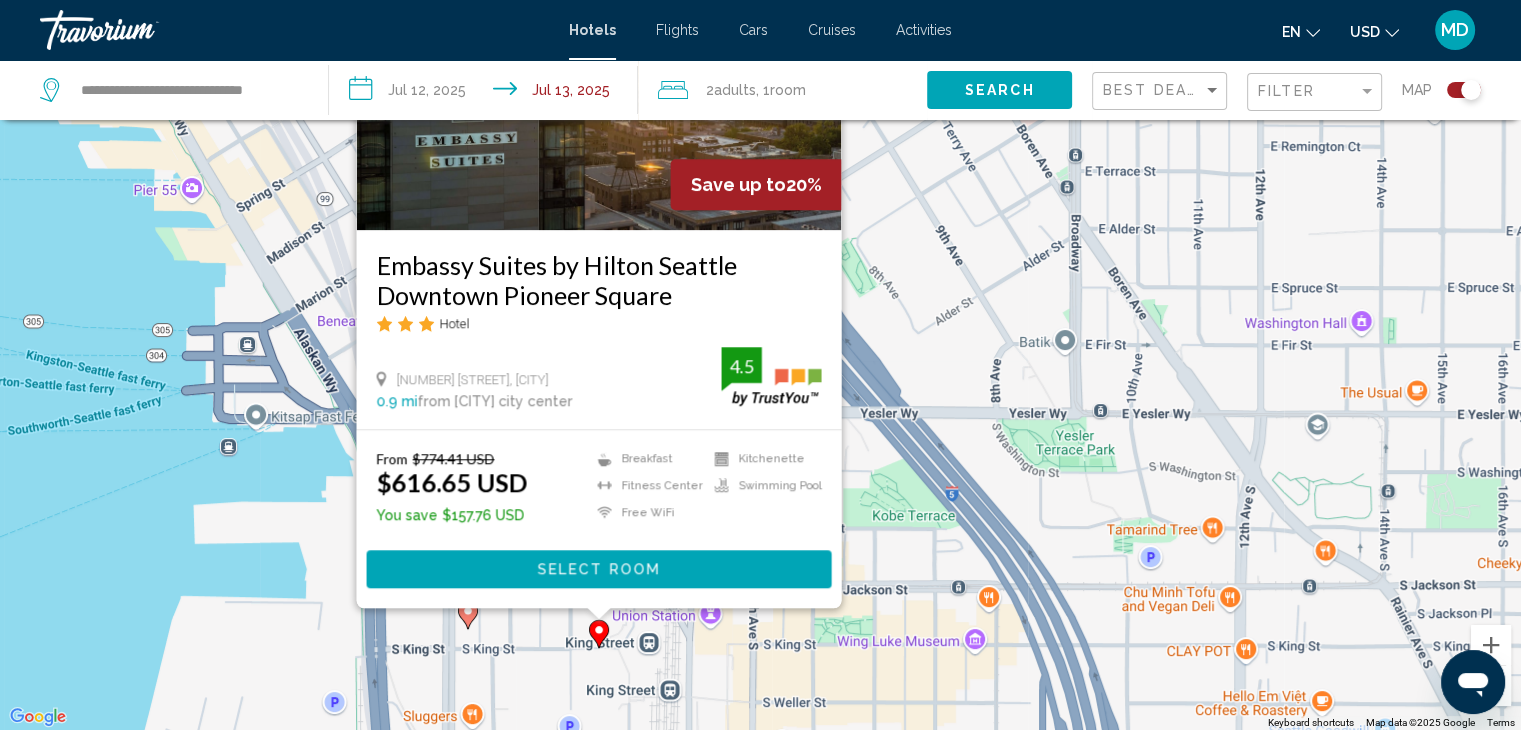 drag, startPoint x: 396, startPoint y: 372, endPoint x: 188, endPoint y: 514, distance: 251.84917 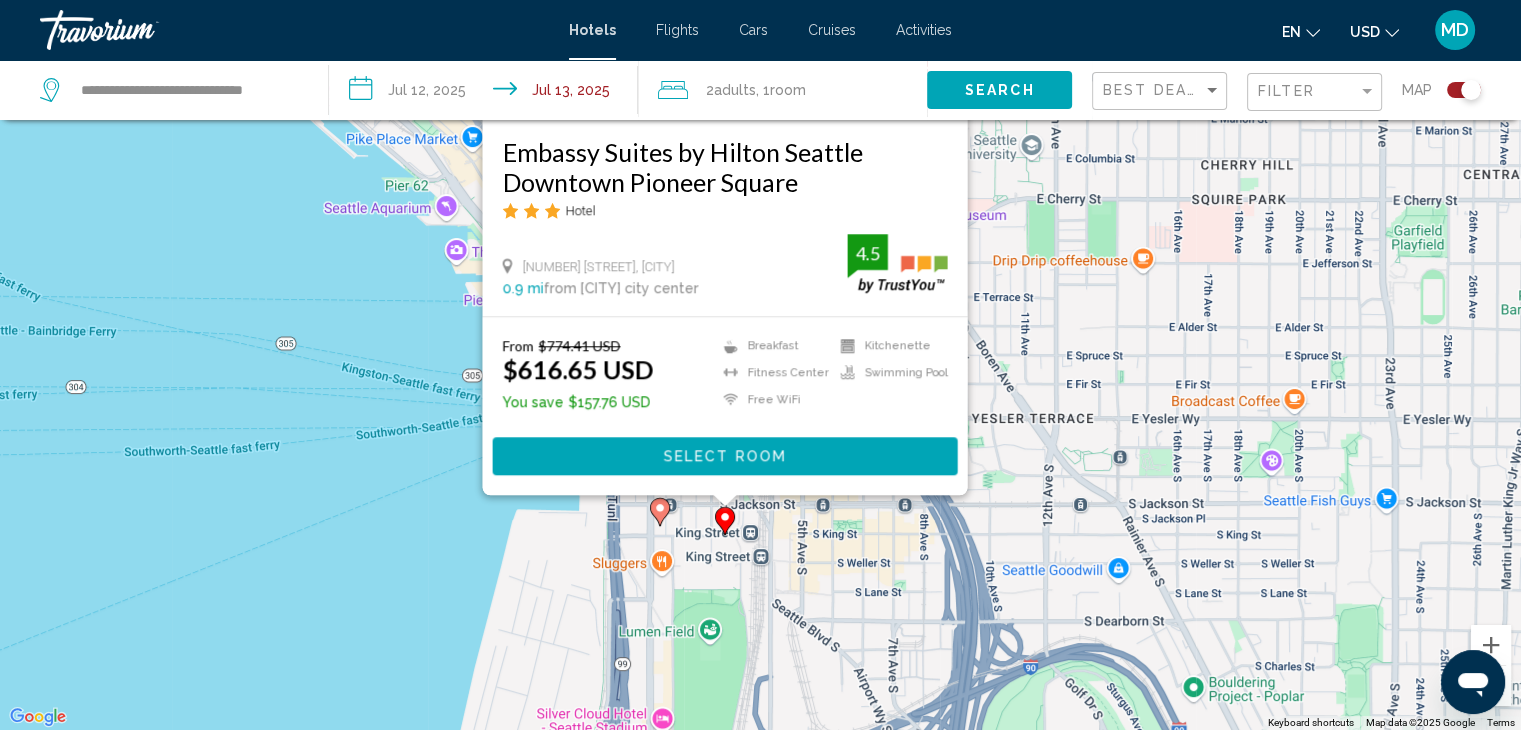 click on "From $774.41 USD $616.65 USD  You save  $157.76 USD
Breakfast
Fitness Center
Free WiFi
Kitchenette
Swimming Pool  4.5 Select Room" at bounding box center [724, 406] 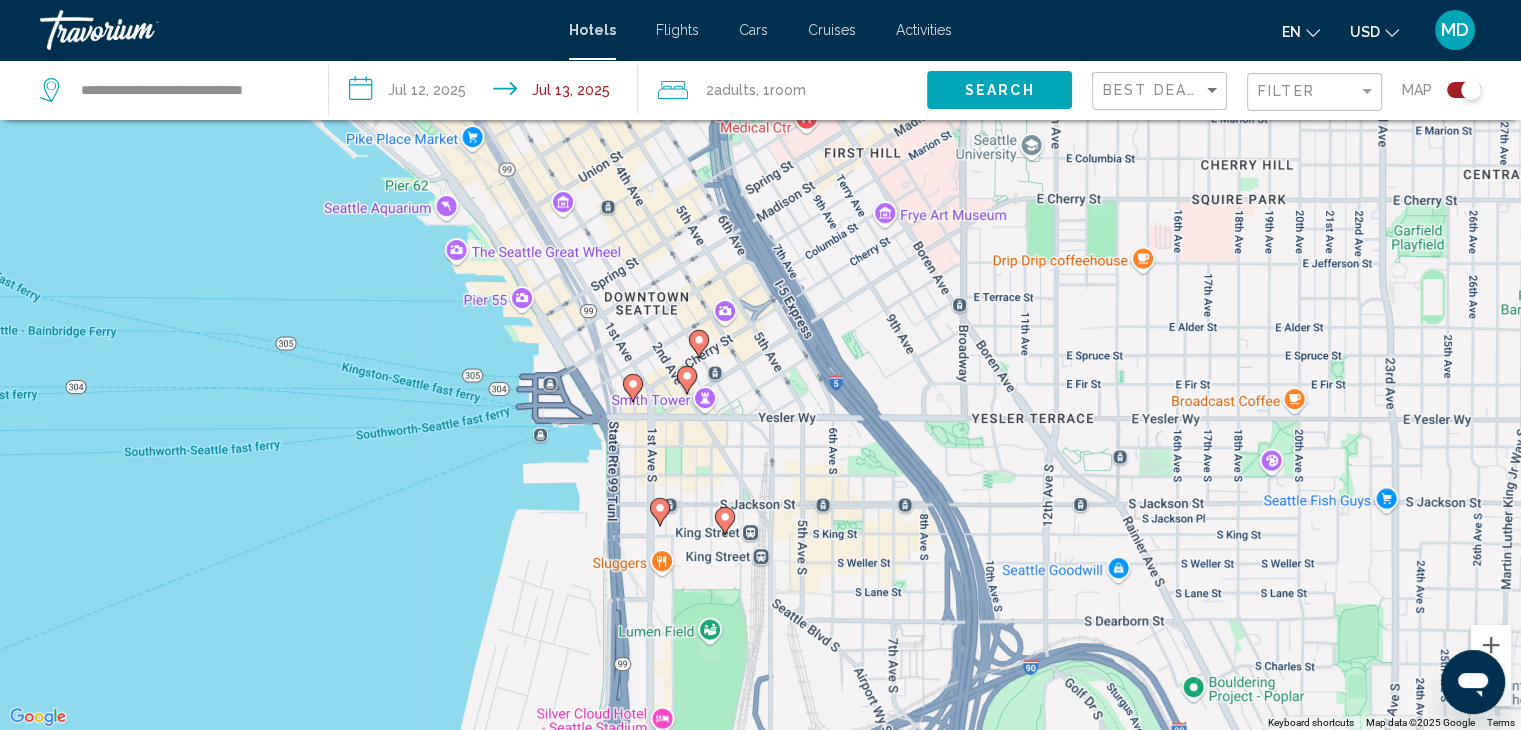 click 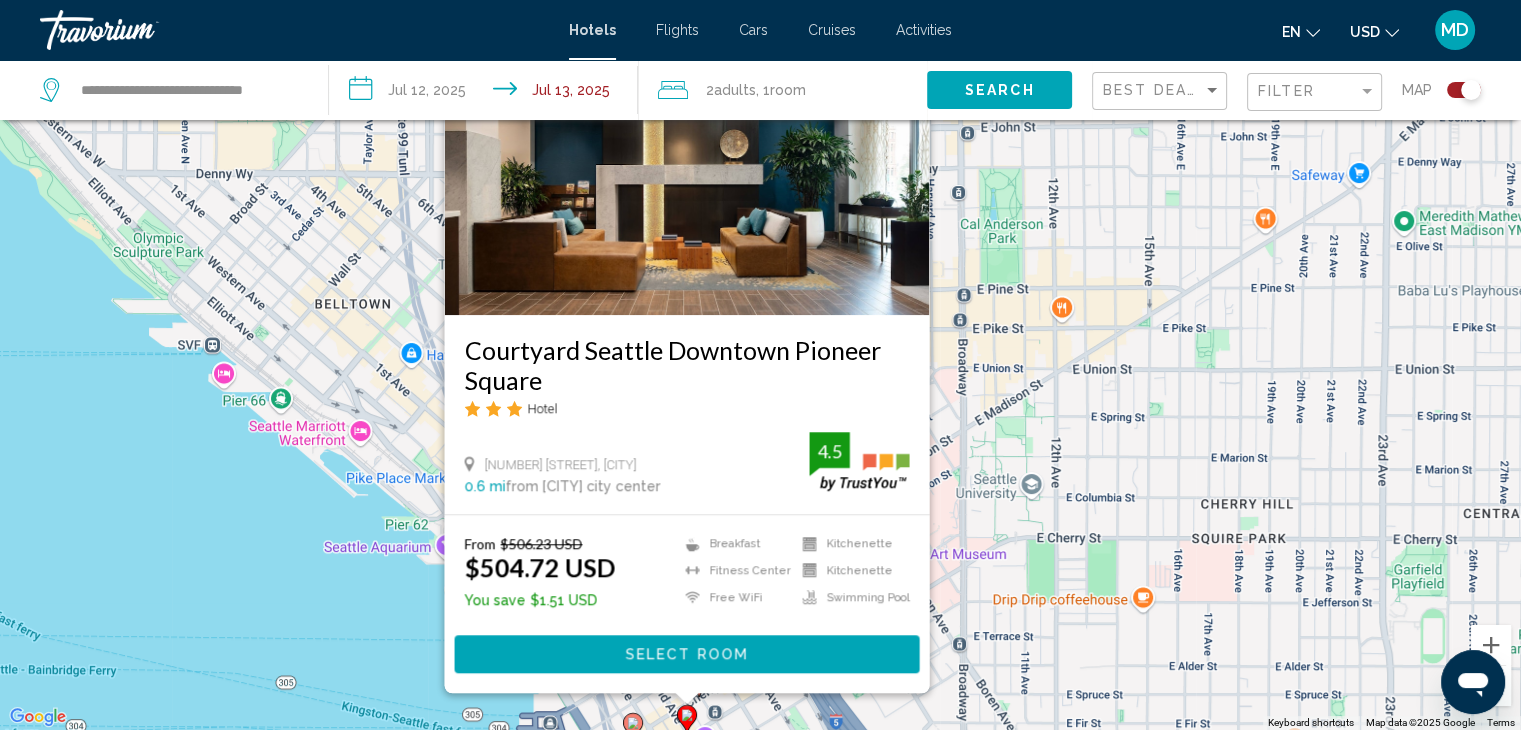 click 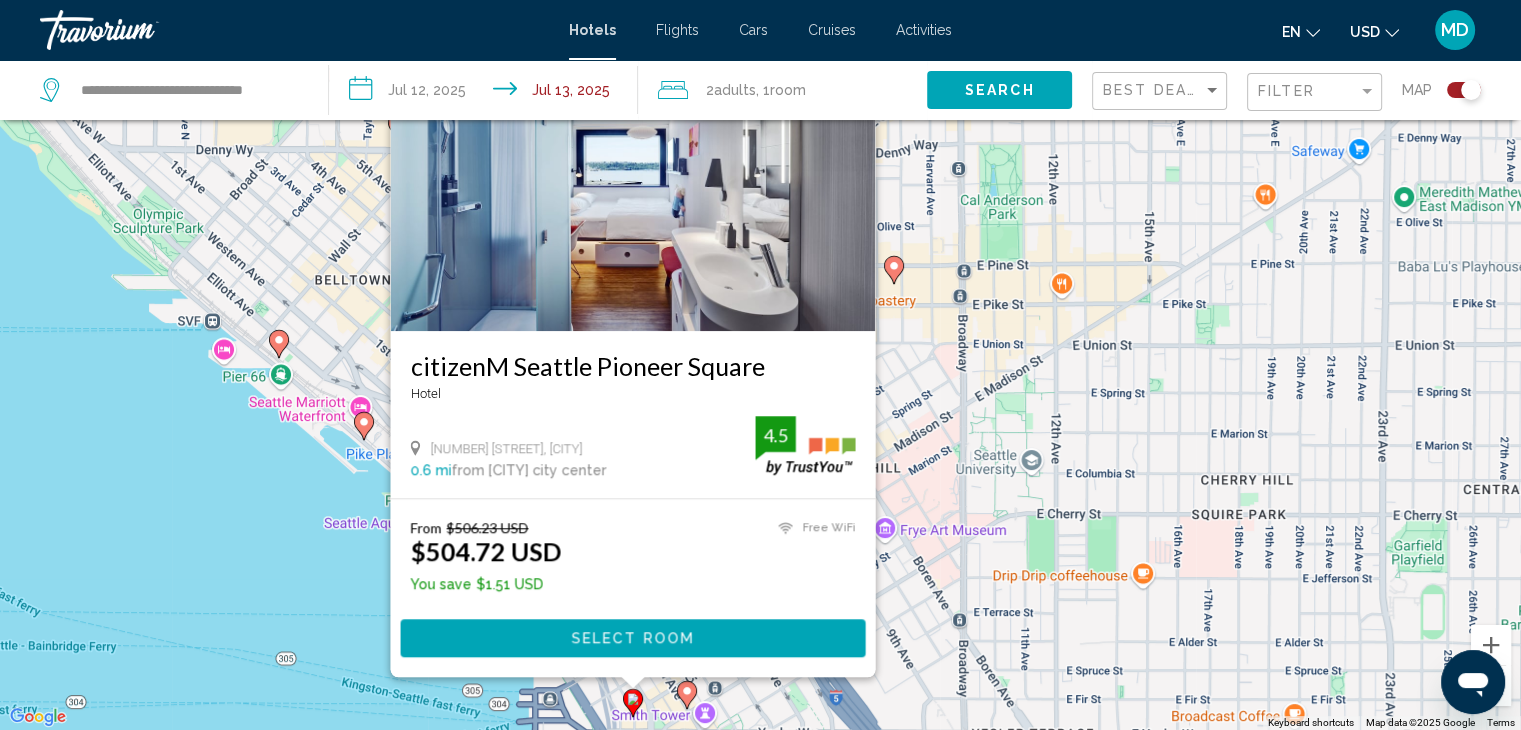 click on "To navigate, press the arrow keys. To activate drag with keyboard, press Alt + Enter. Once in keyboard drag state, use the arrow keys to move the marker. To complete the drag, press the Enter key. To cancel, press Escape.  citizenM Seattle Pioneer Square  Hotel
60 Yesler Way, Seattle 0.6 mi  from Seattle city center from hotel 4.5 From $506.23 USD $504.72 USD  You save  $1.51 USD
Free WiFi  4.5 Select Room" at bounding box center (760, 365) 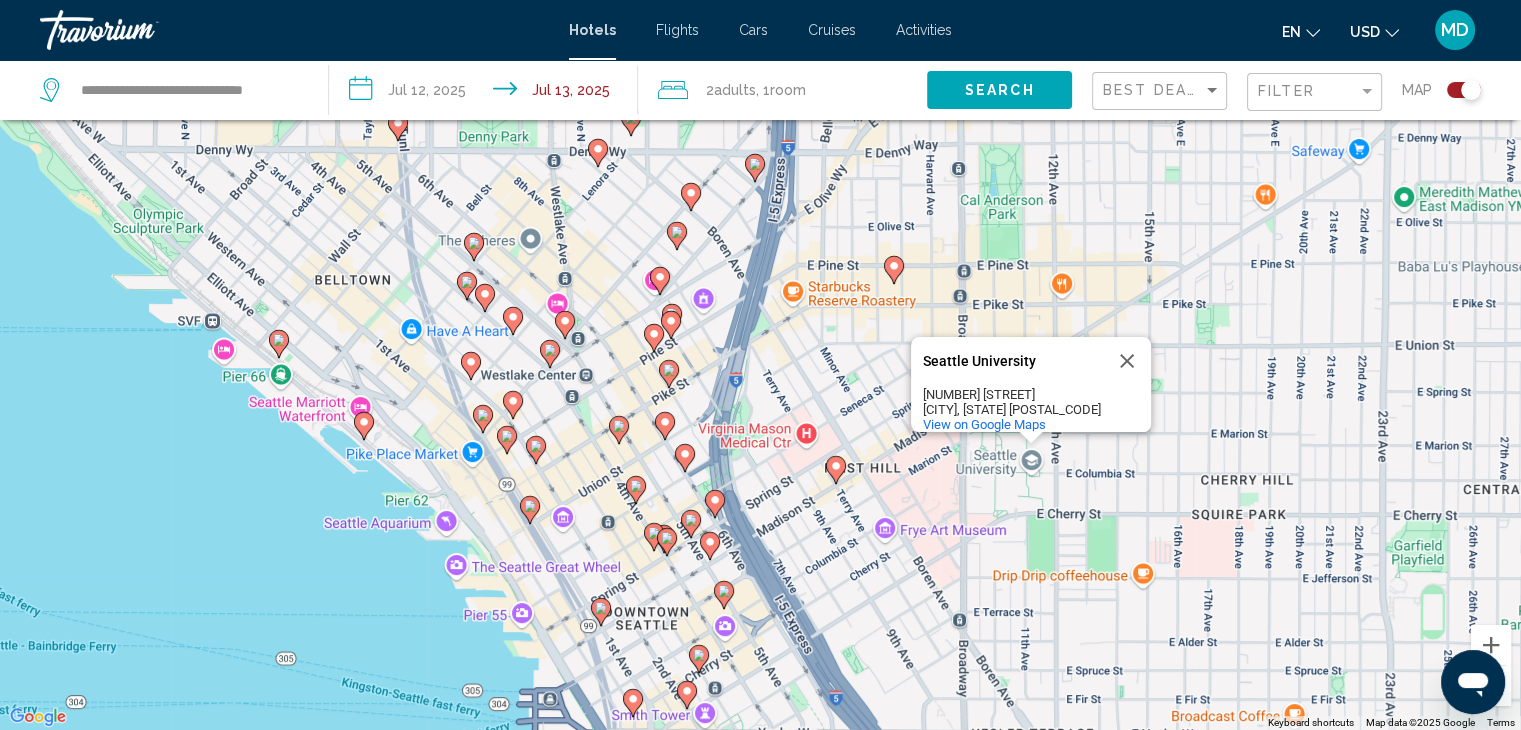 click 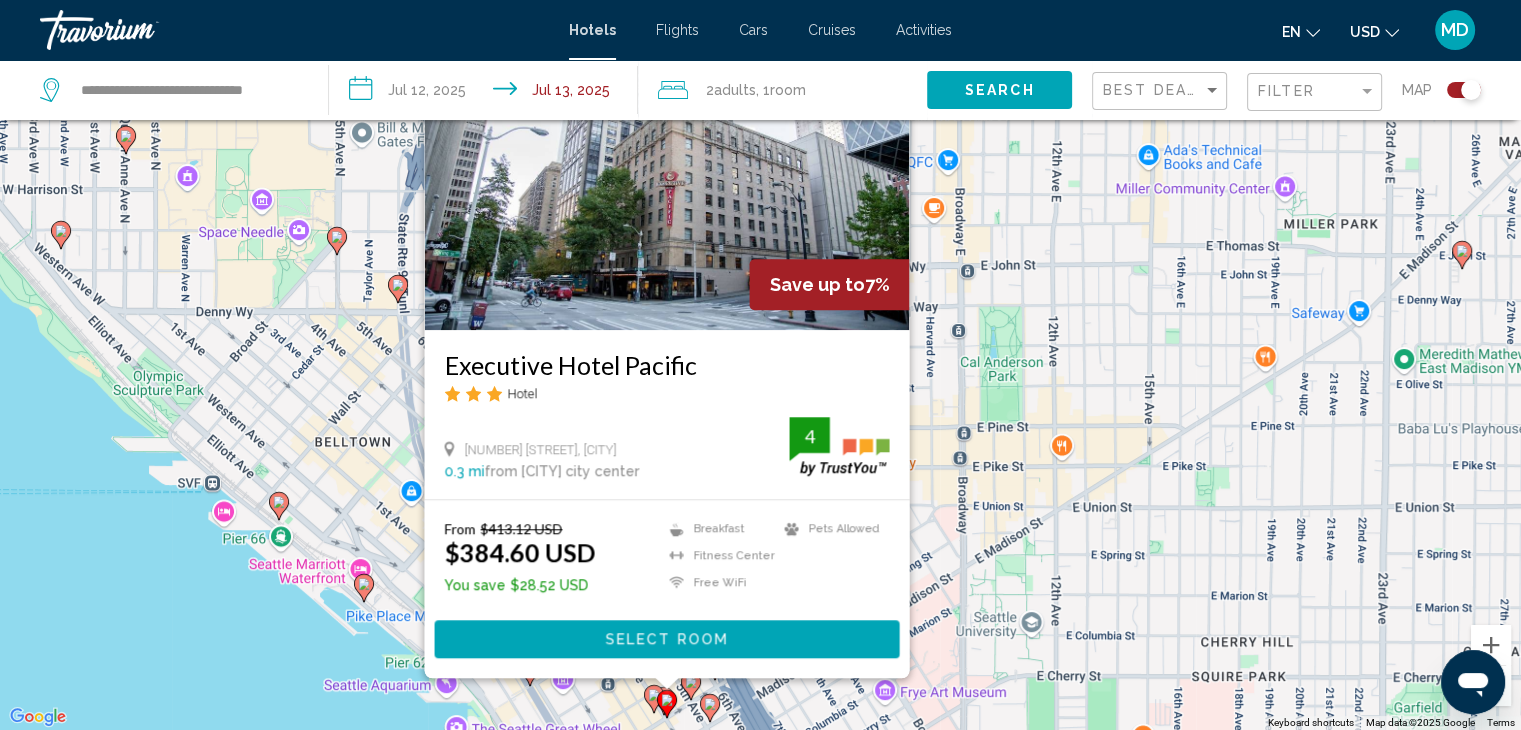 click at bounding box center (364, 588) 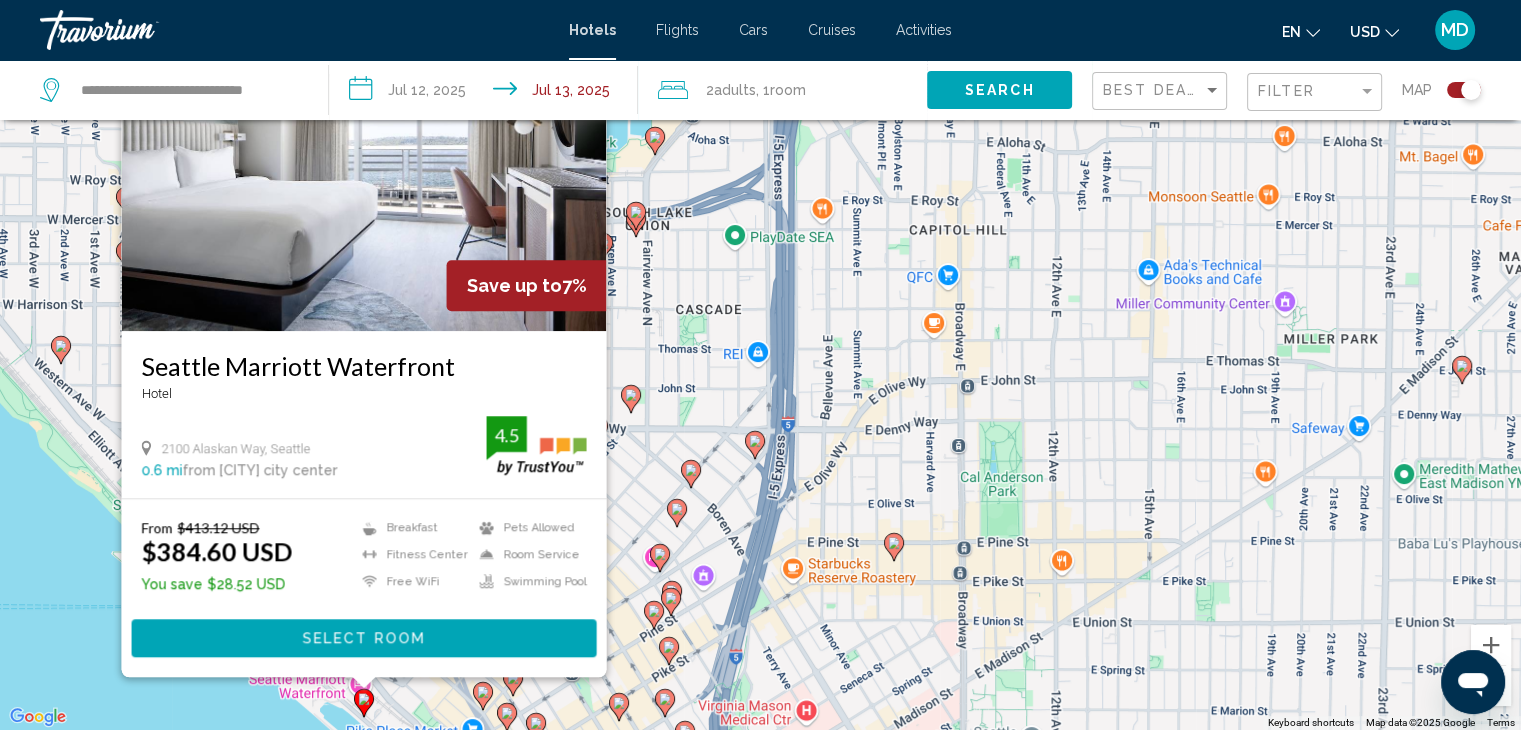 click 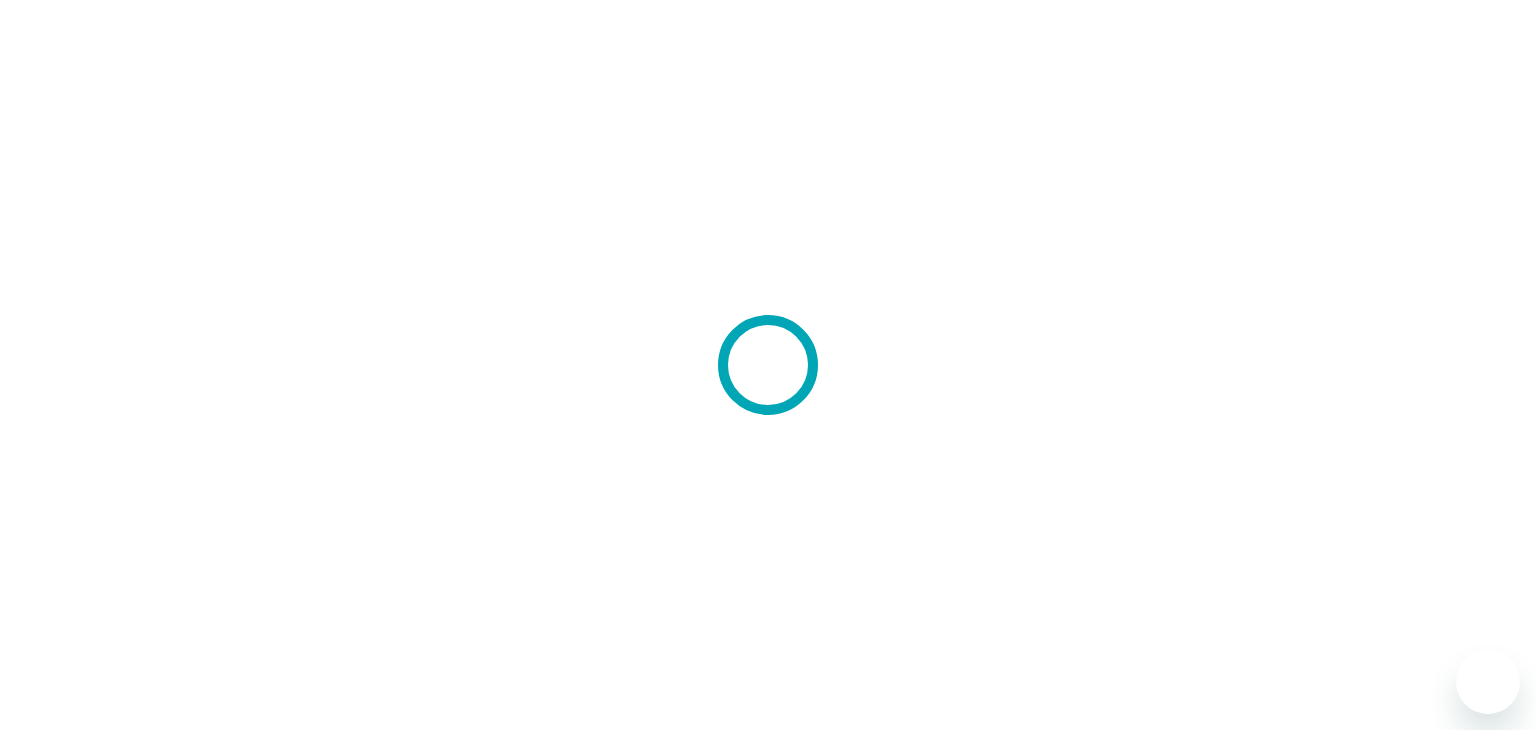 scroll, scrollTop: 0, scrollLeft: 0, axis: both 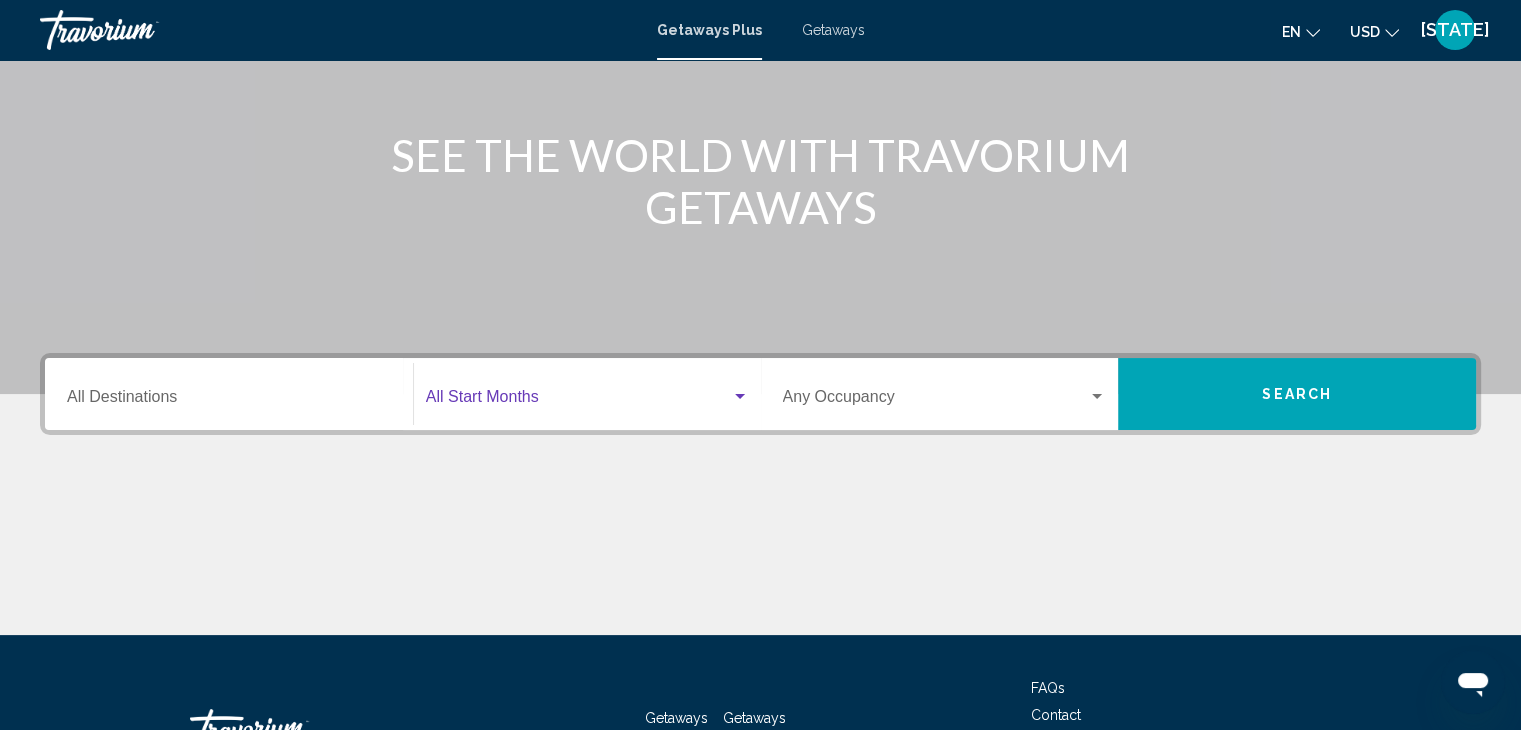 click at bounding box center [578, 401] 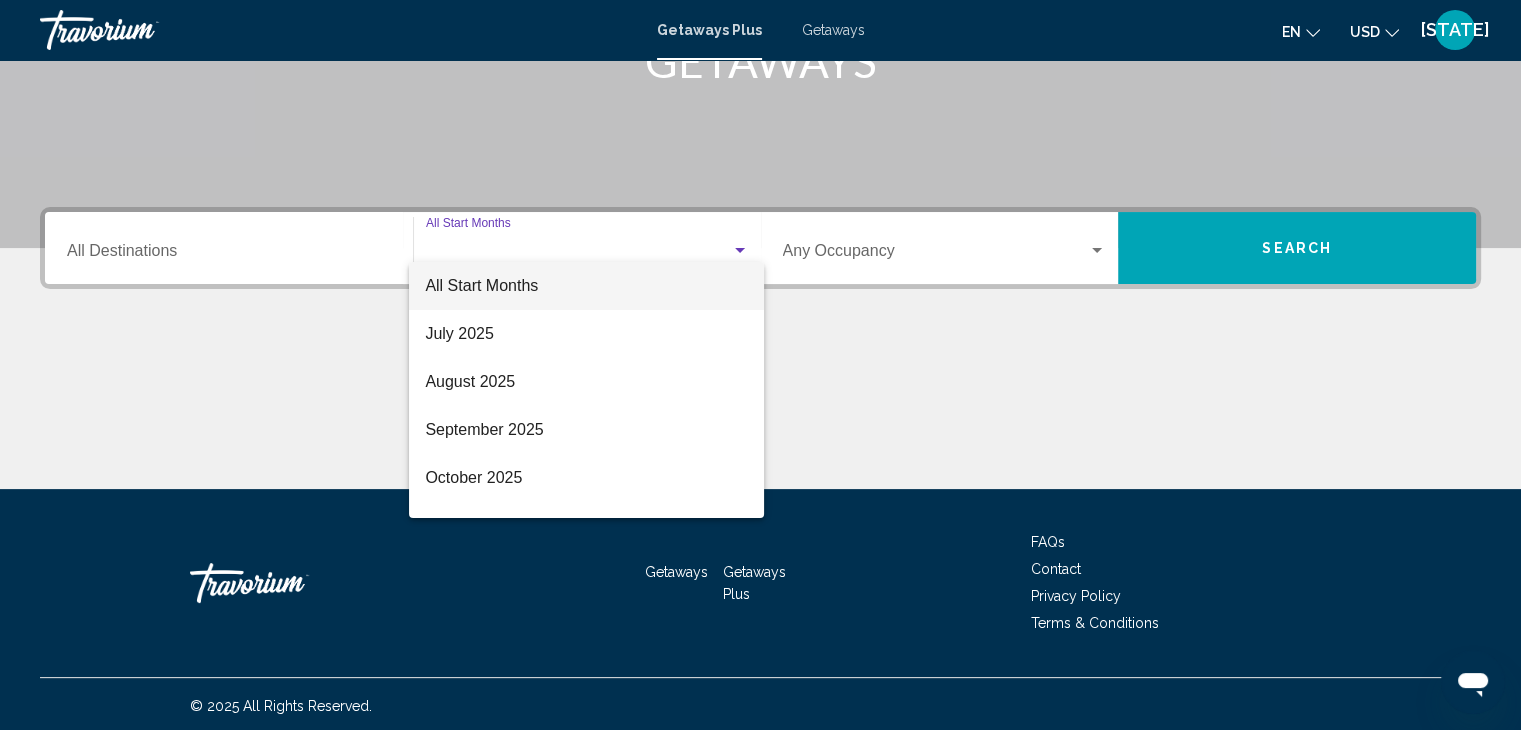 scroll, scrollTop: 356, scrollLeft: 0, axis: vertical 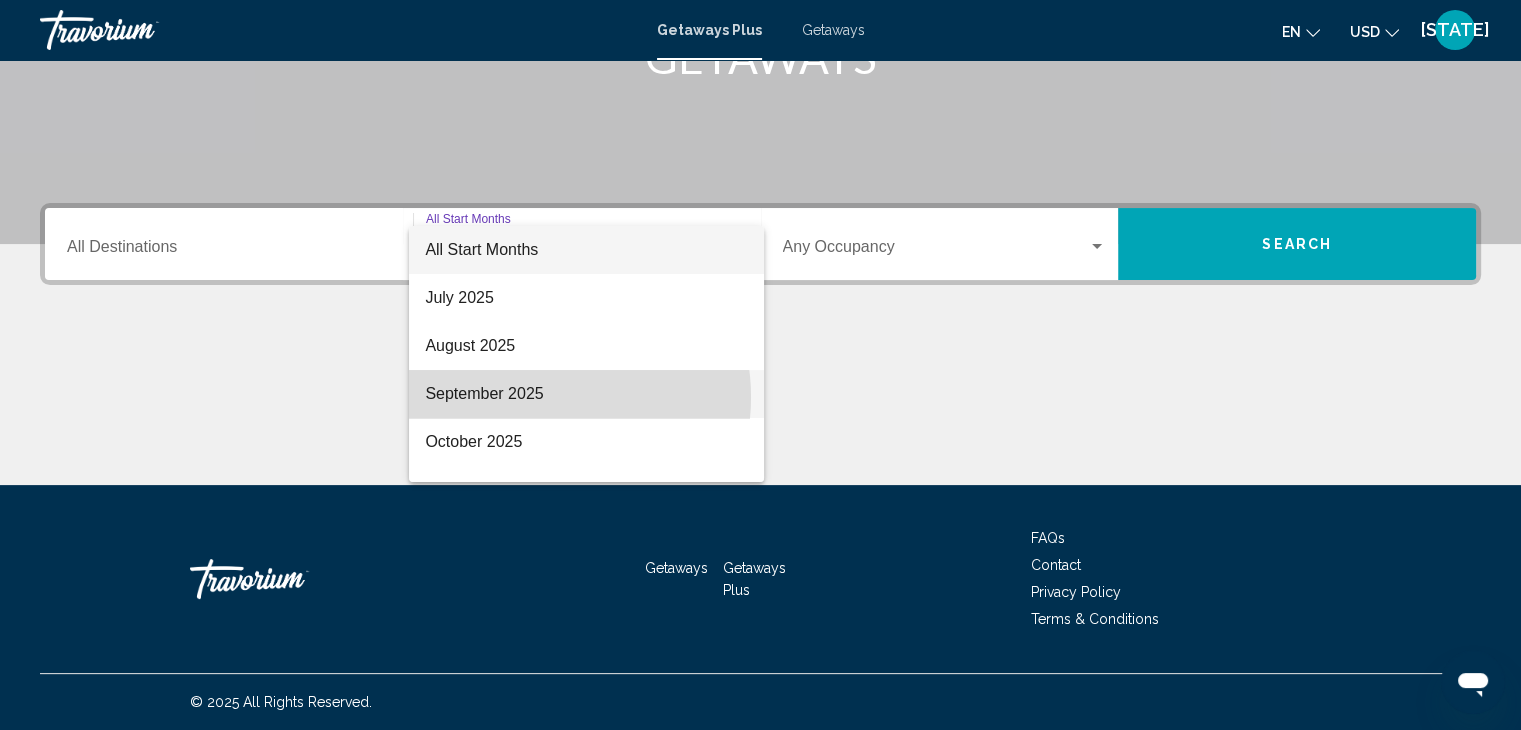 click on "September 2025" at bounding box center (586, 394) 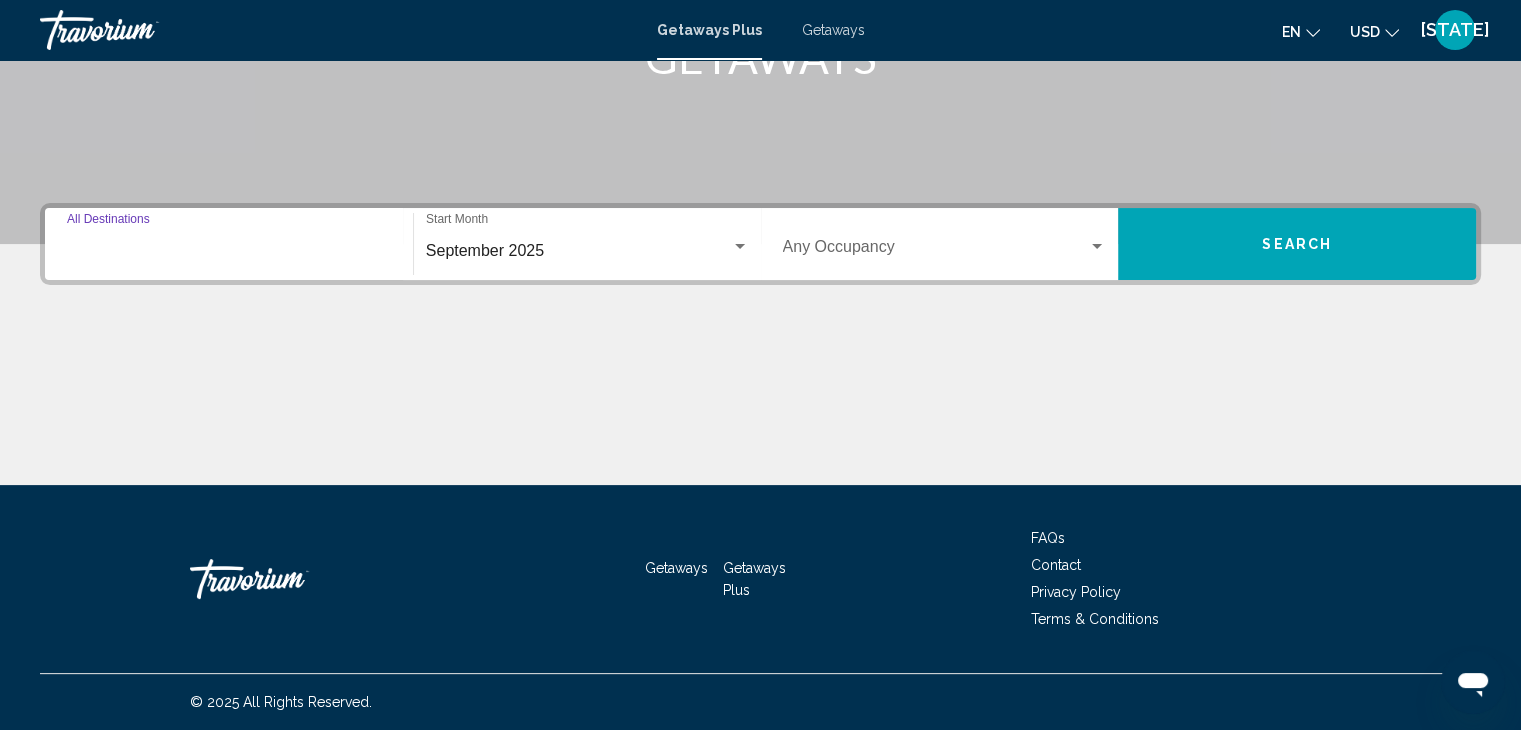 click on "Destination All Destinations" at bounding box center [229, 251] 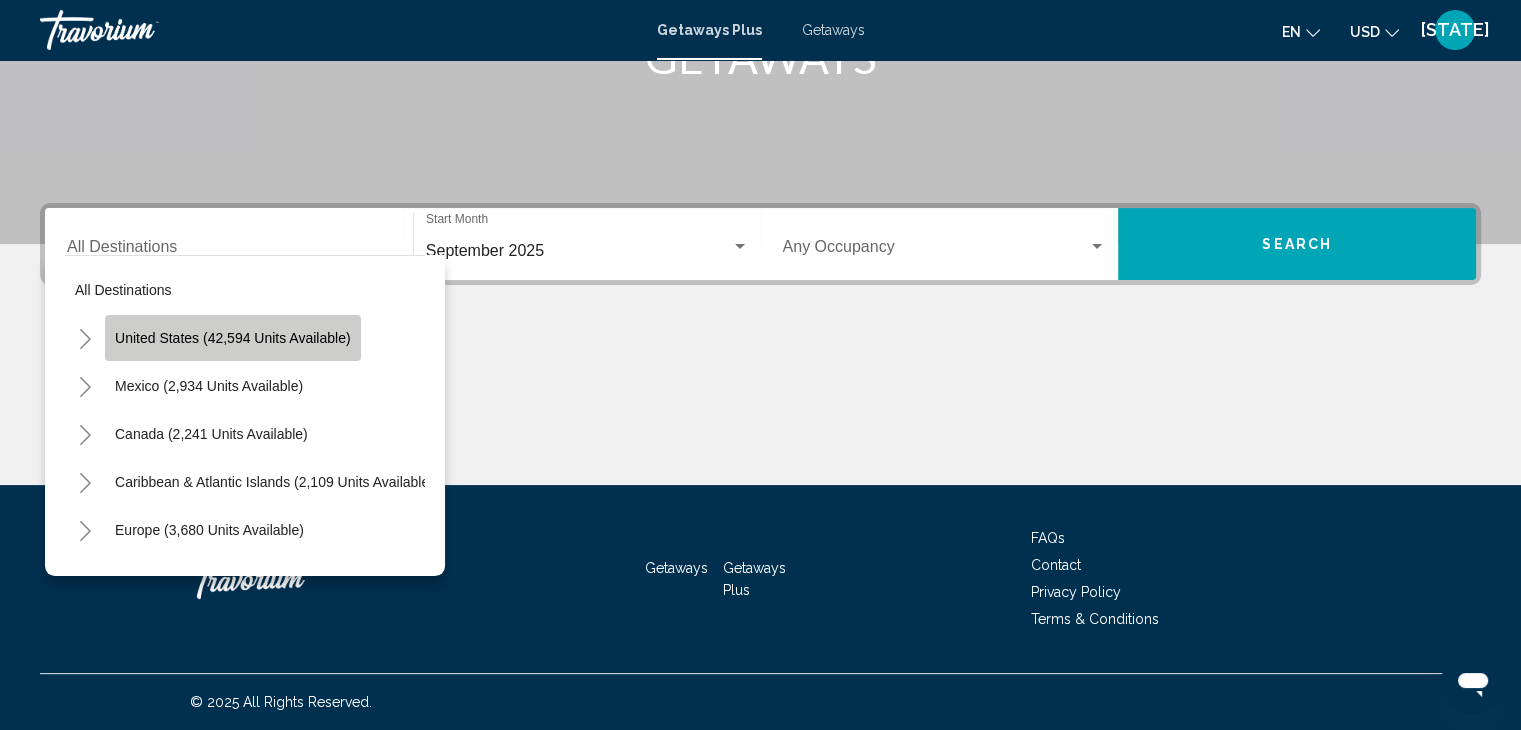 click on "United States (42,594 units available)" 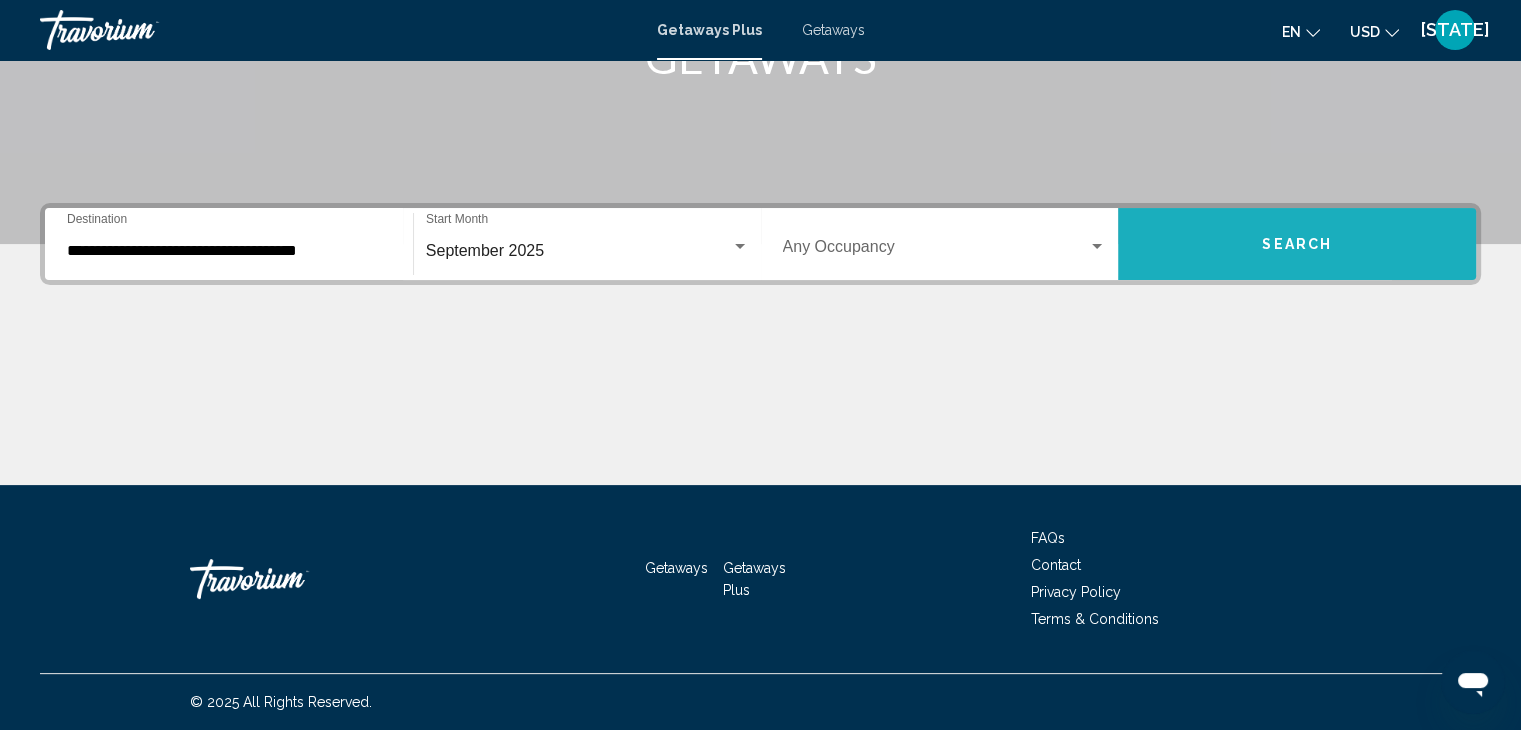 click on "Search" at bounding box center (1297, 244) 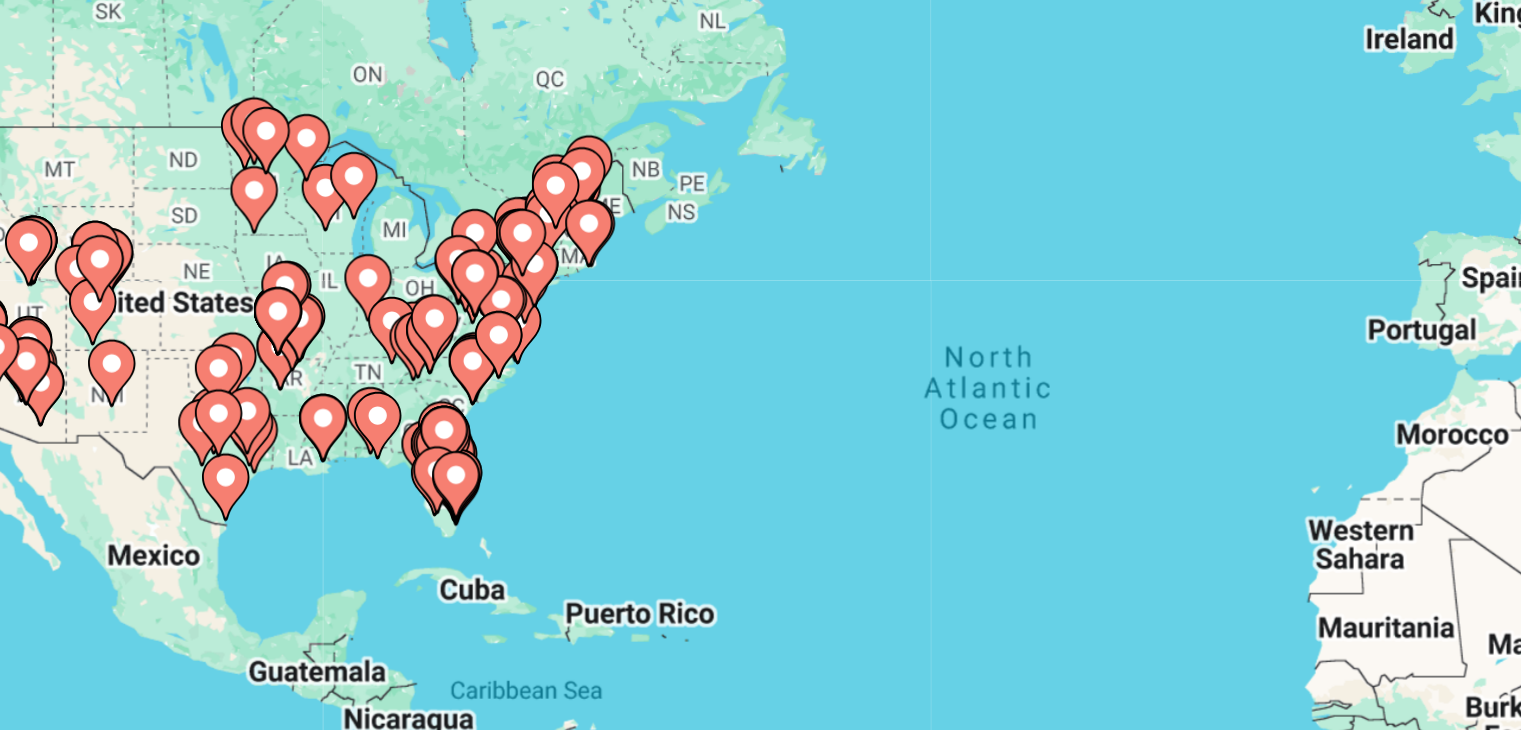 click at bounding box center (376, 423) 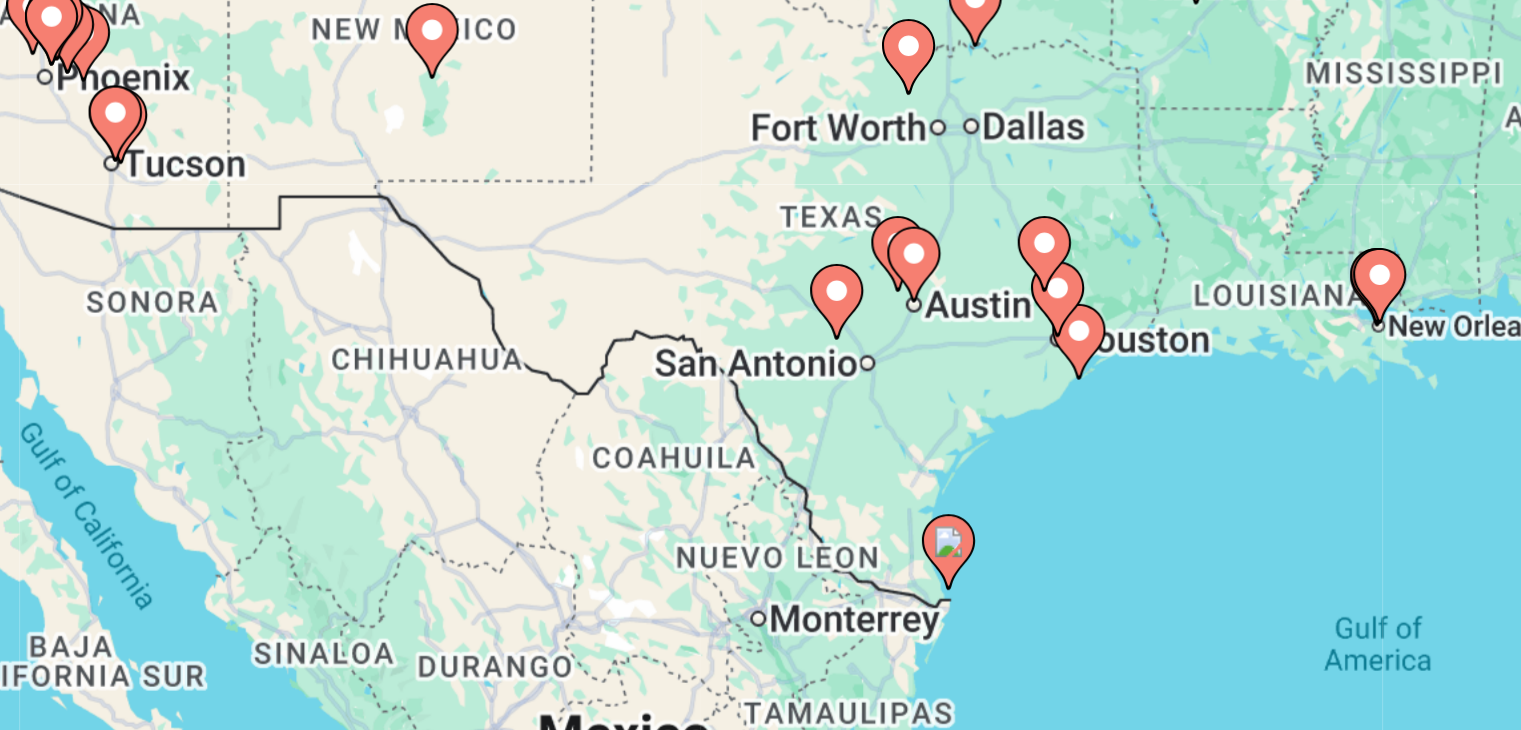 drag, startPoint x: 581, startPoint y: 467, endPoint x: 440, endPoint y: 407, distance: 153.2351 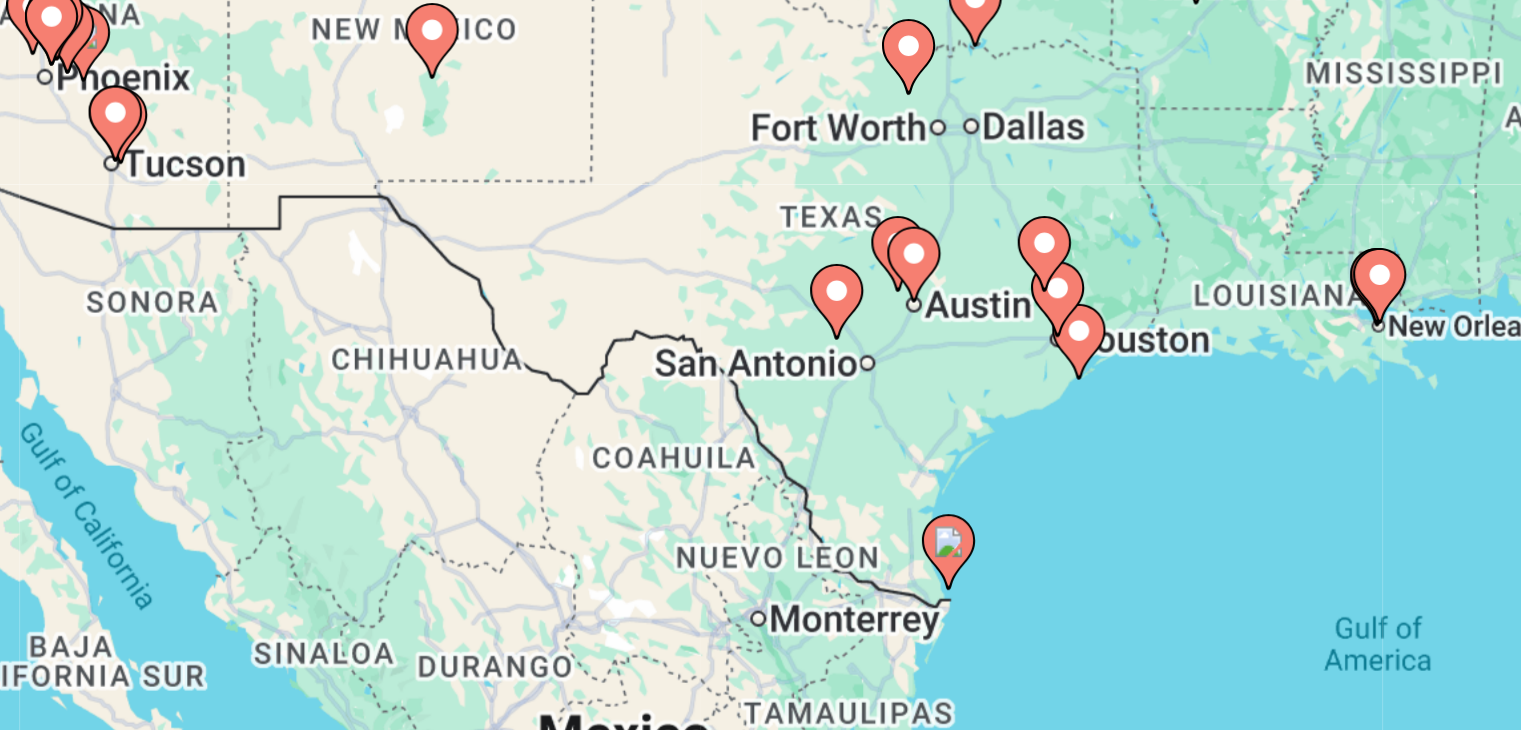 click on "To navigate, press the arrow keys. To activate drag with keyboard, press Alt + Enter. Once in keyboard drag state, use the arrow keys to move the marker. To complete the drag, press the Enter key. To cancel, press Escape." at bounding box center (760, 440) 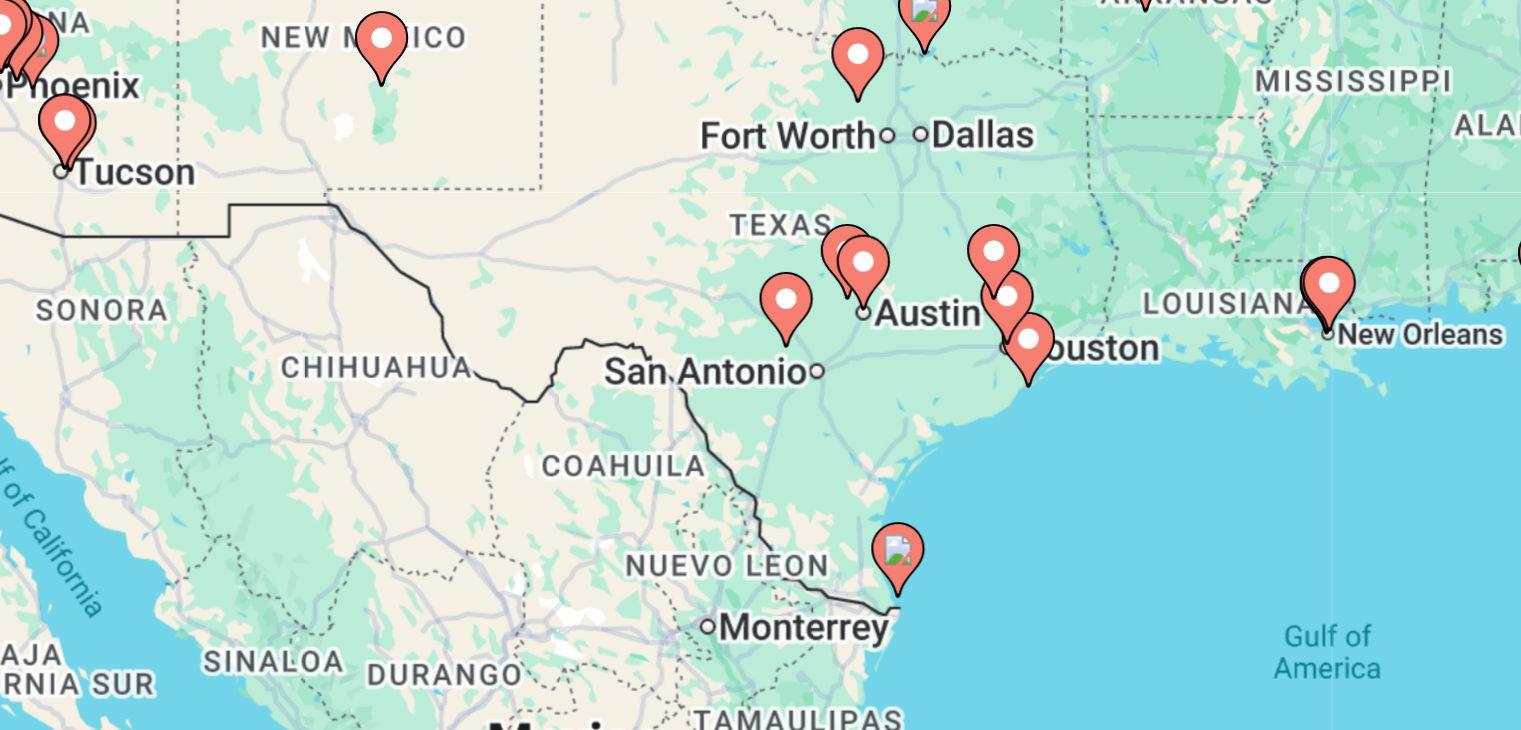 click 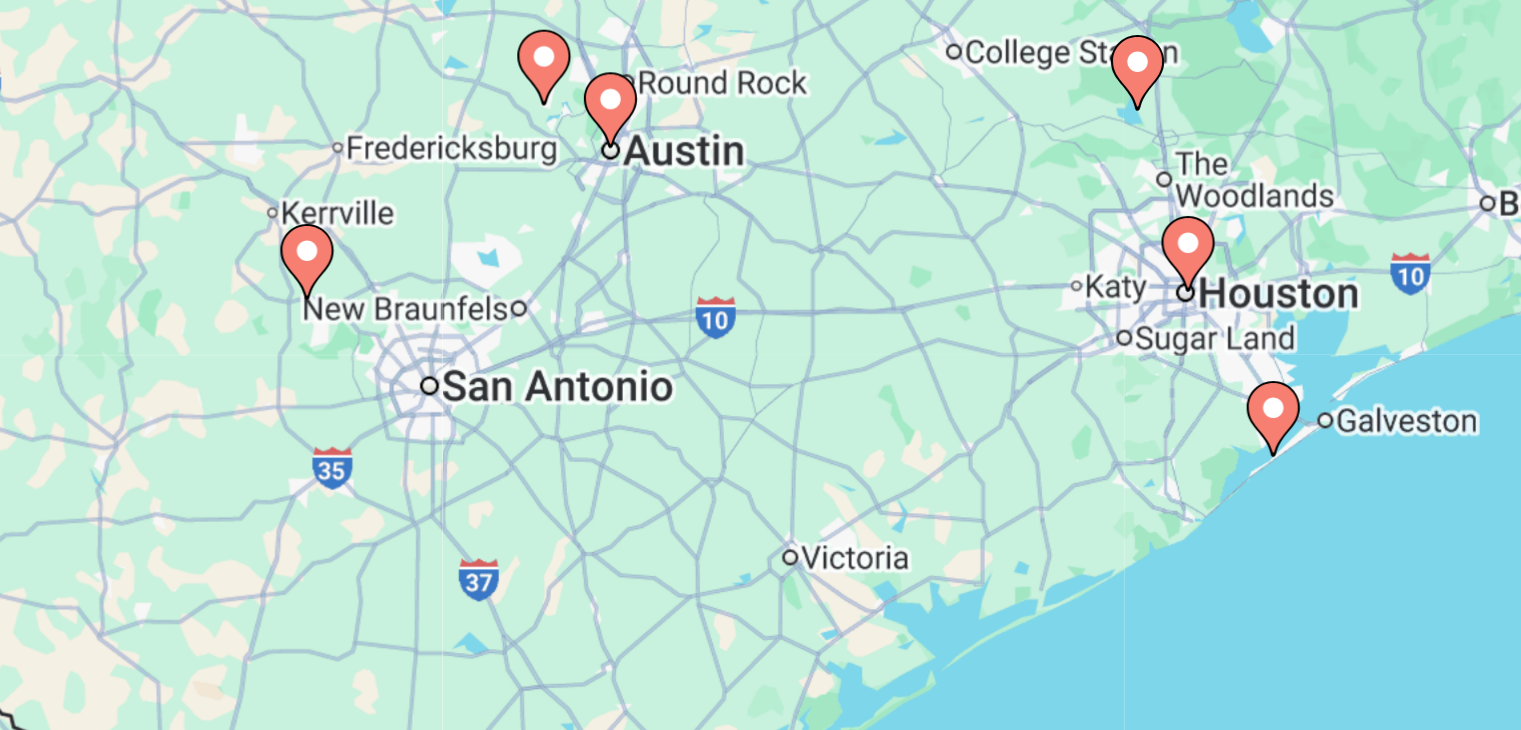 drag, startPoint x: 728, startPoint y: 359, endPoint x: 744, endPoint y: 356, distance: 16.27882 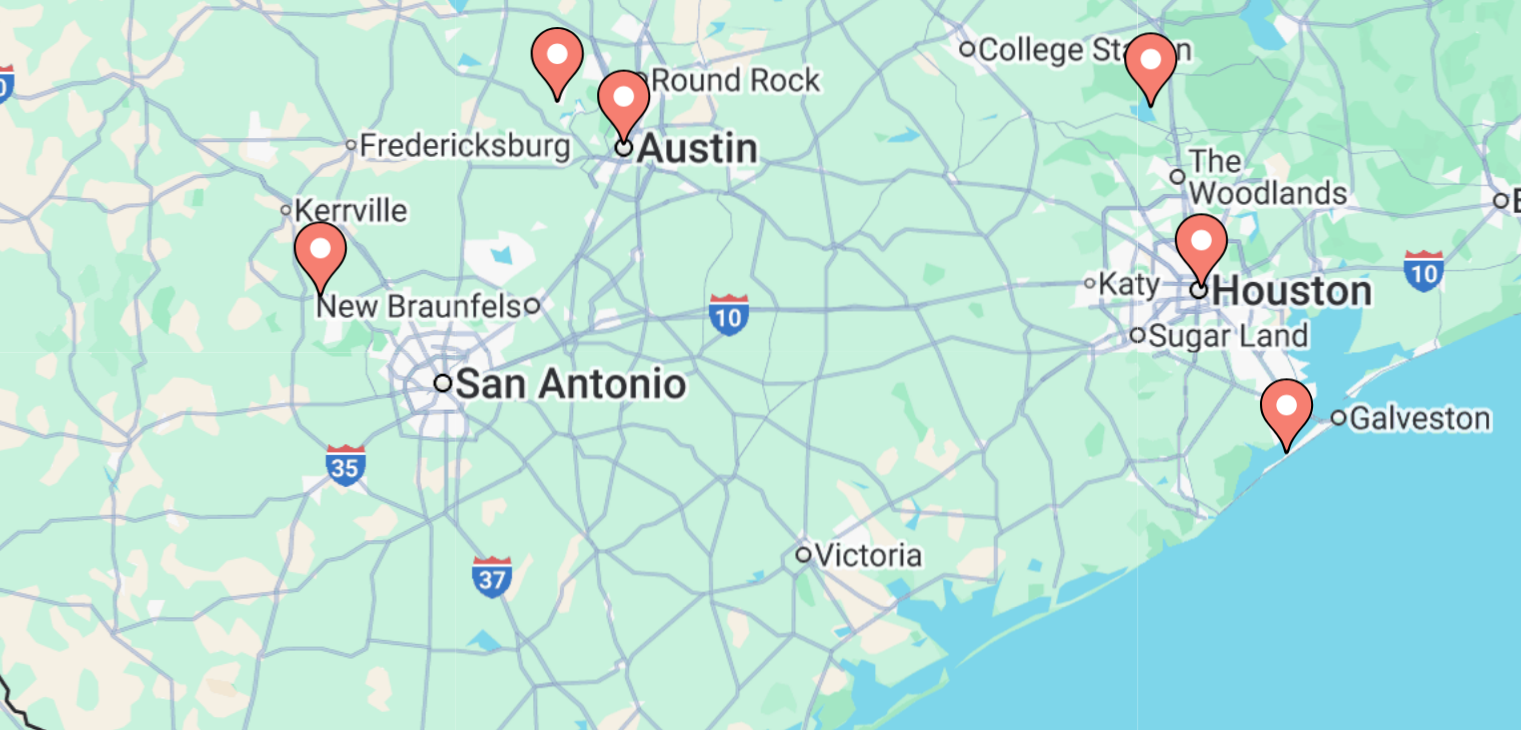 click 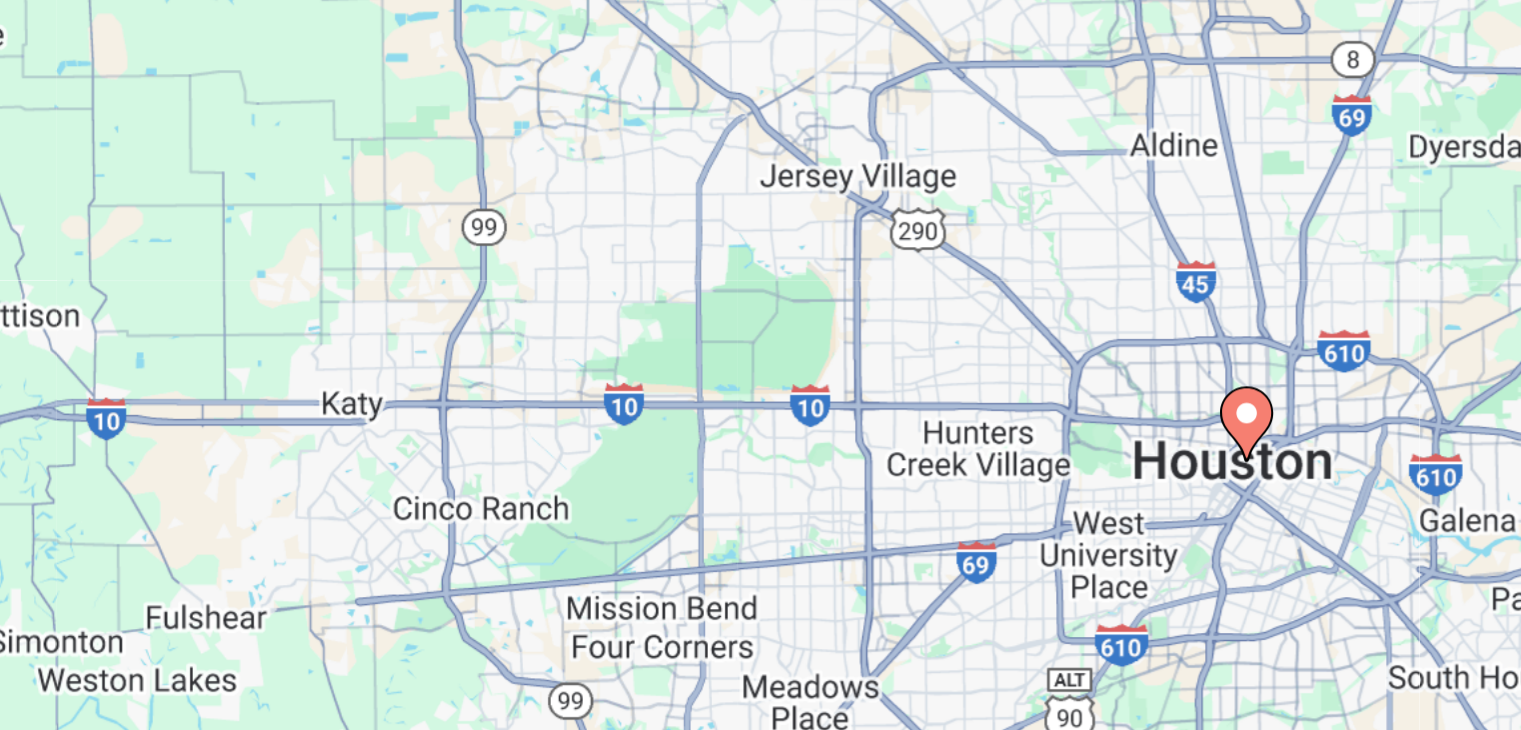 click 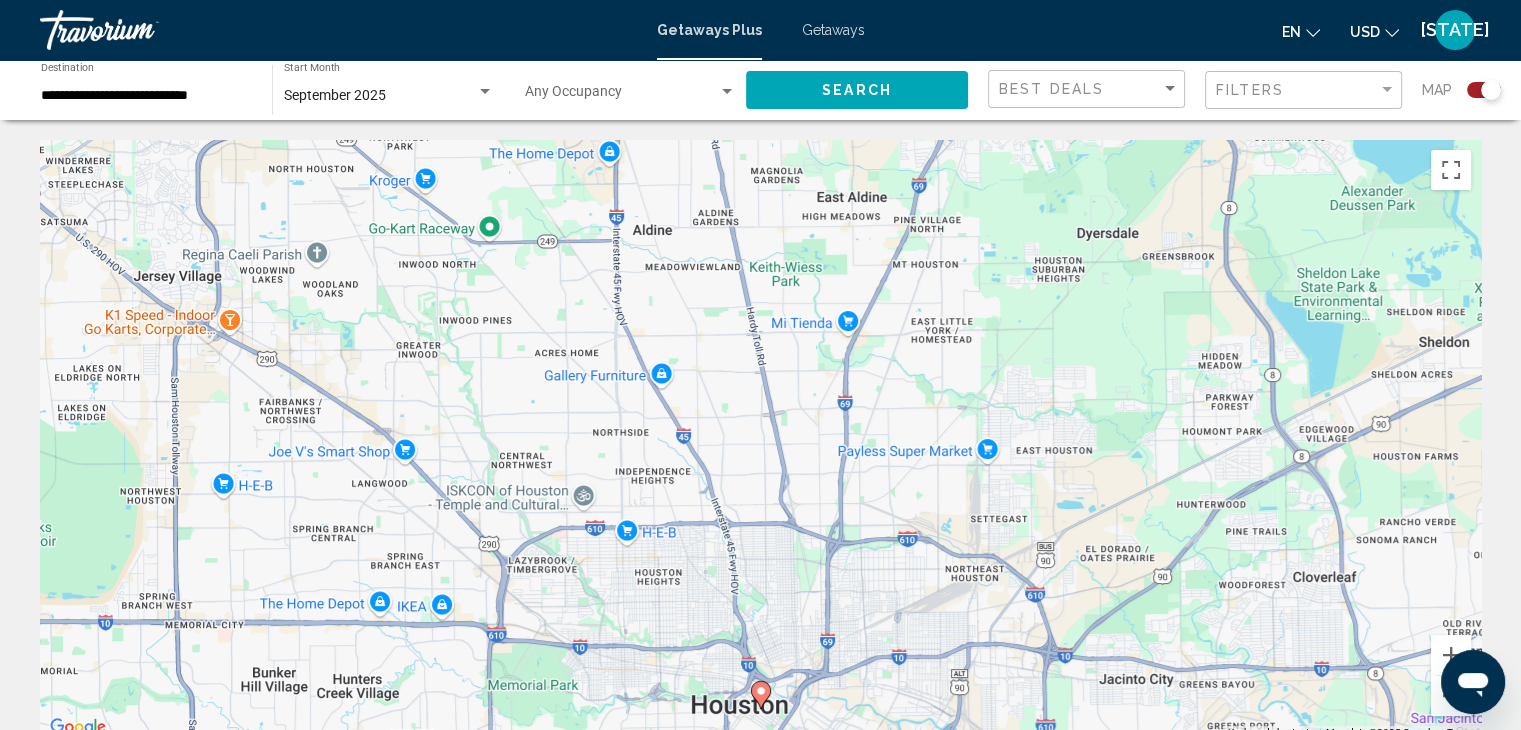 click 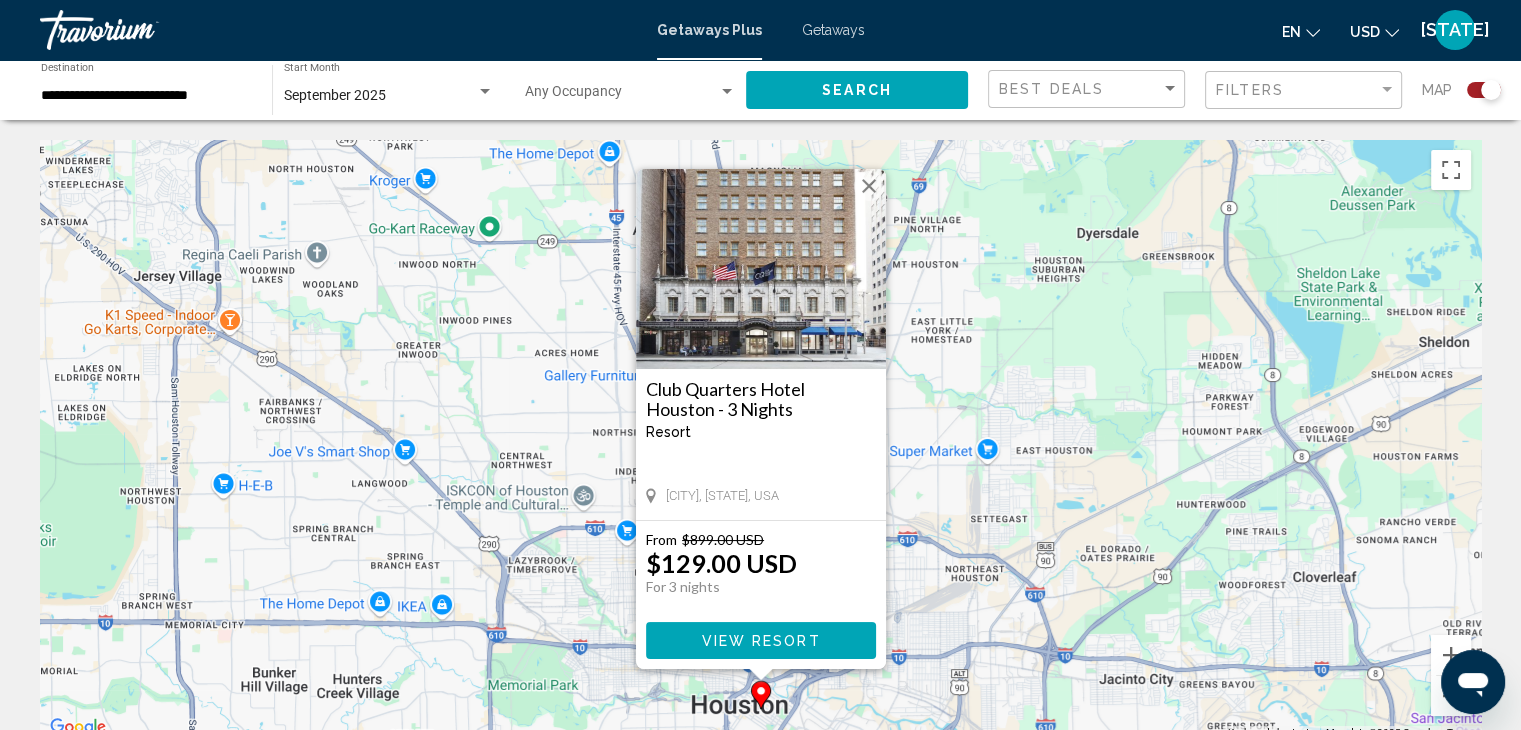 click on "View Resort" at bounding box center [760, 641] 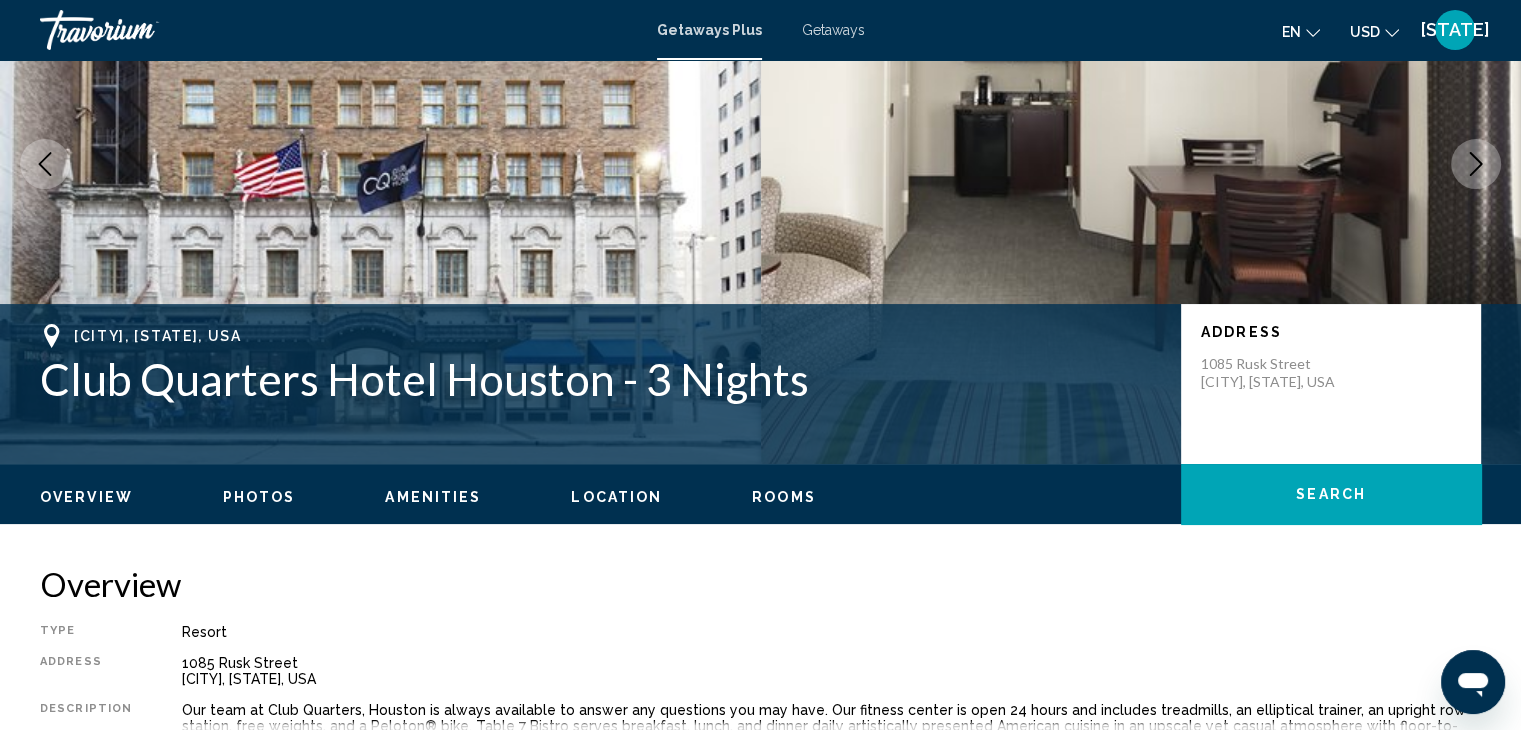 scroll, scrollTop: 185, scrollLeft: 0, axis: vertical 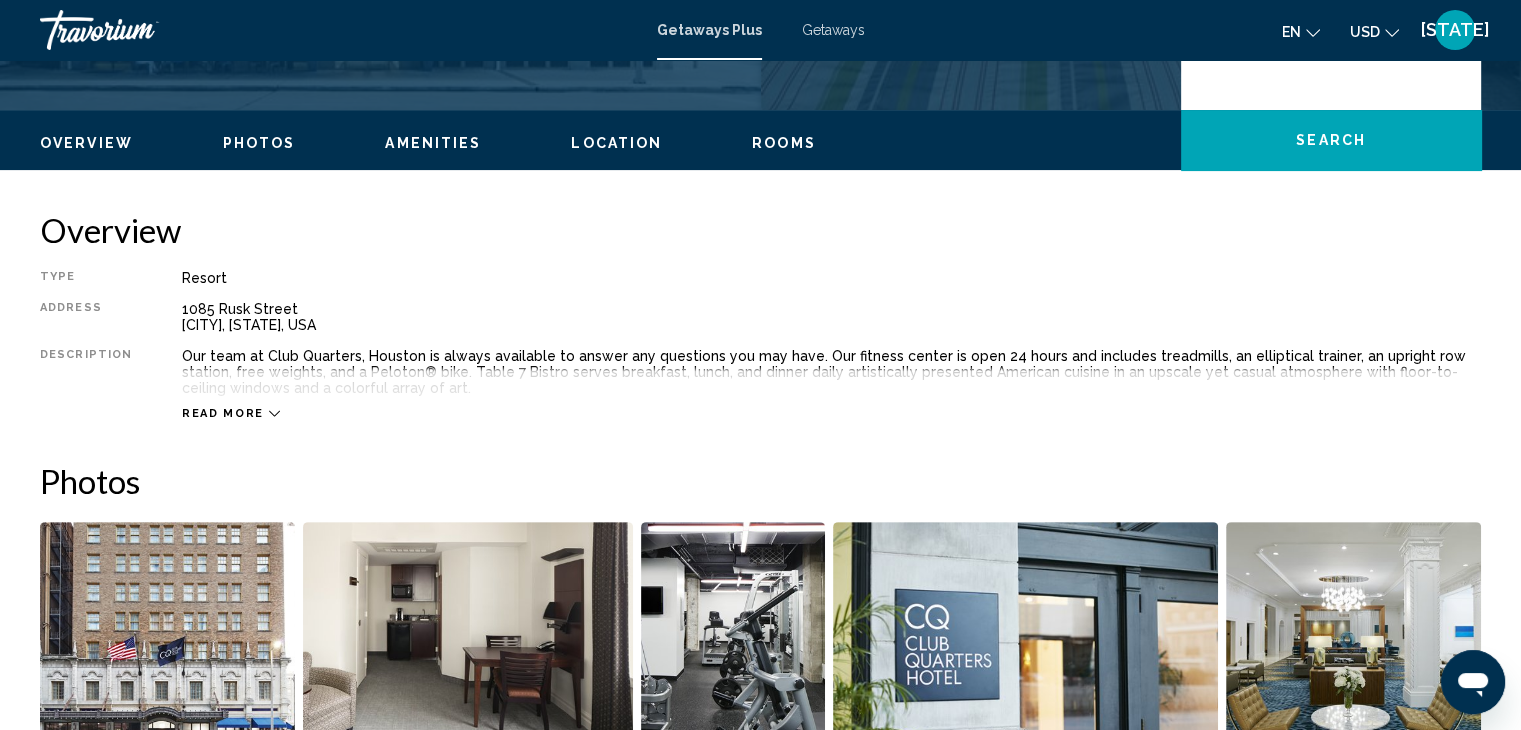 click on "Read more" at bounding box center [223, 413] 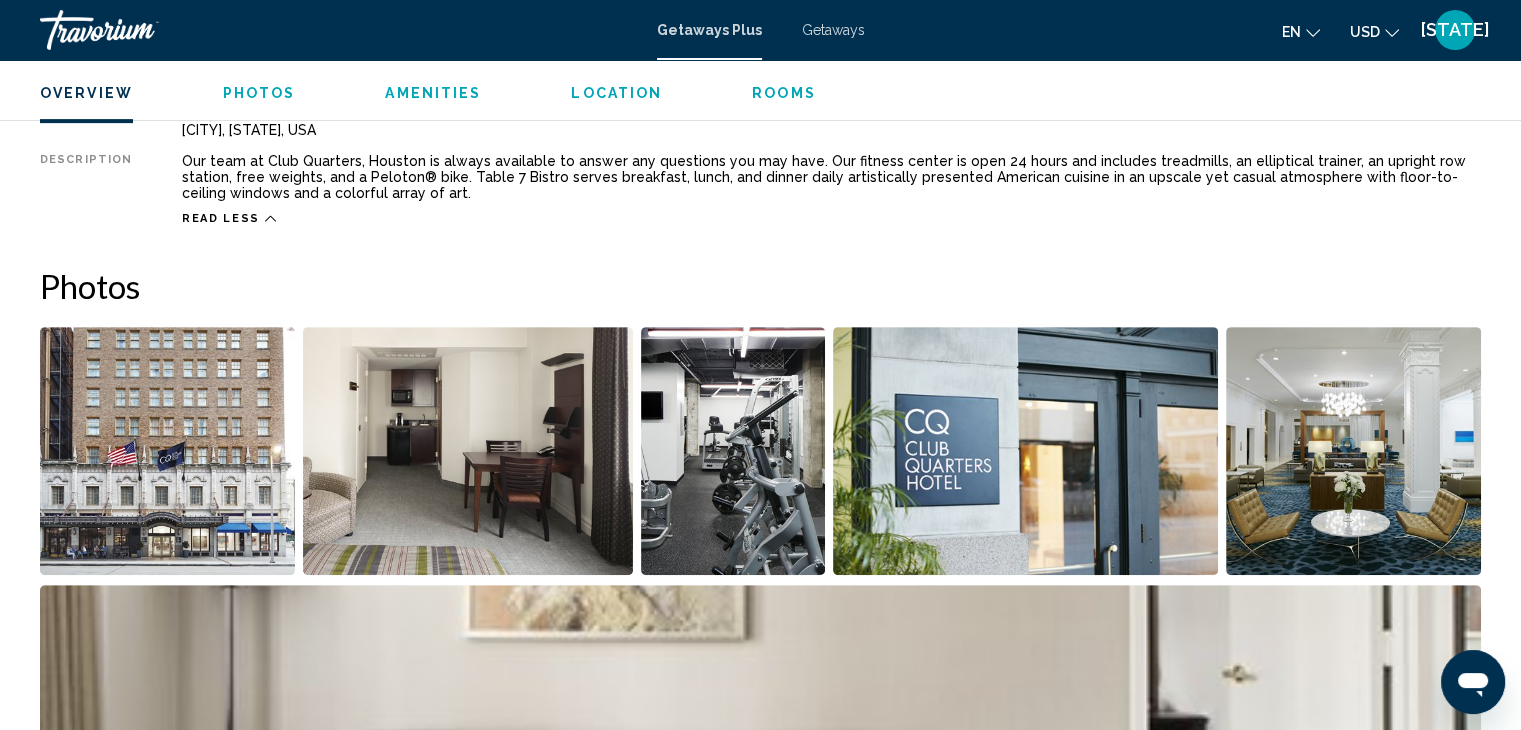 scroll, scrollTop: 776, scrollLeft: 0, axis: vertical 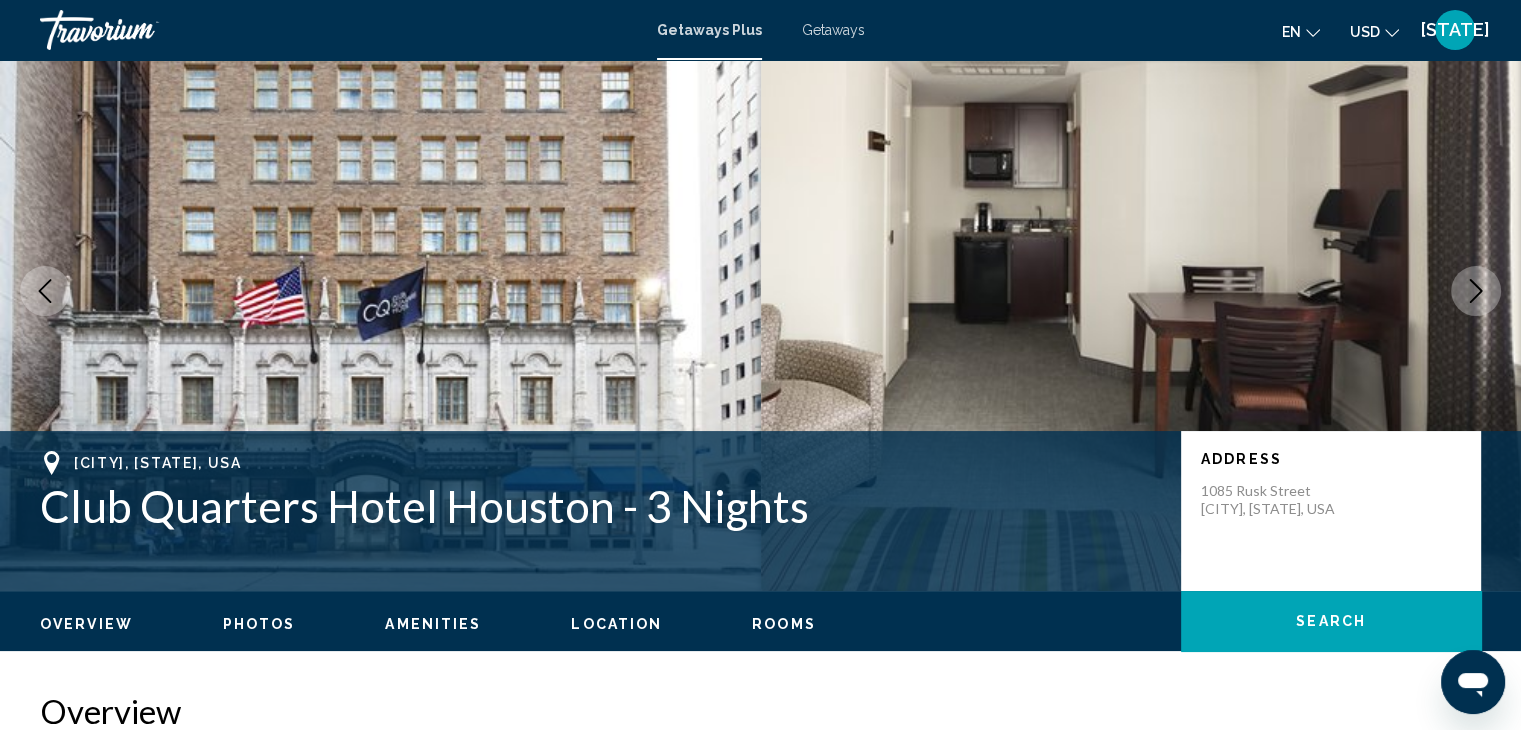 click on "Getaways" at bounding box center (833, 30) 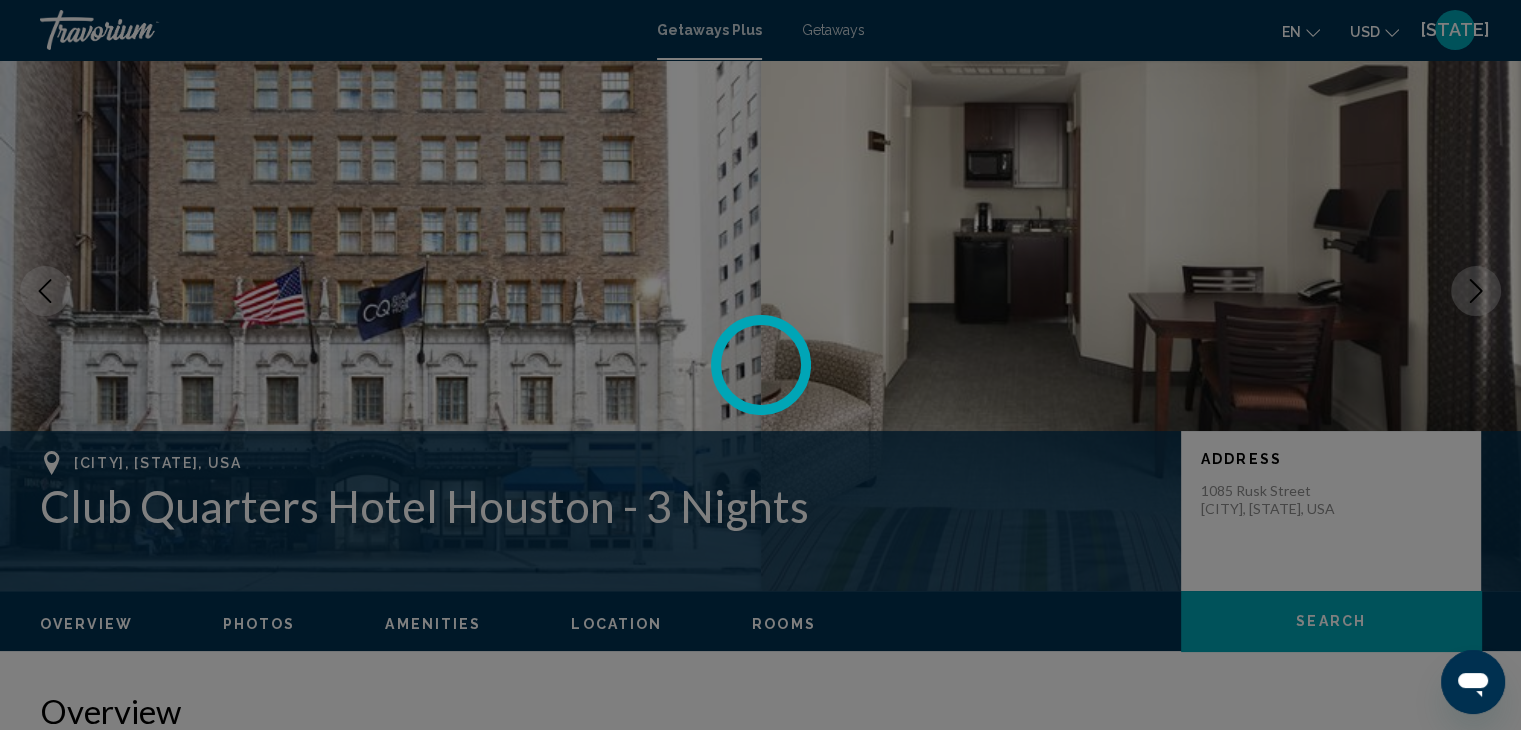 scroll, scrollTop: 0, scrollLeft: 0, axis: both 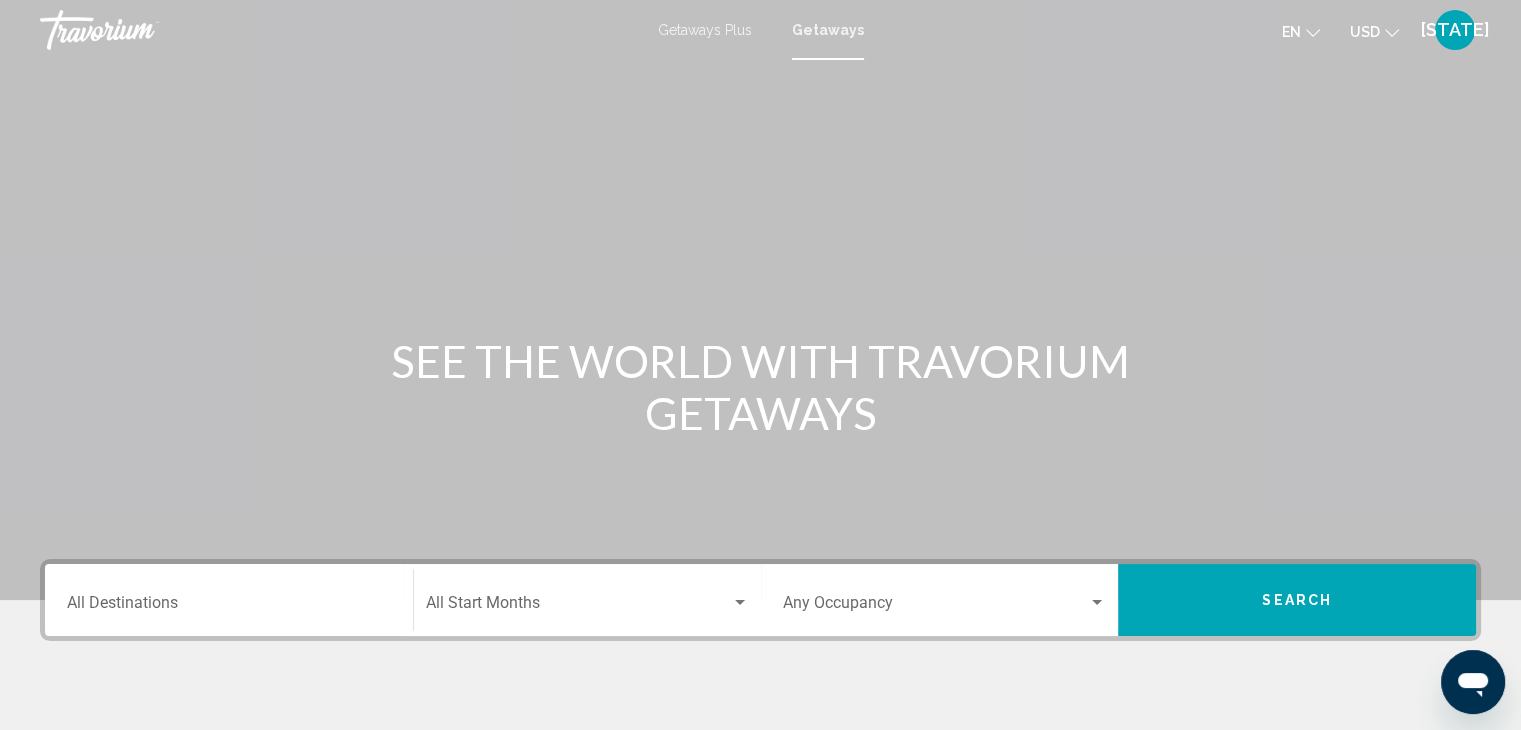 click on "Destination All Destinations" at bounding box center (229, 600) 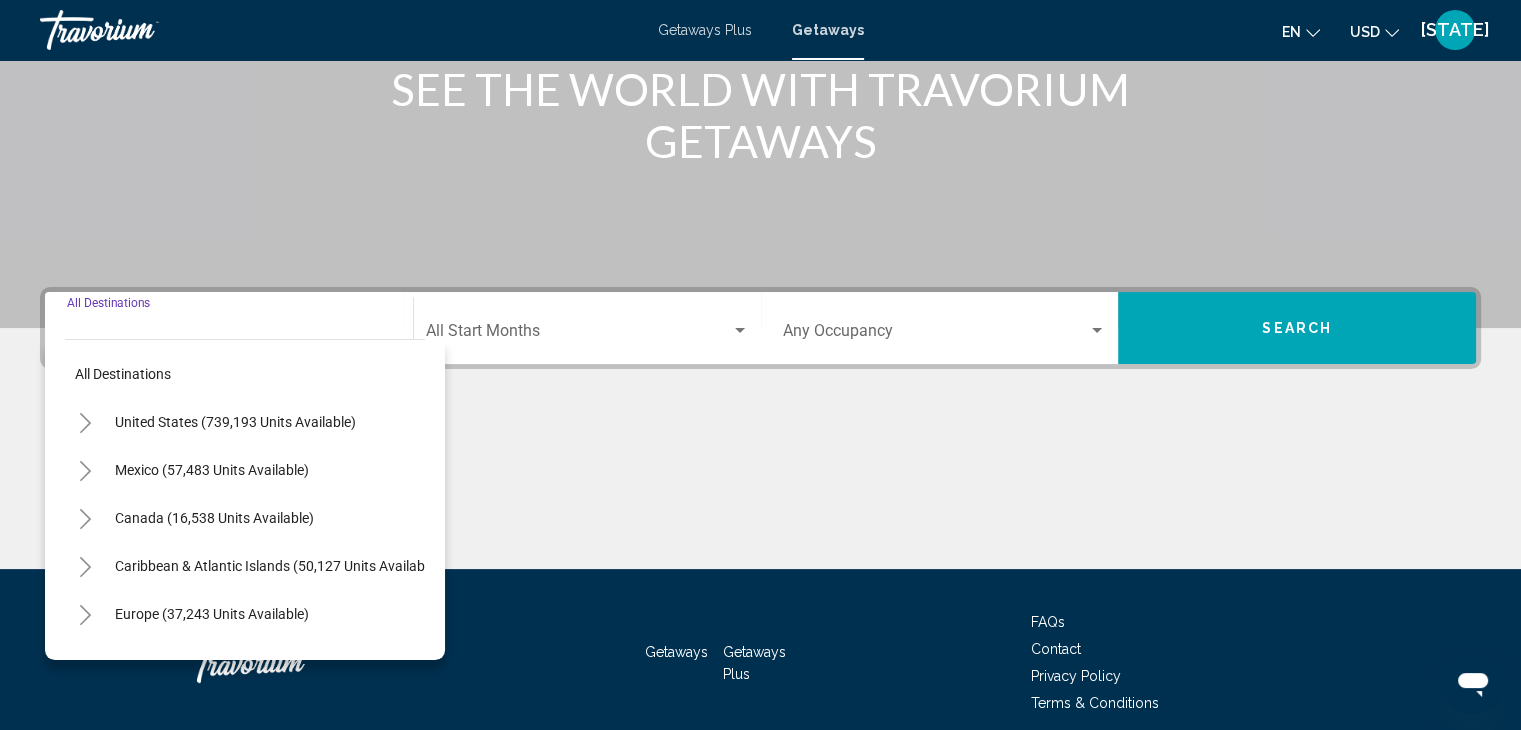scroll, scrollTop: 356, scrollLeft: 0, axis: vertical 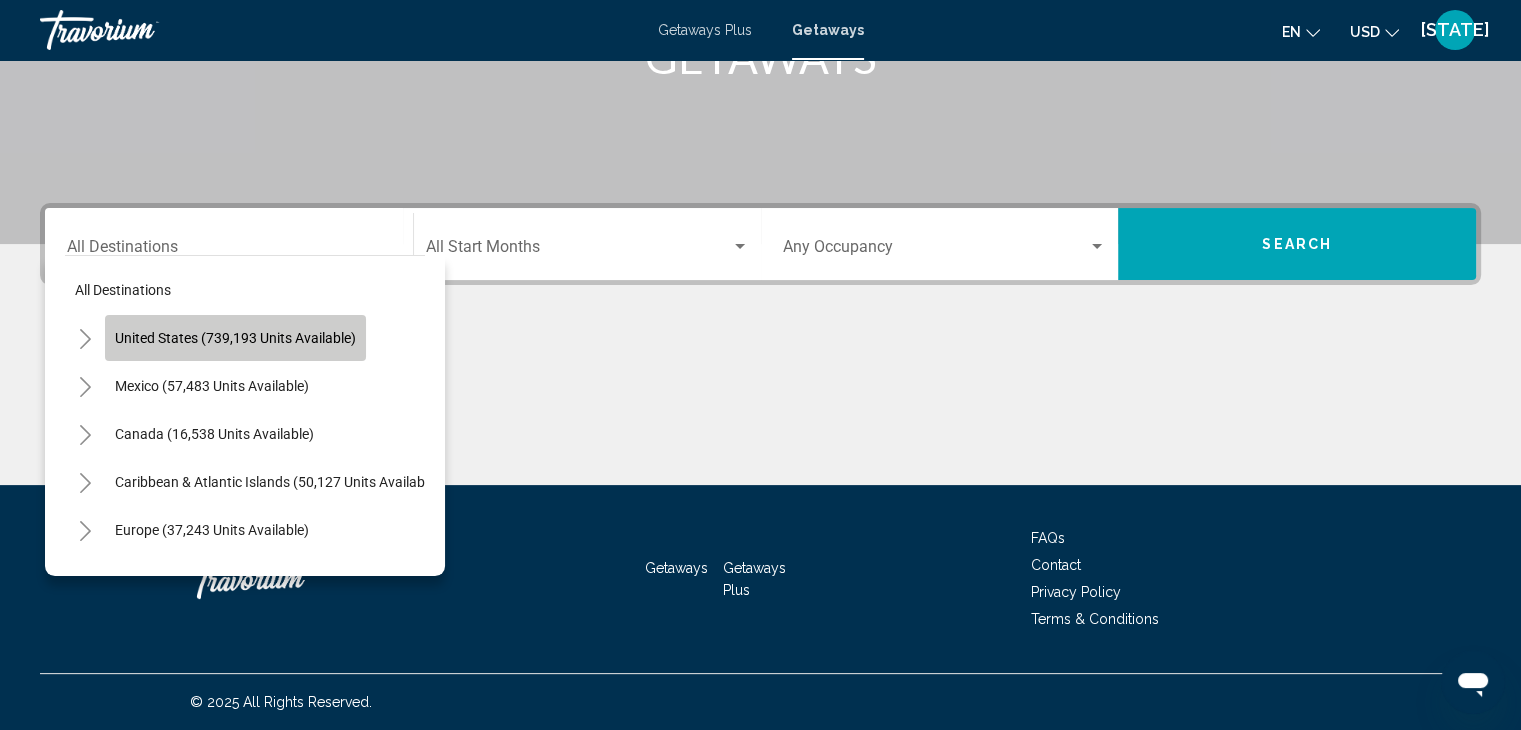 click on "United States (739,193 units available)" 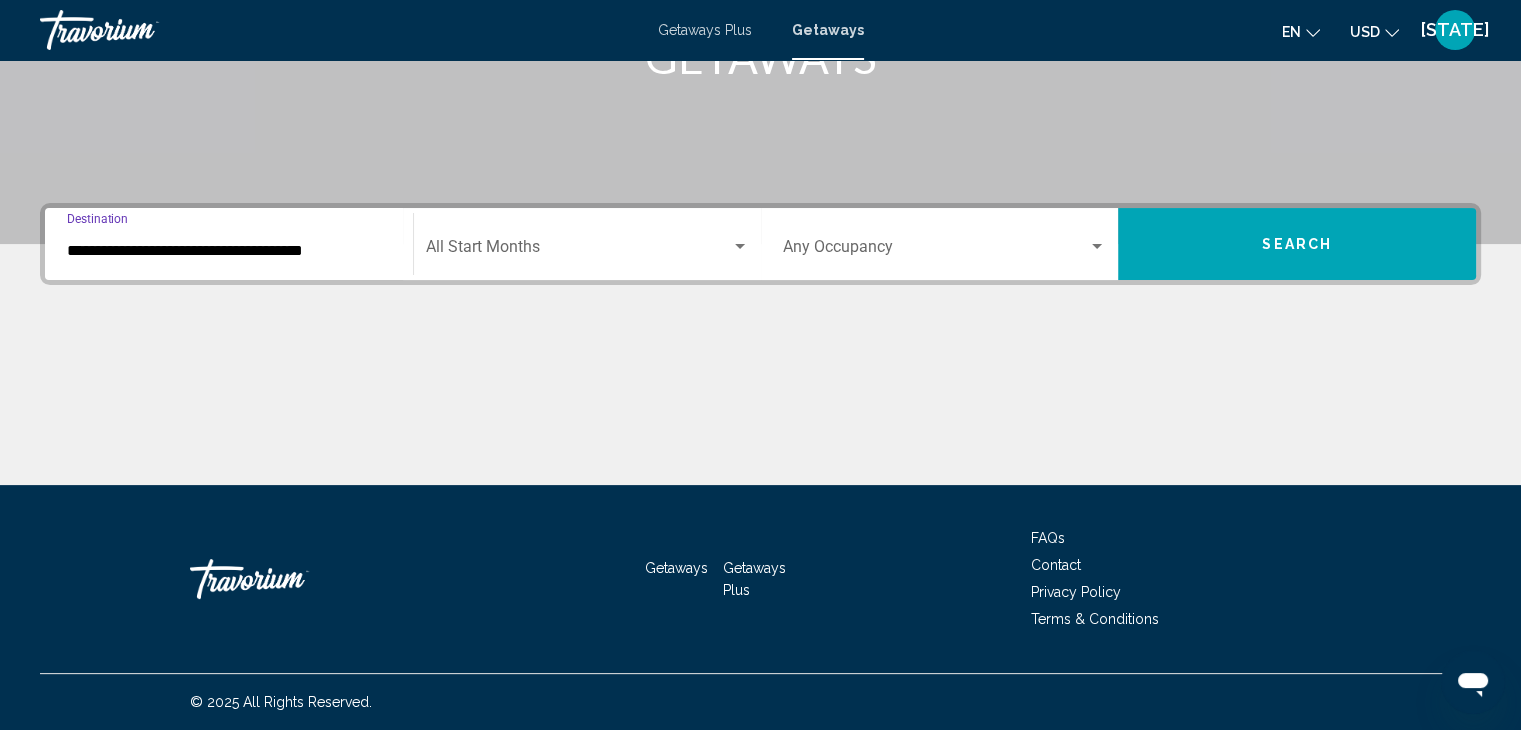 click at bounding box center [578, 251] 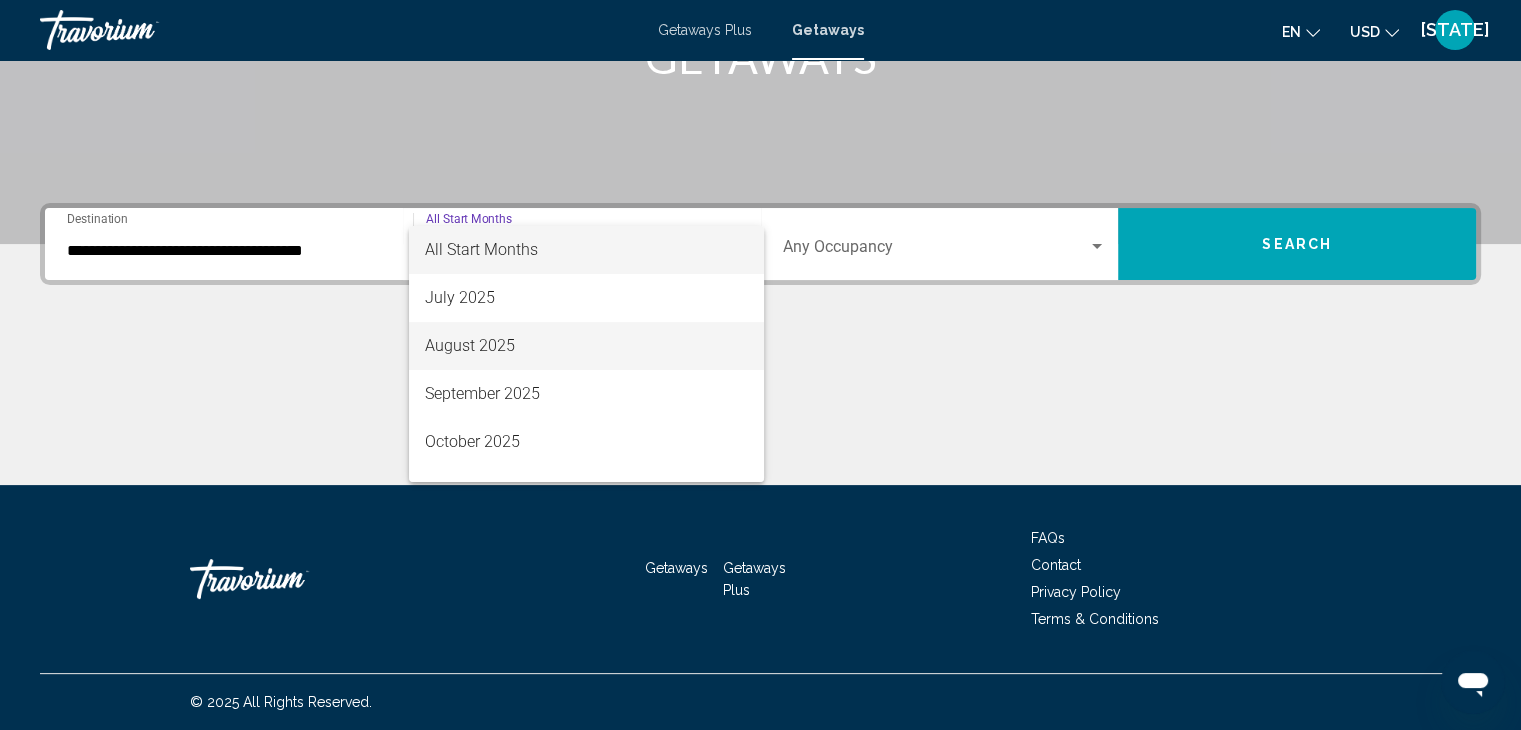 click on "August 2025" at bounding box center [586, 346] 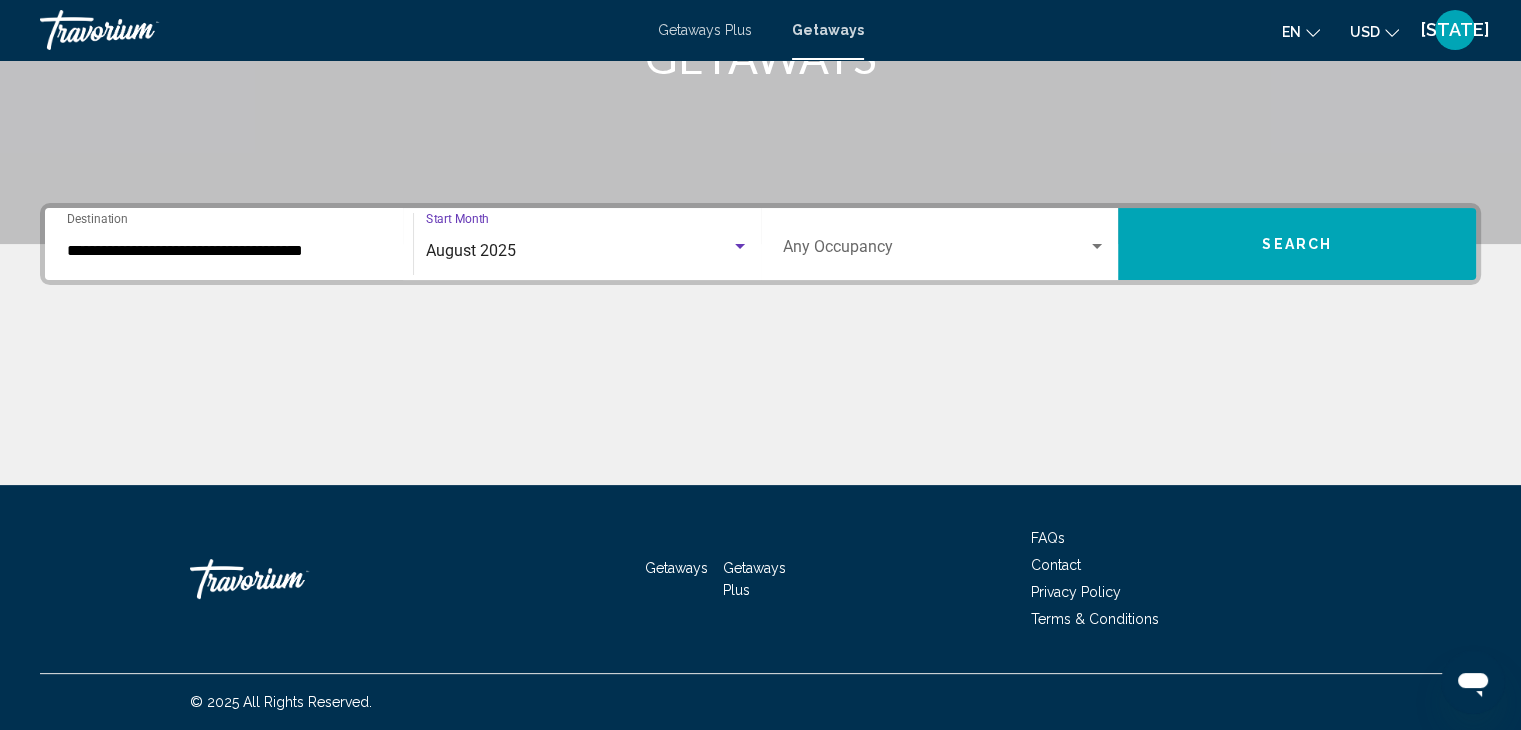 click on "Search" at bounding box center [1297, 244] 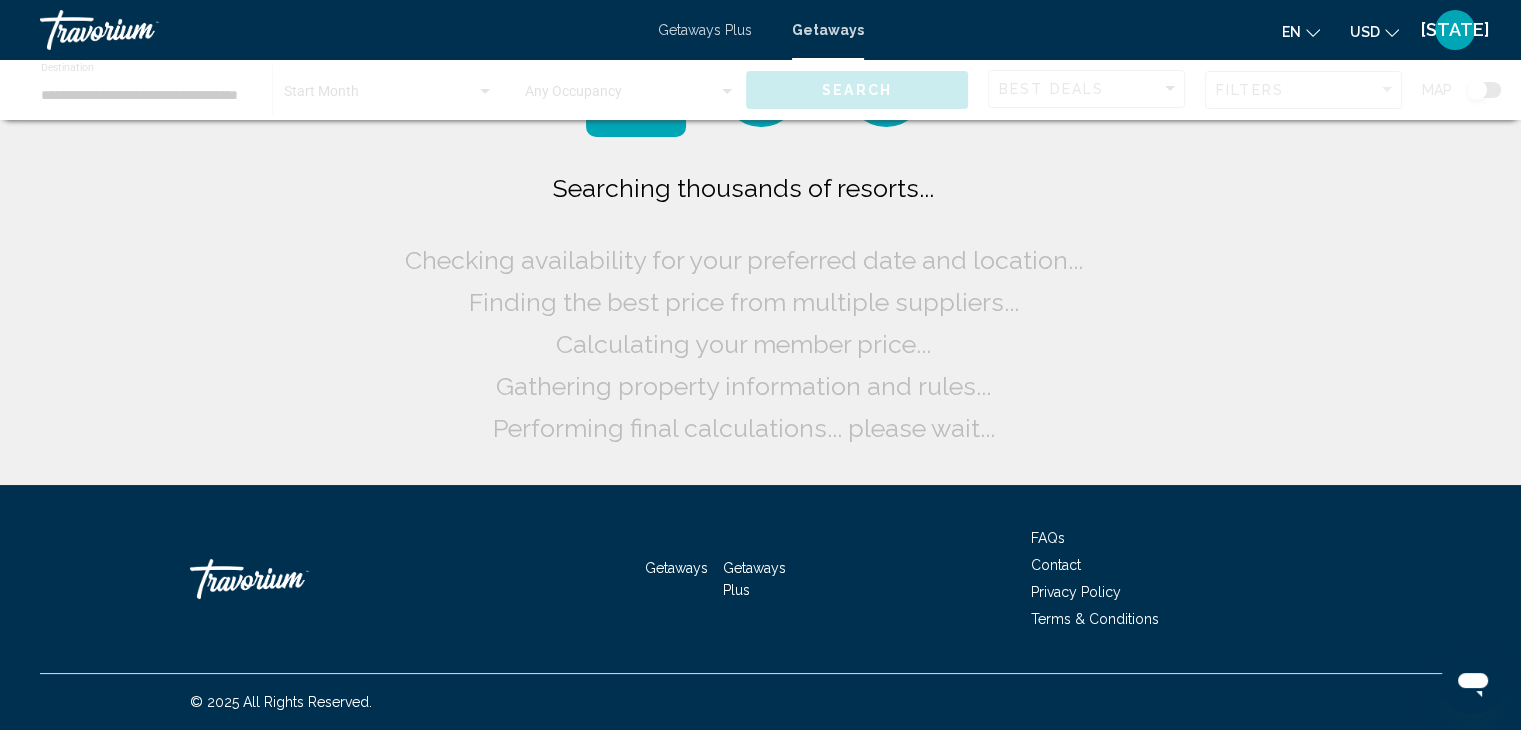 scroll, scrollTop: 0, scrollLeft: 0, axis: both 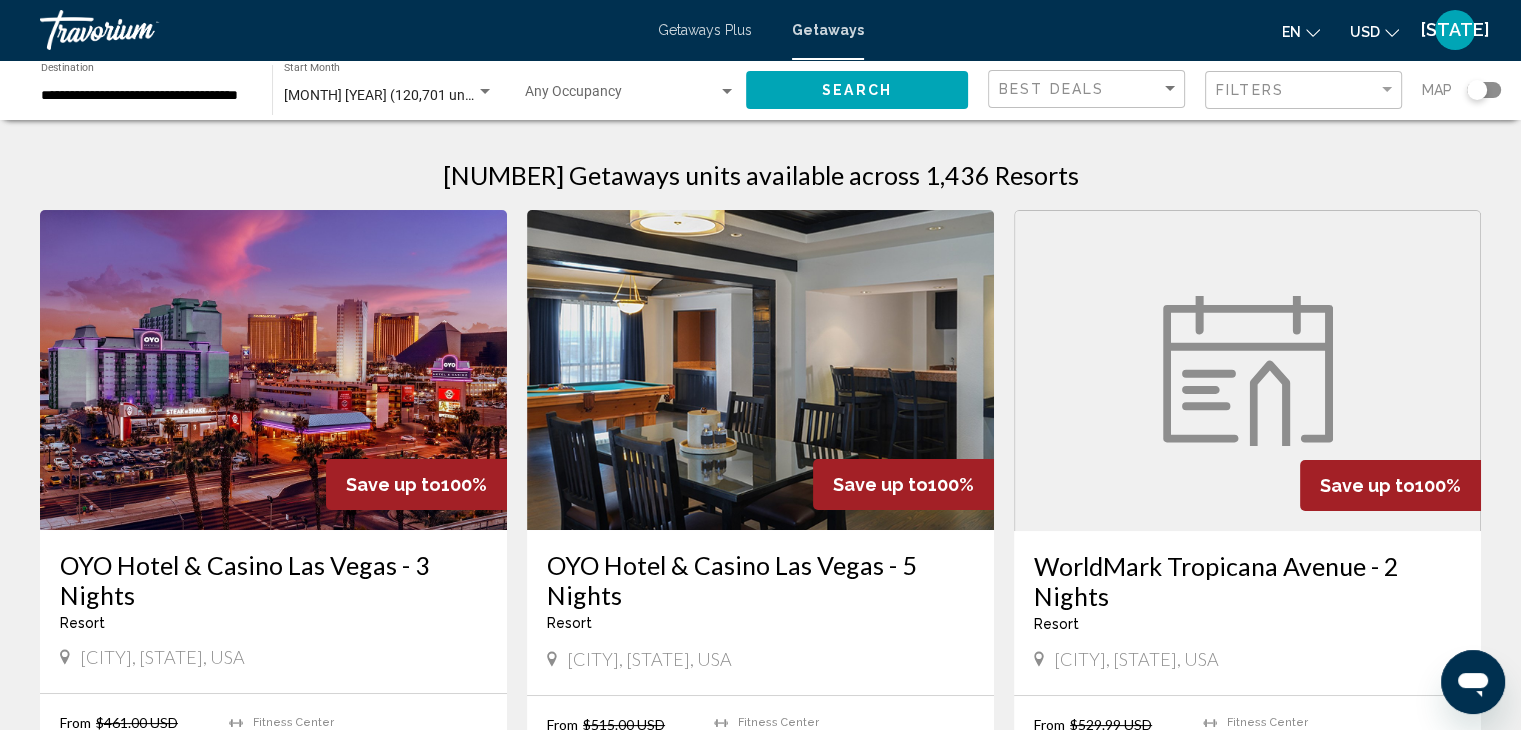 click 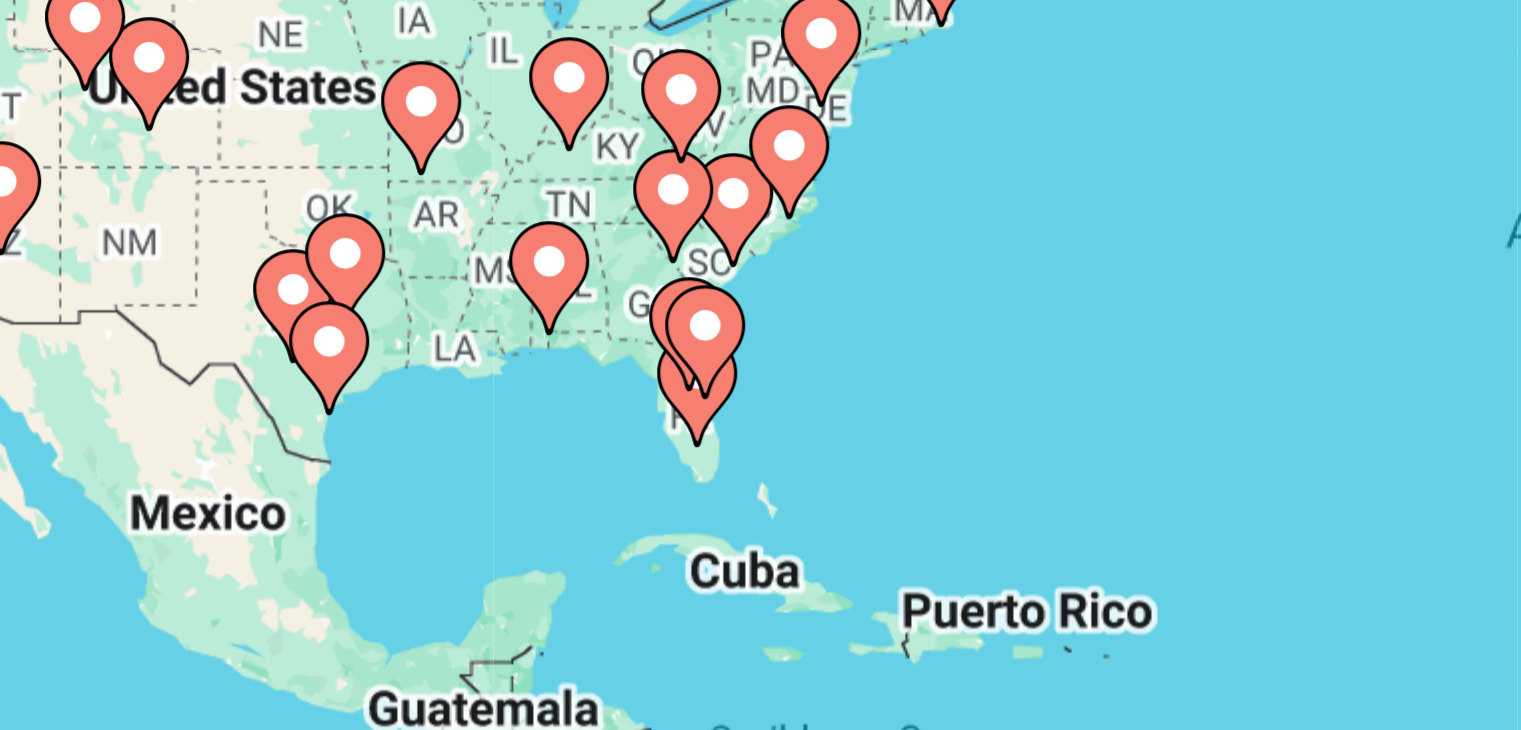 click 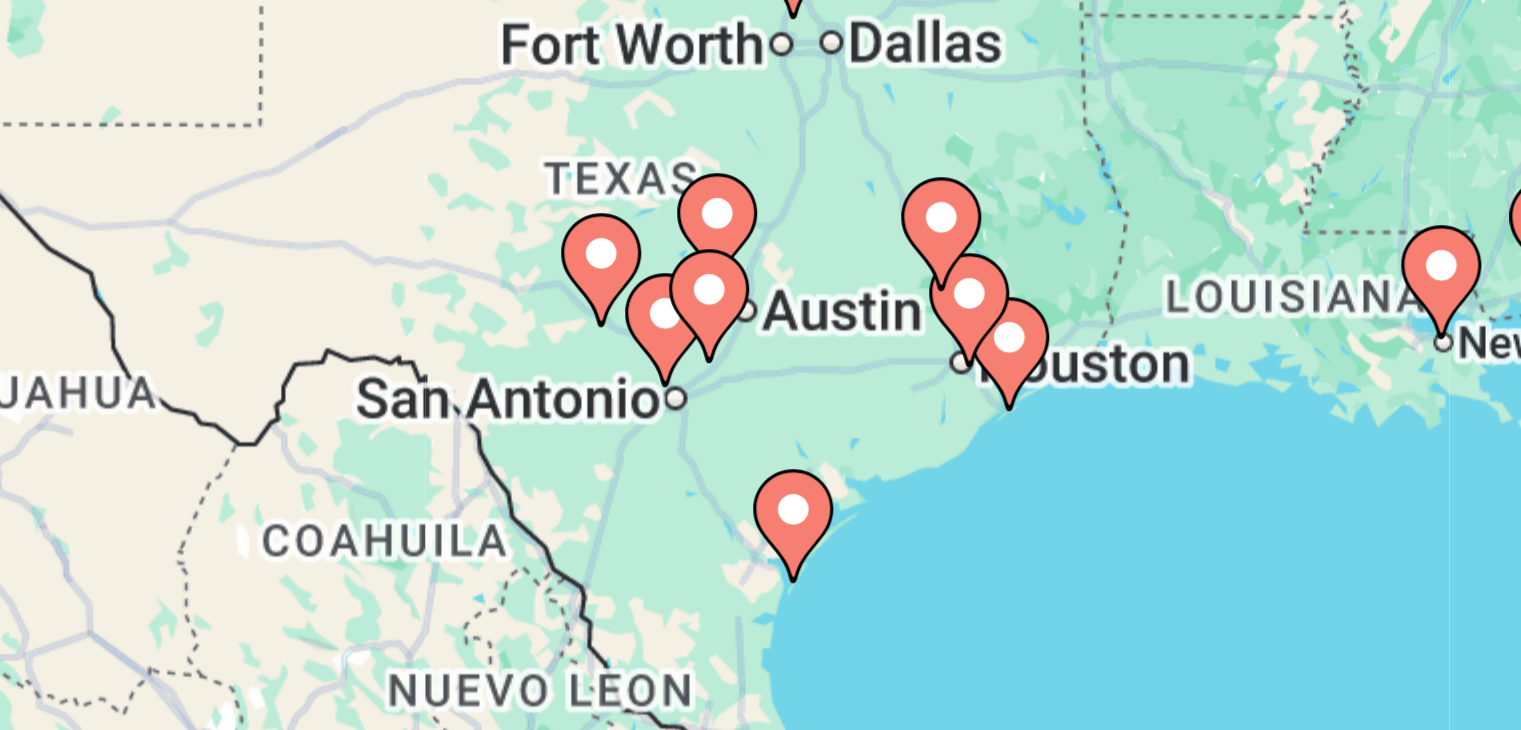 drag, startPoint x: 576, startPoint y: 444, endPoint x: 297, endPoint y: 500, distance: 284.56458 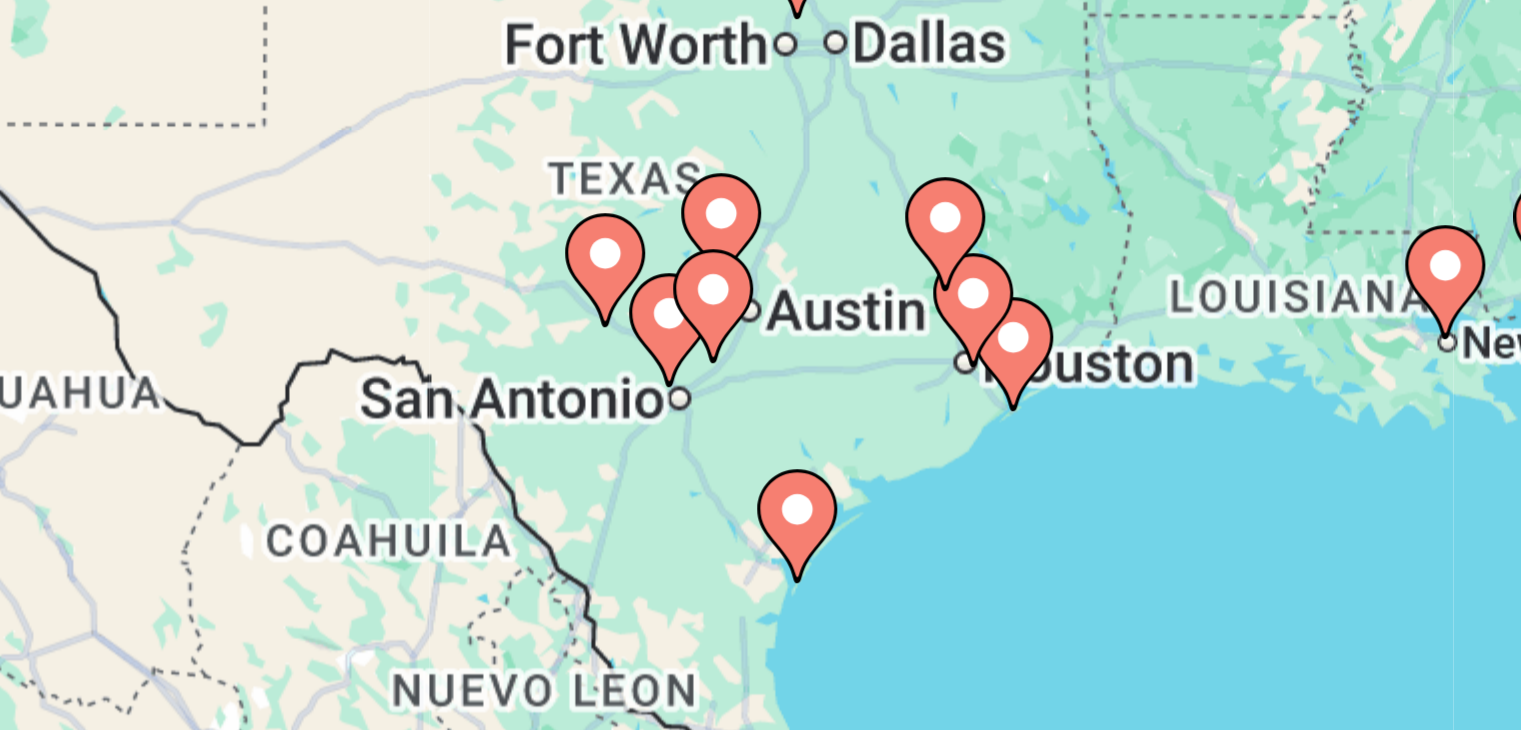click 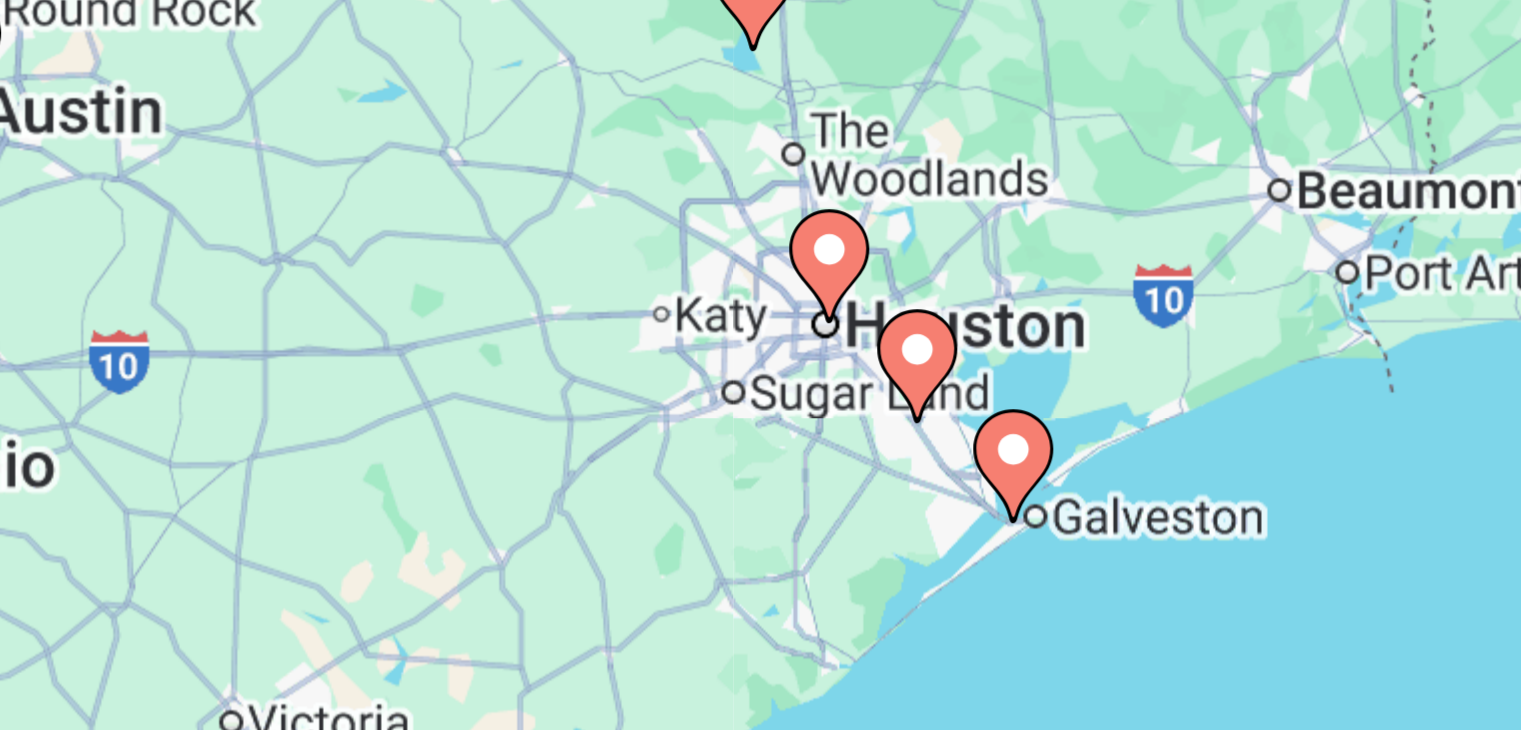 drag, startPoint x: 583, startPoint y: 460, endPoint x: 371, endPoint y: 502, distance: 216.12033 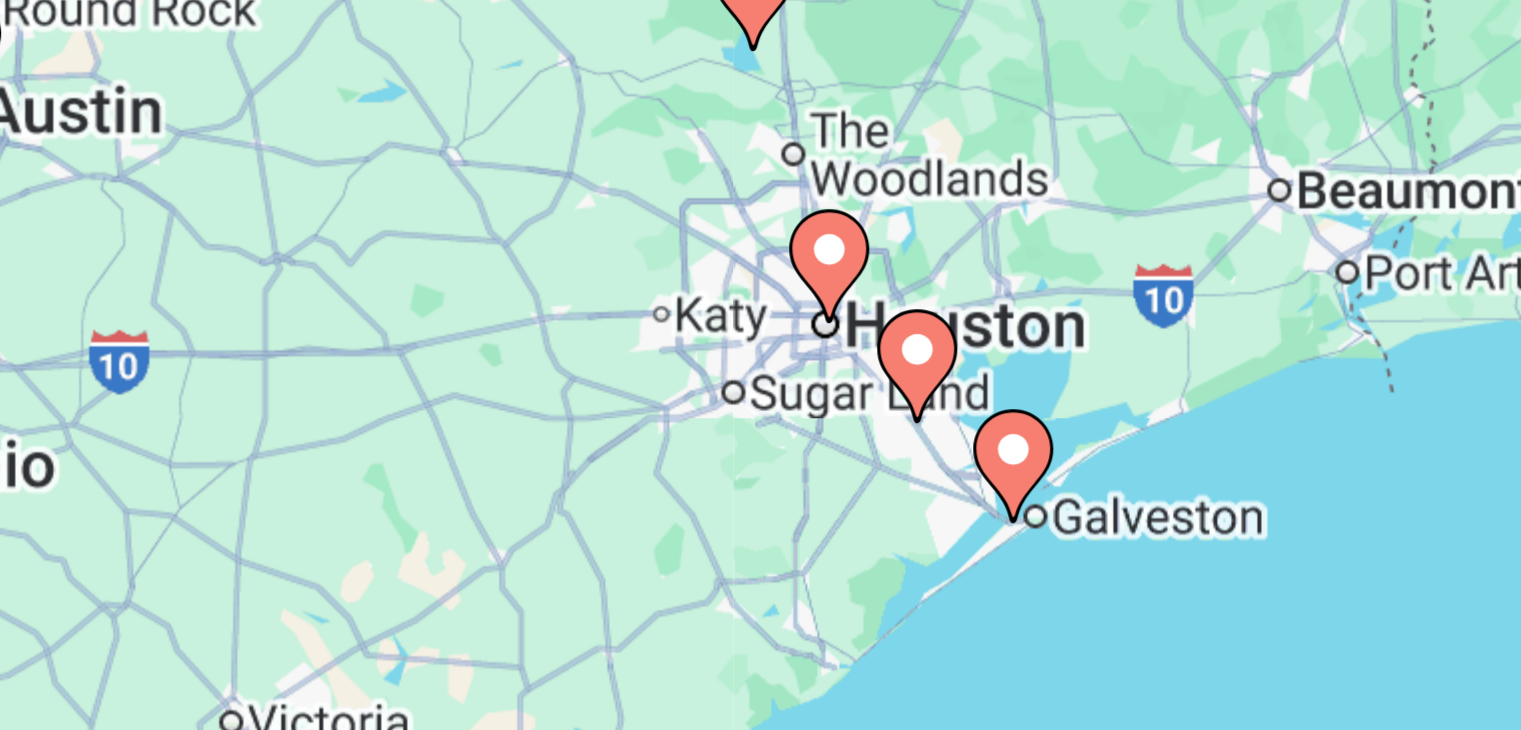 click 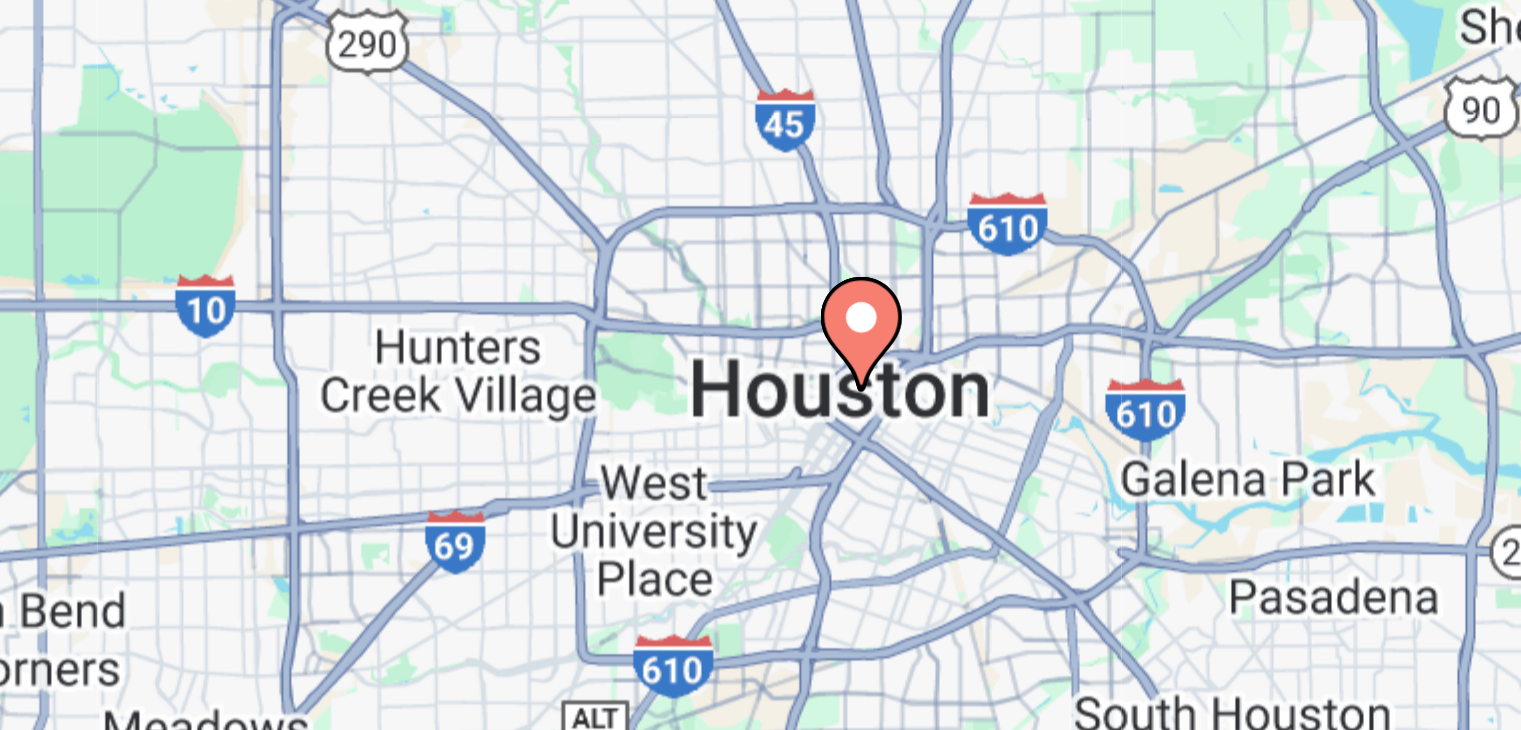 drag, startPoint x: 623, startPoint y: 450, endPoint x: 335, endPoint y: 450, distance: 288 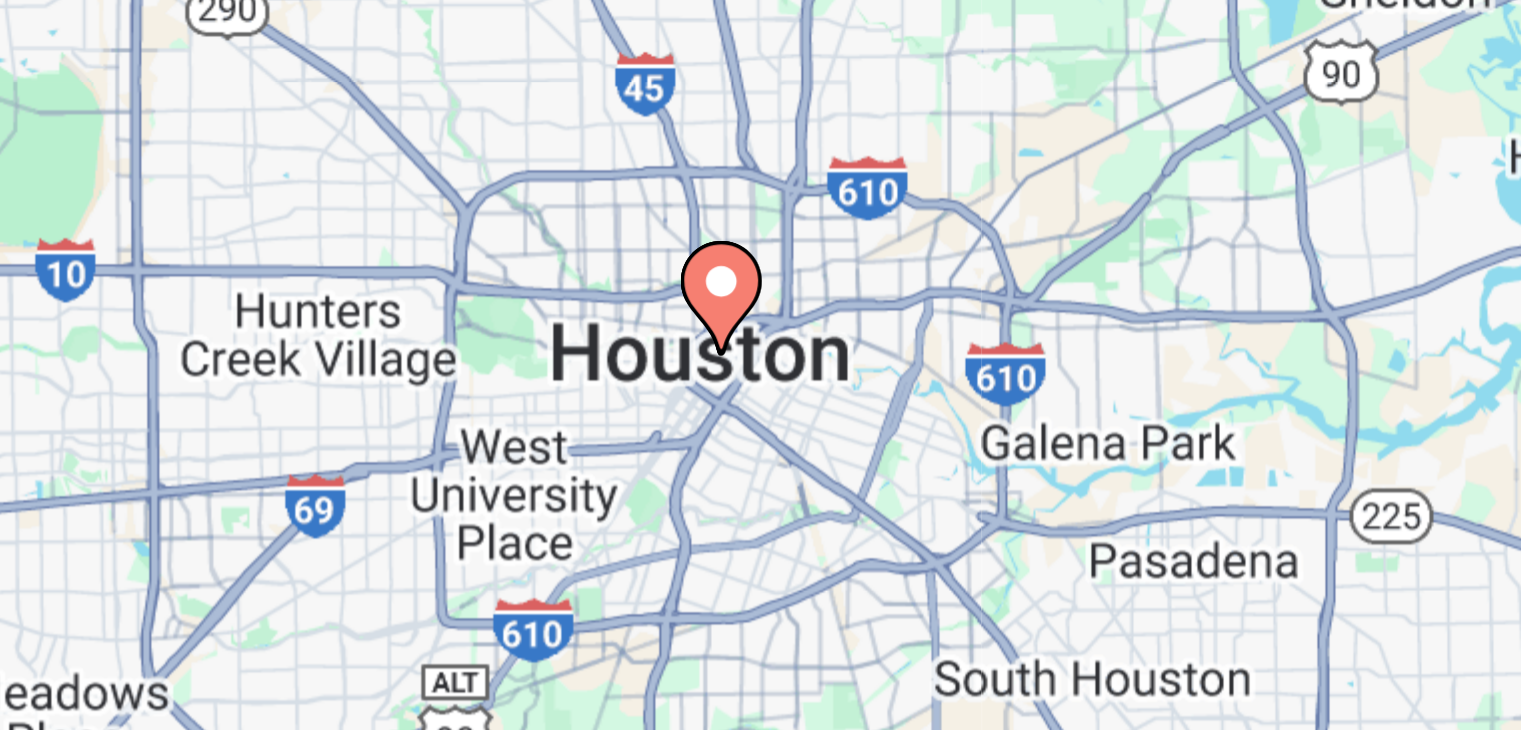 click 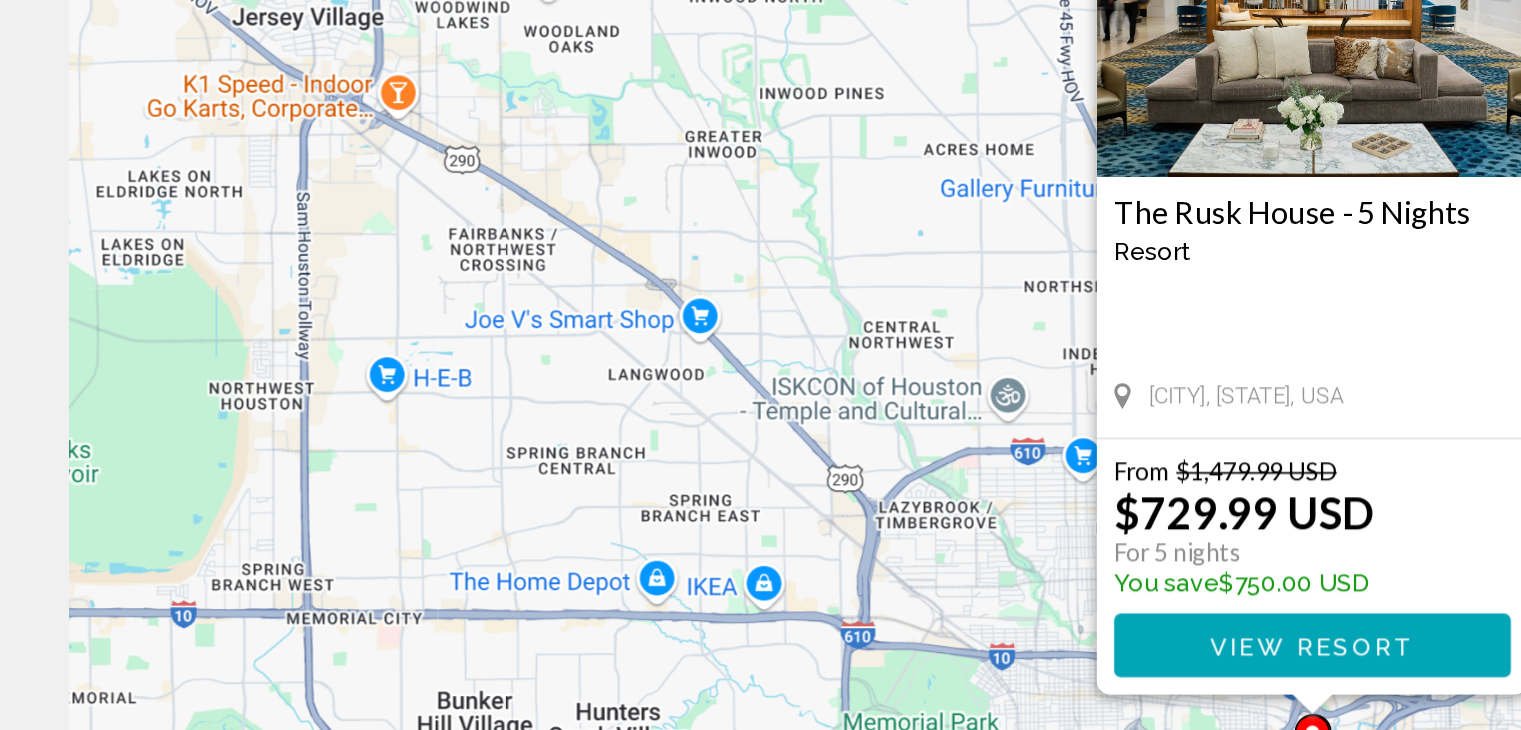 scroll, scrollTop: 0, scrollLeft: 0, axis: both 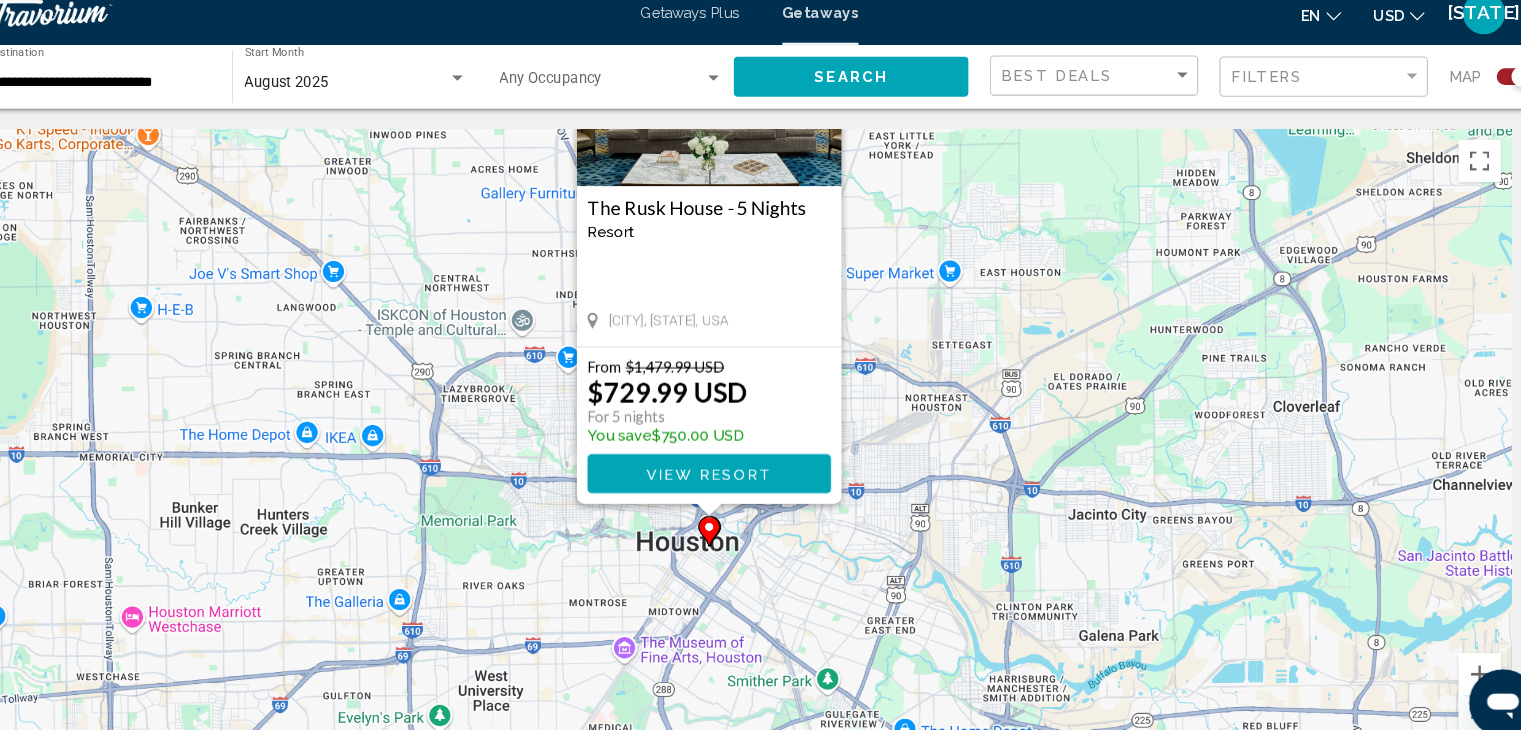 drag, startPoint x: 1011, startPoint y: 552, endPoint x: 973, endPoint y: 373, distance: 182.98907 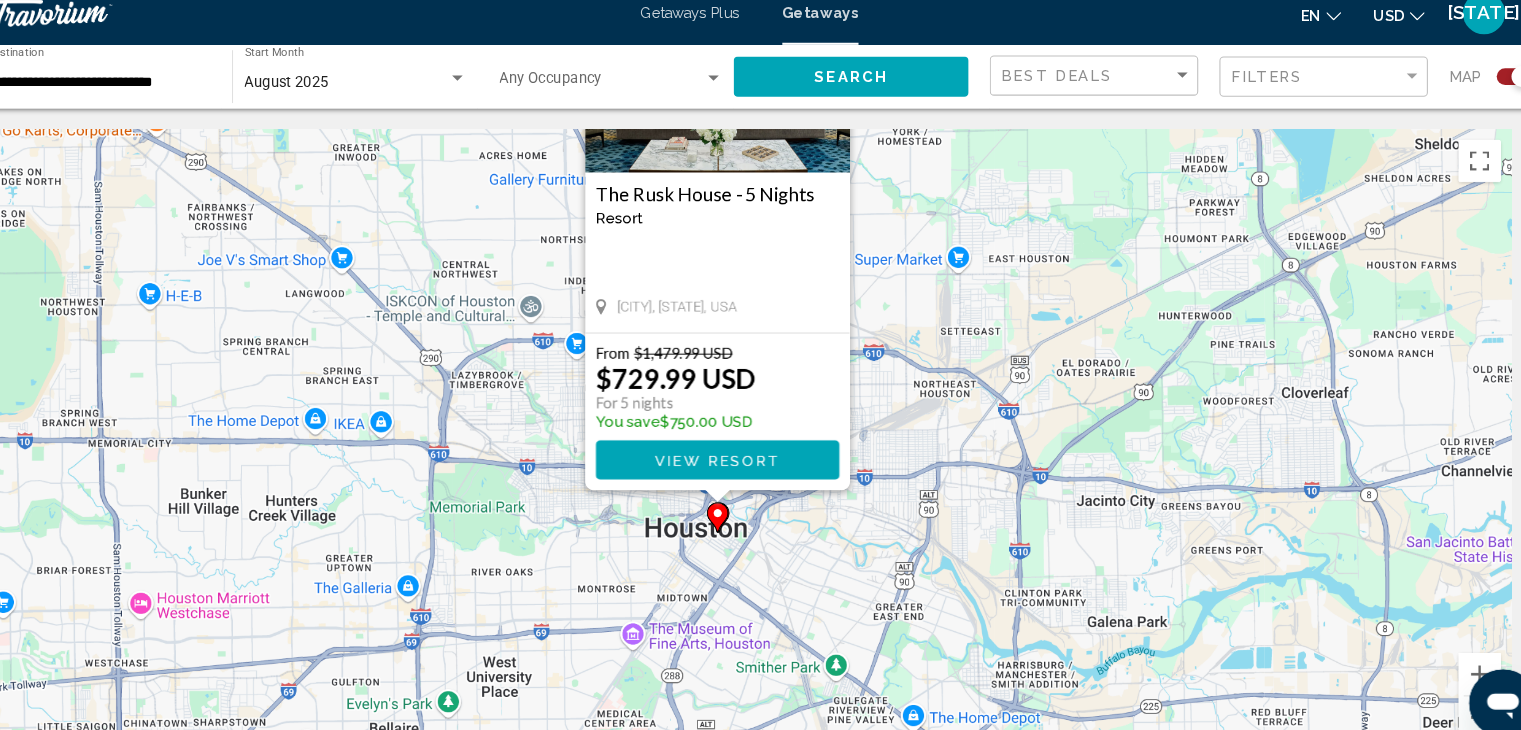 drag, startPoint x: 927, startPoint y: 596, endPoint x: 936, endPoint y: 581, distance: 17.492855 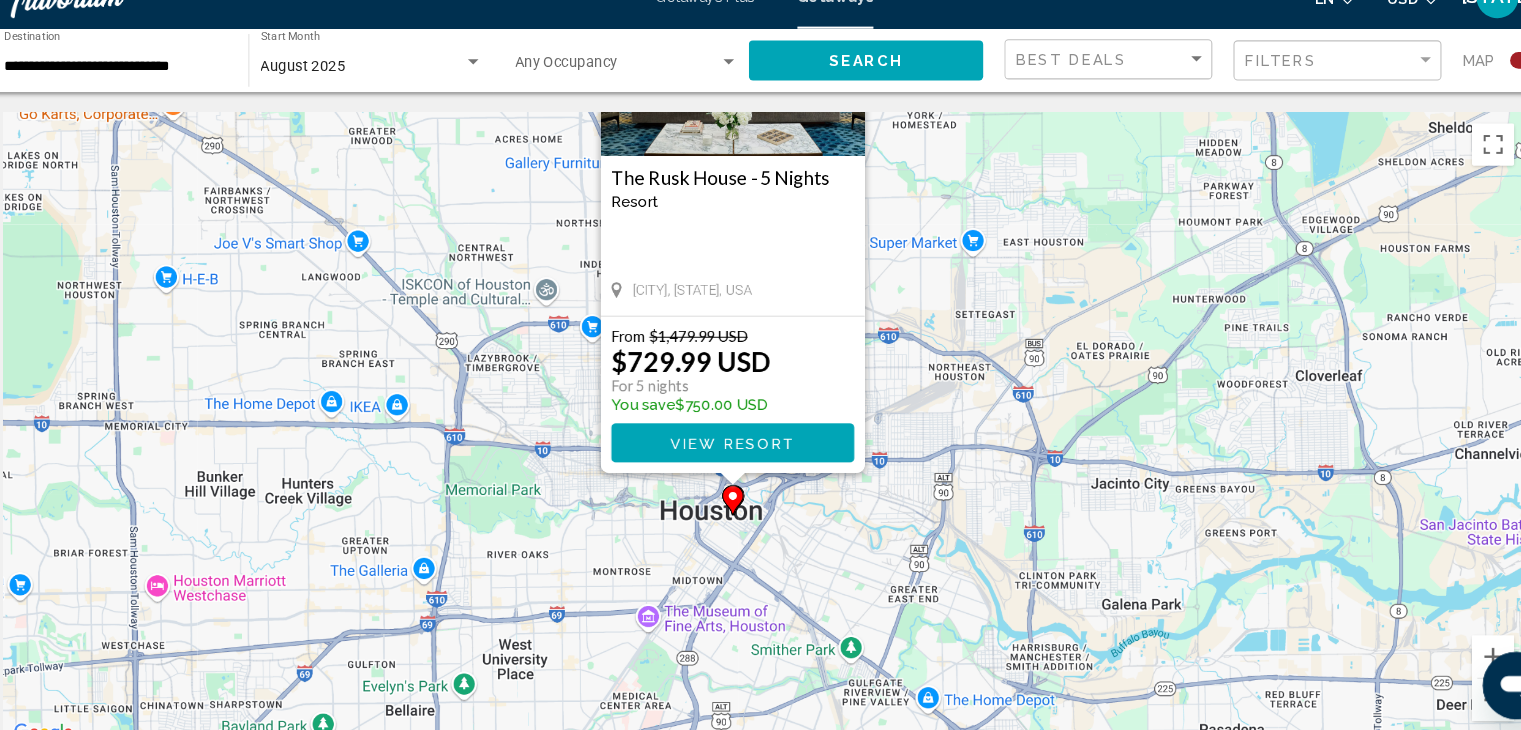 click at bounding box center [485, 91] 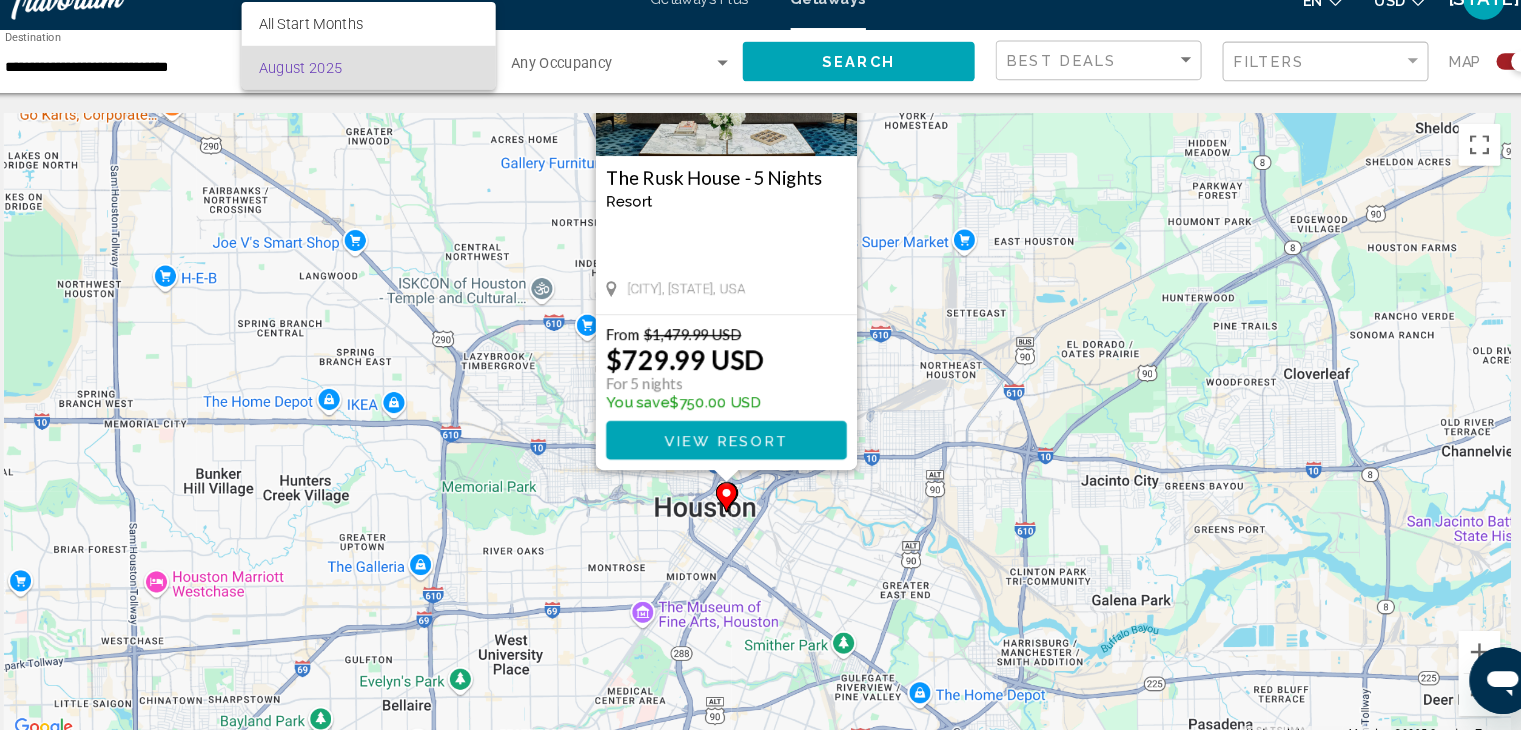 scroll, scrollTop: 31, scrollLeft: 0, axis: vertical 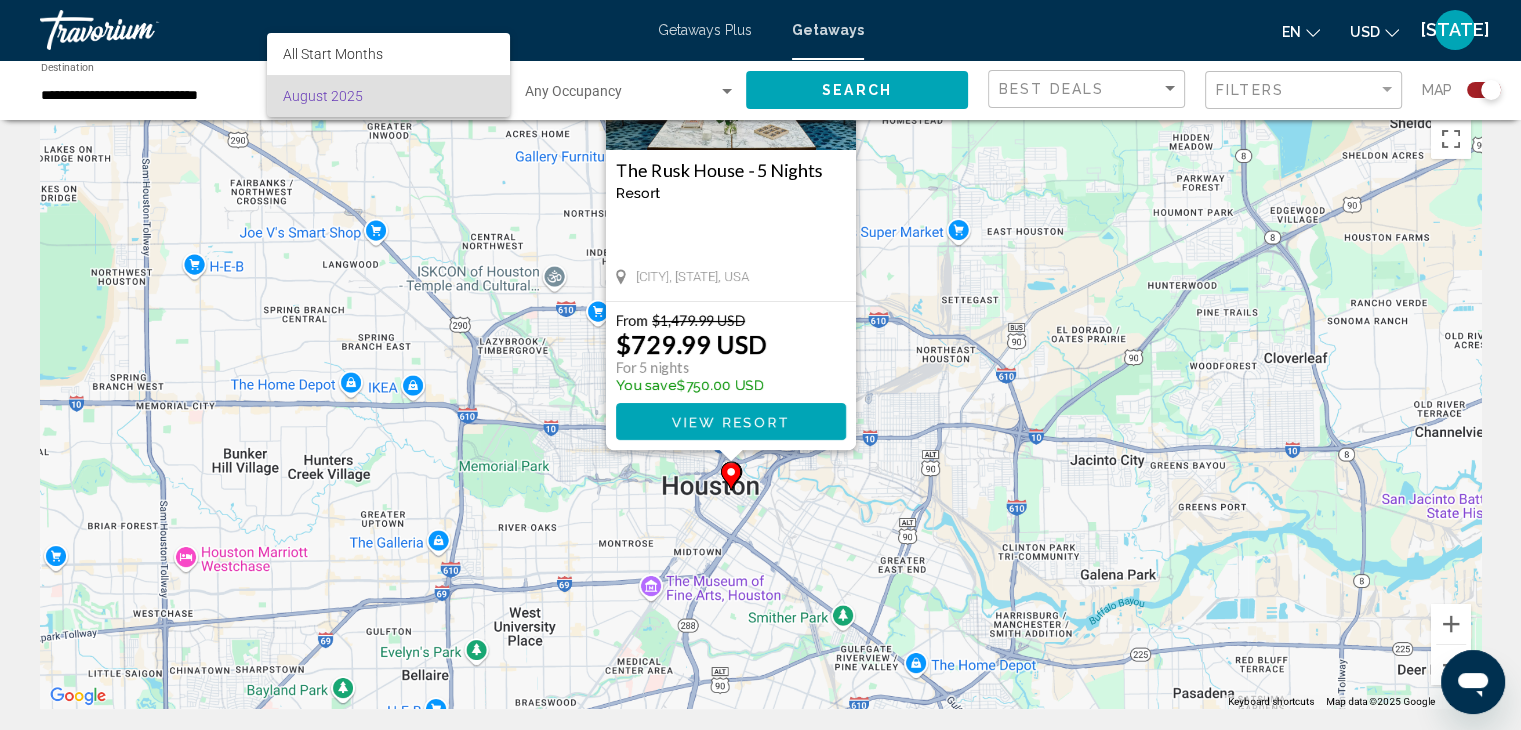 click at bounding box center [760, 365] 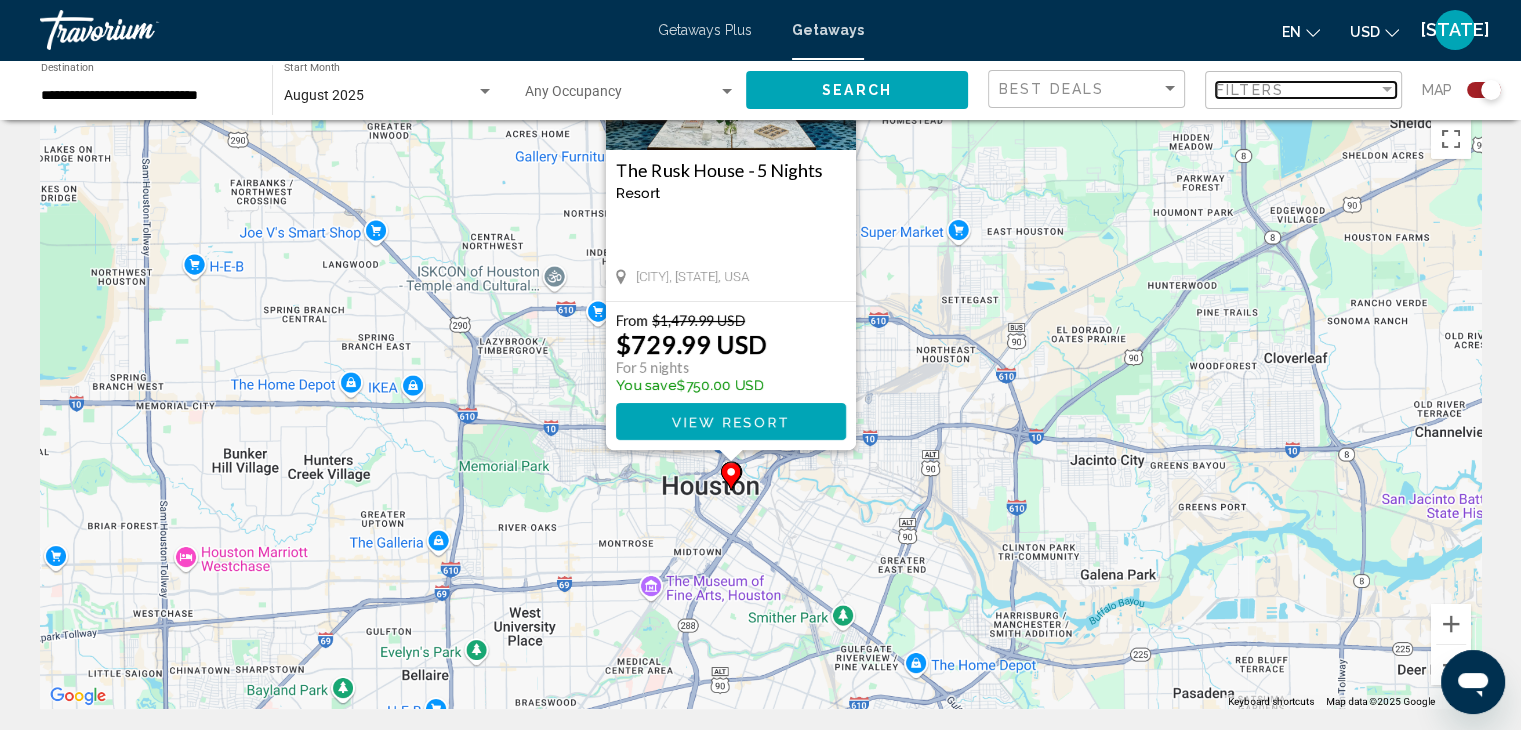 click on "Filters" at bounding box center [1297, 90] 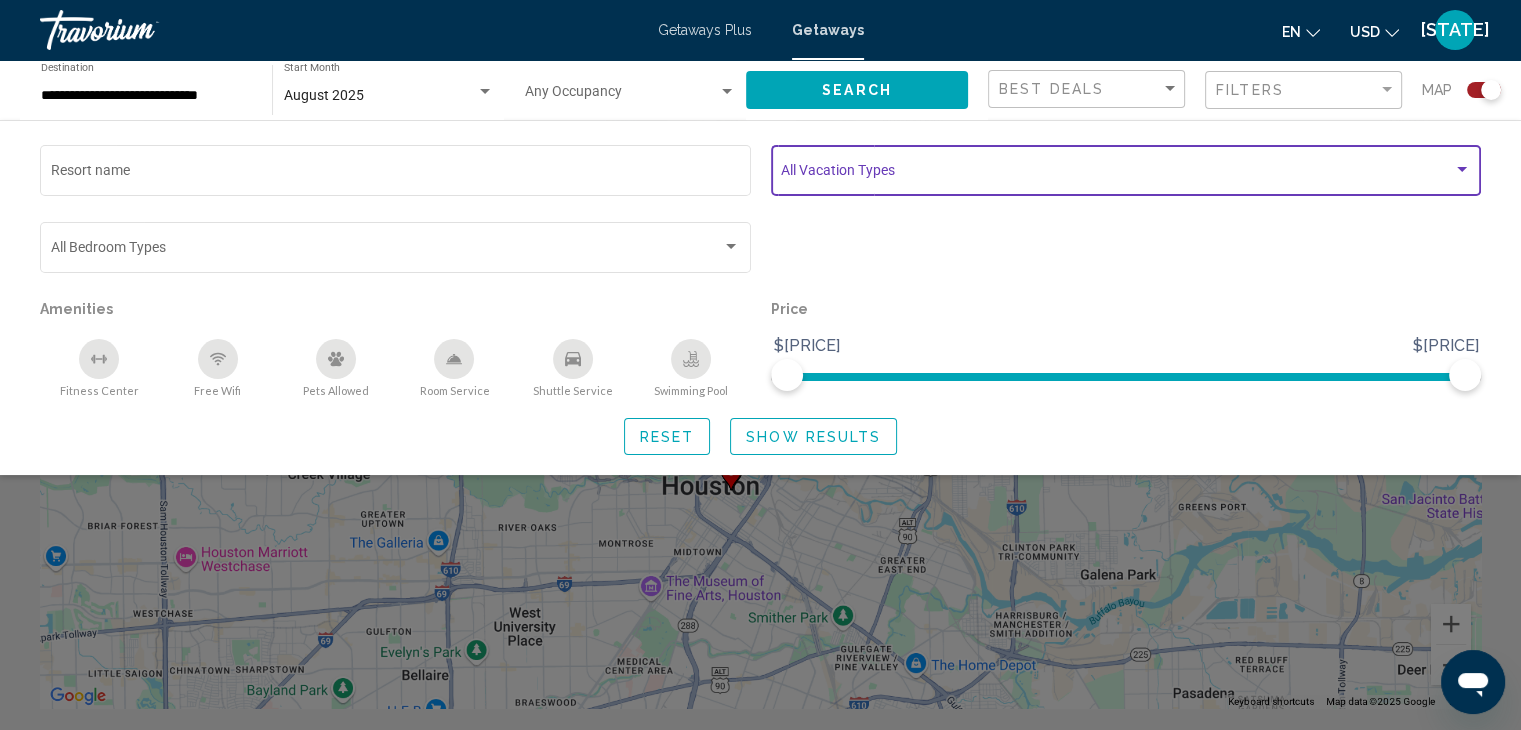 click at bounding box center [1117, 174] 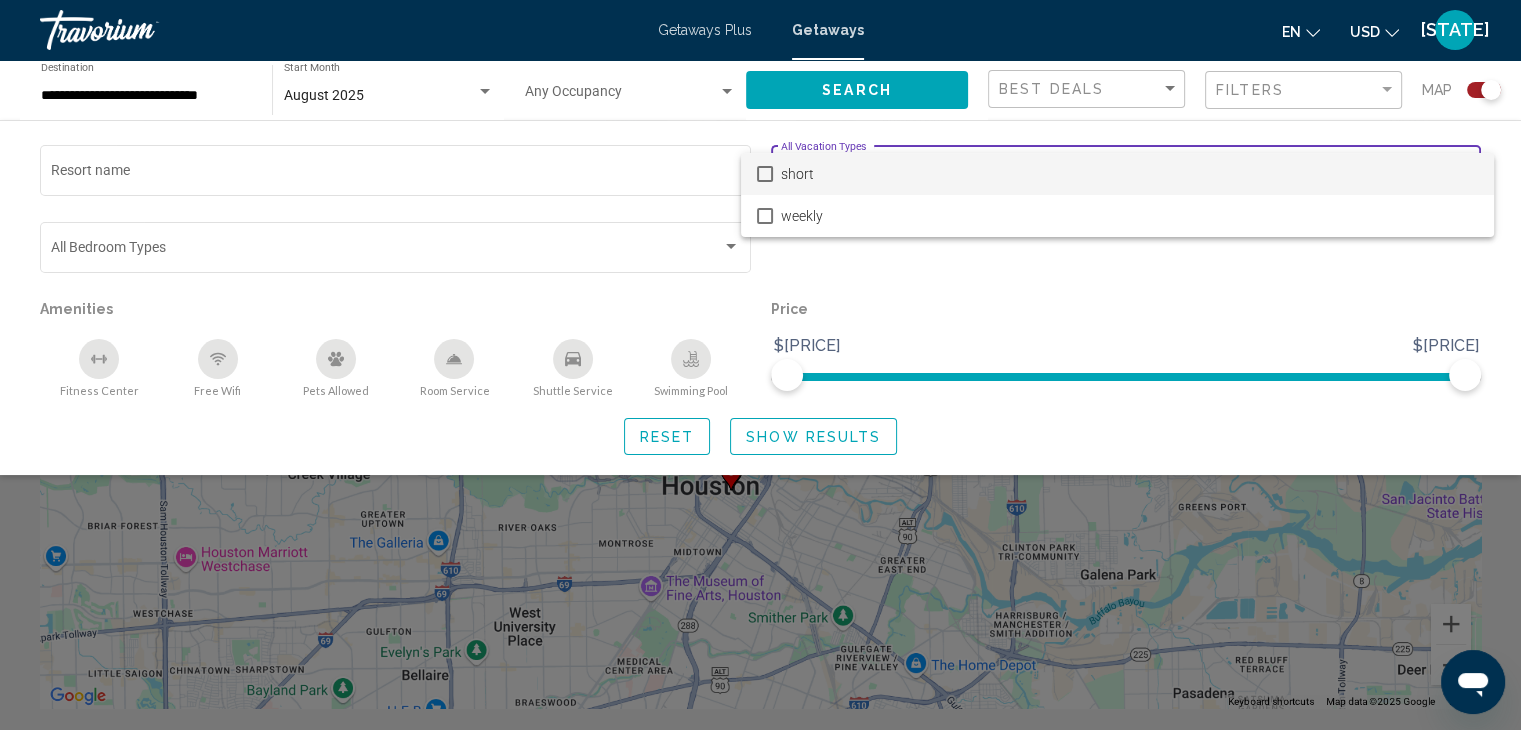 click at bounding box center [765, 174] 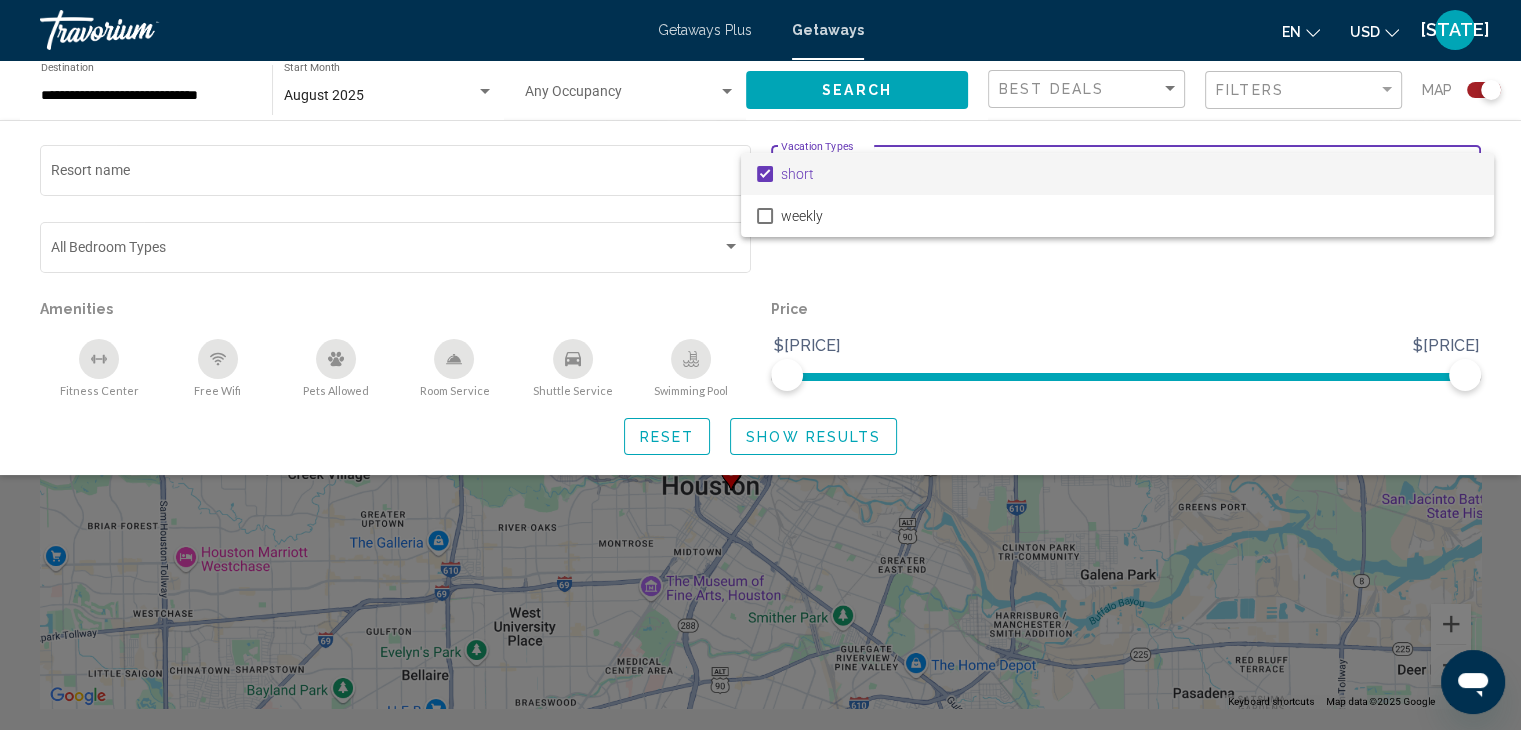 click at bounding box center [760, 365] 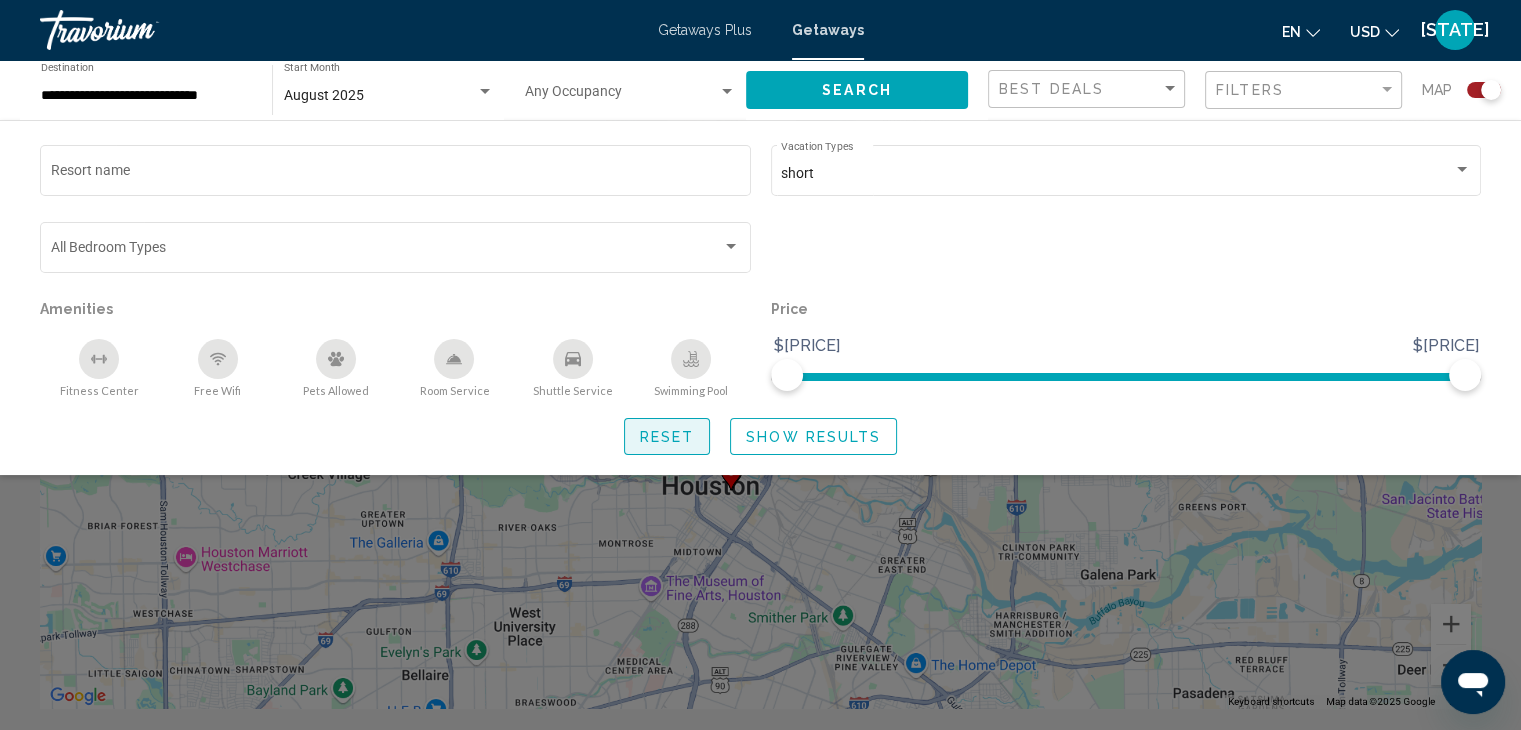 click on "Reset" 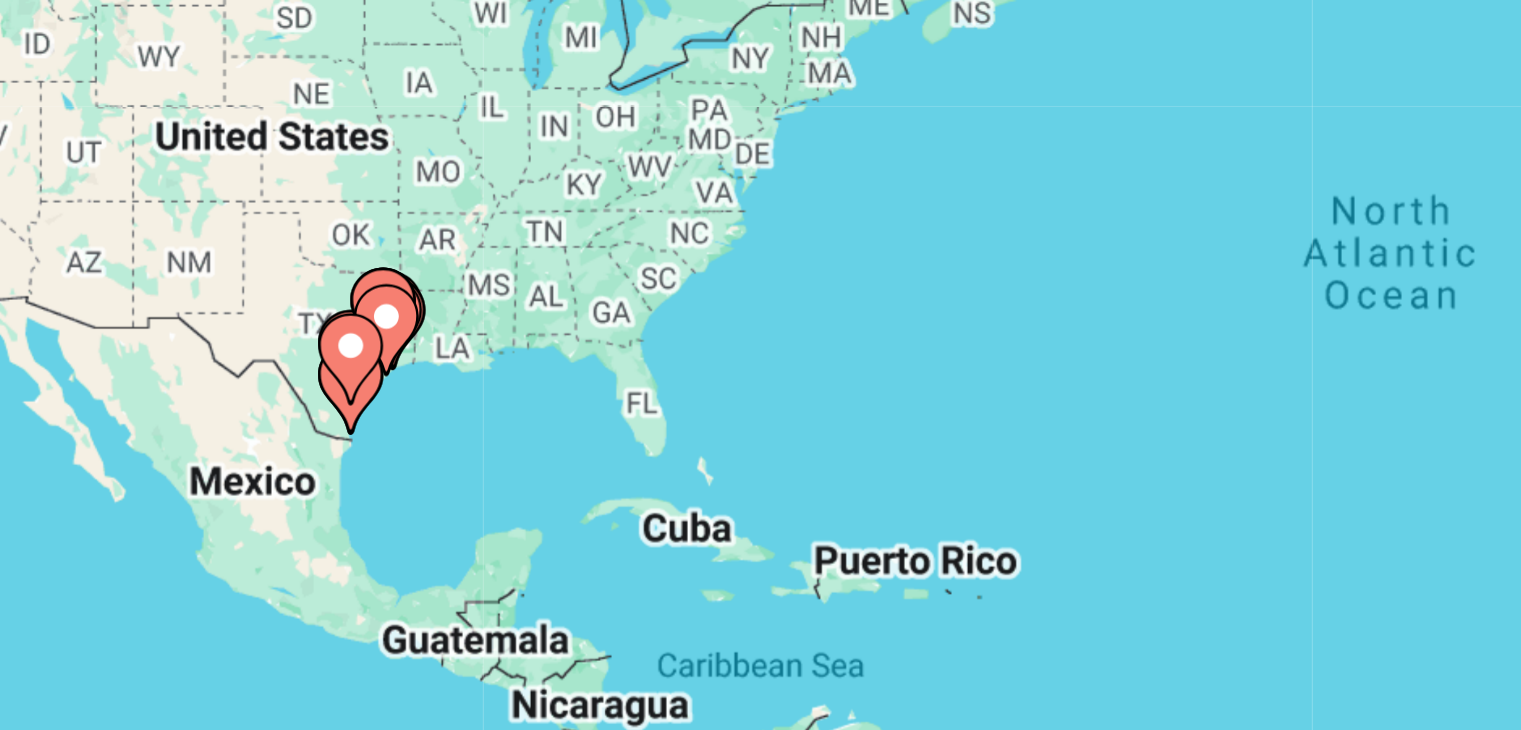 click on "To navigate, press the arrow keys. To activate drag with keyboard, press Alt + Enter. Once in keyboard drag state, use the arrow keys to move the marker. To complete the drag, press the Enter key. To cancel, press Escape." at bounding box center (760, 440) 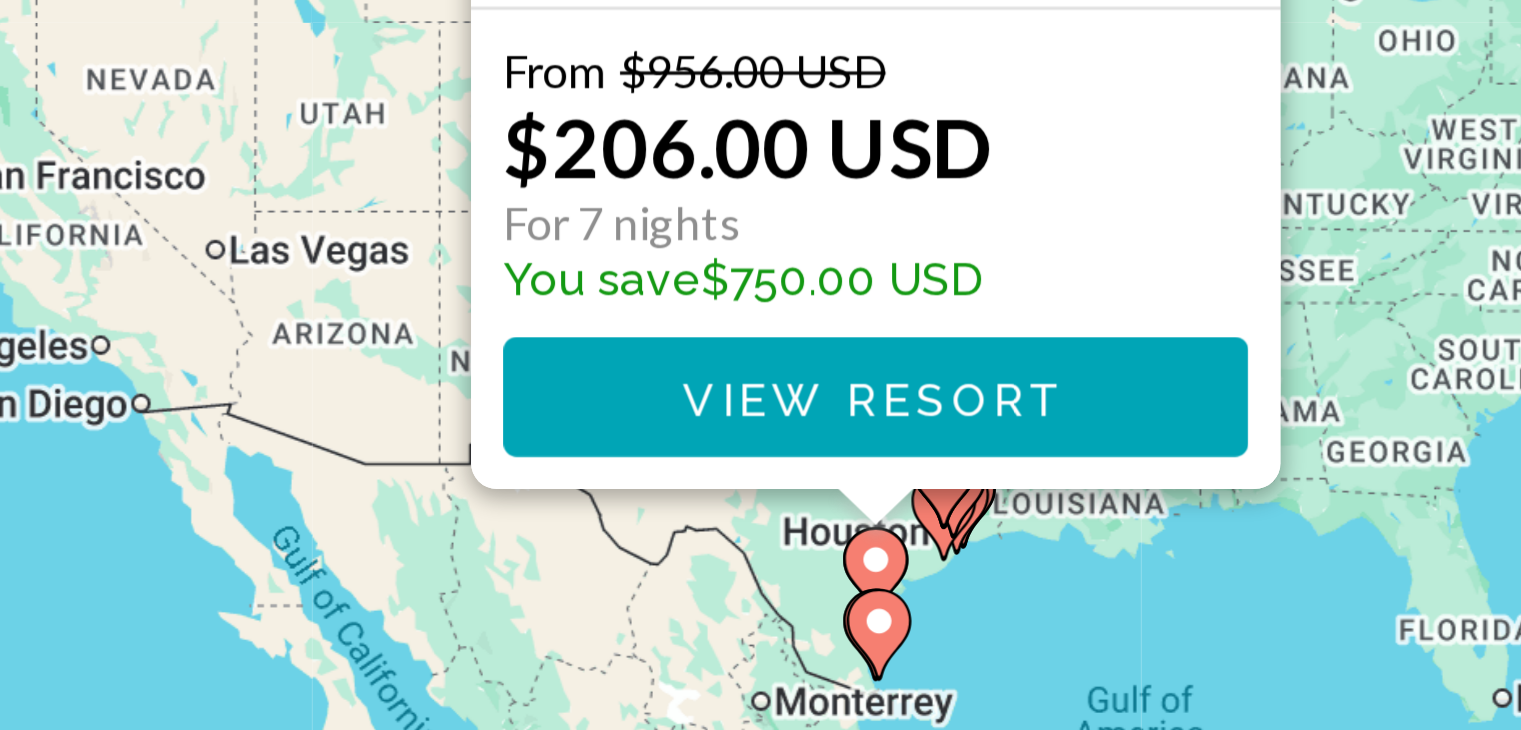 click on "To navigate, press the arrow keys. To activate drag with keyboard, press Alt + Enter. Once in keyboard drag state, use the arrow keys to move the marker. To complete the drag, press the Enter key. To cancel, press Escape.  La Casa del Sol  Resort  -  This is an adults only resort
[CITY], [STATE], USA From $956.00 USD $206.00 USD For 7 nights You save  $750.00 USD  View Resort" at bounding box center (760, 440) 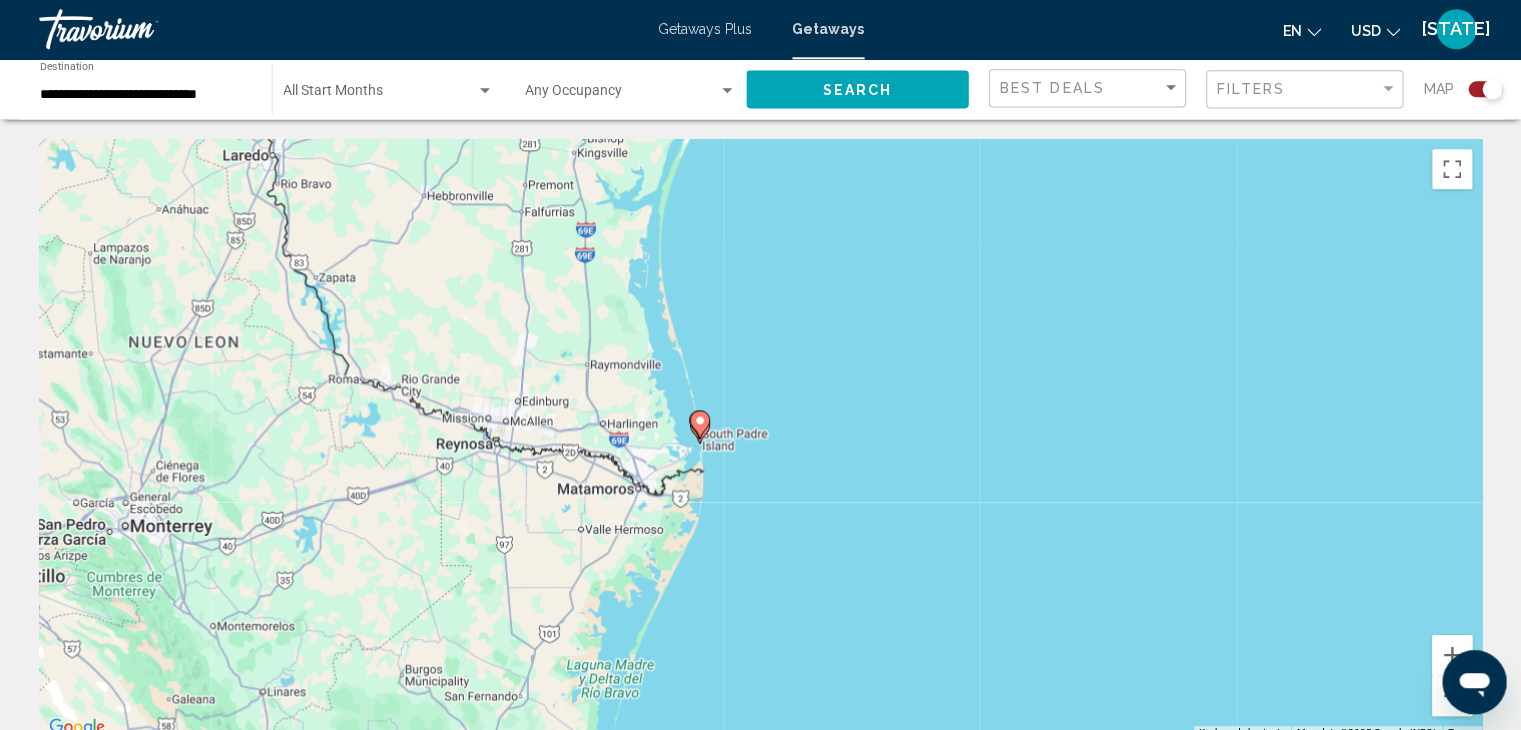 scroll, scrollTop: 0, scrollLeft: 0, axis: both 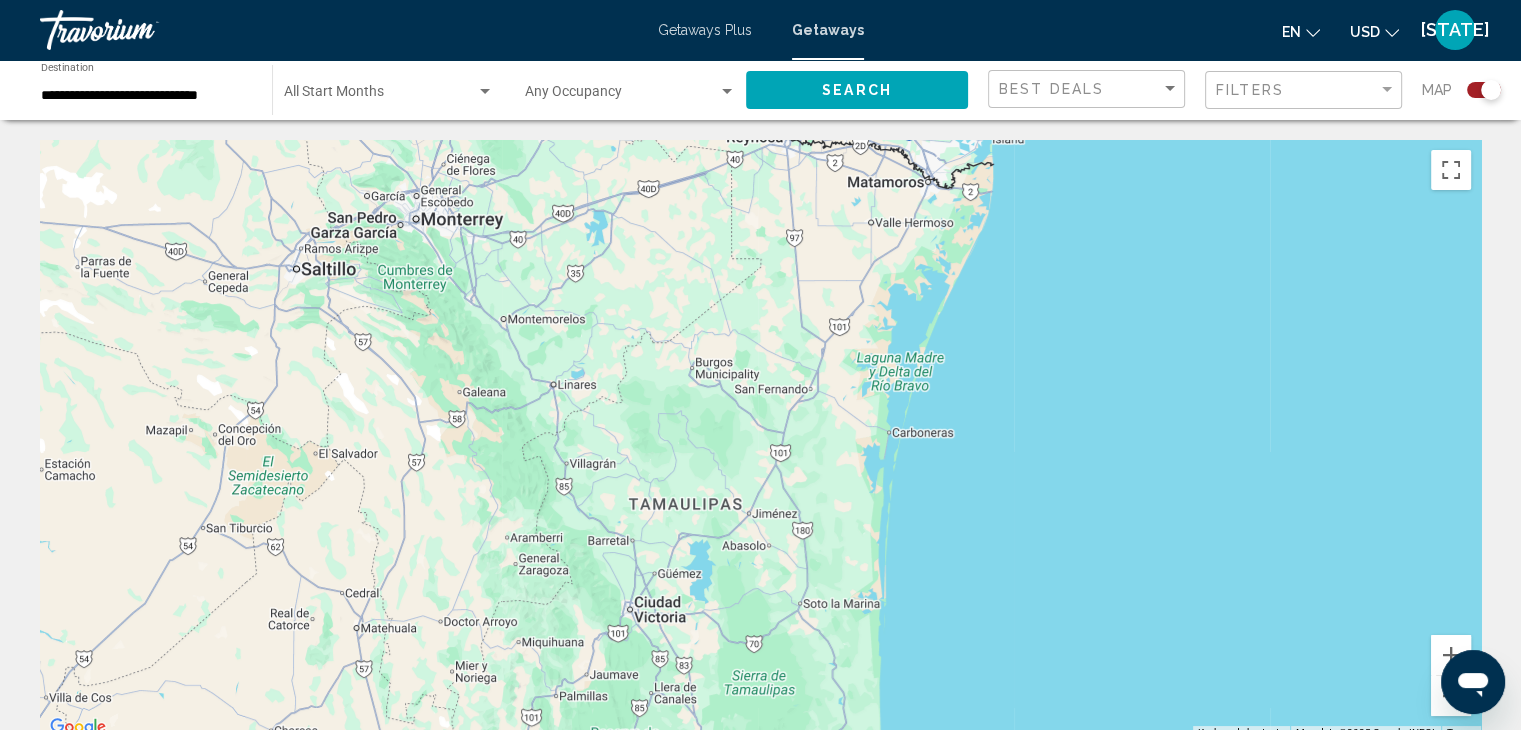 drag, startPoint x: 509, startPoint y: 507, endPoint x: 799, endPoint y: 198, distance: 423.77 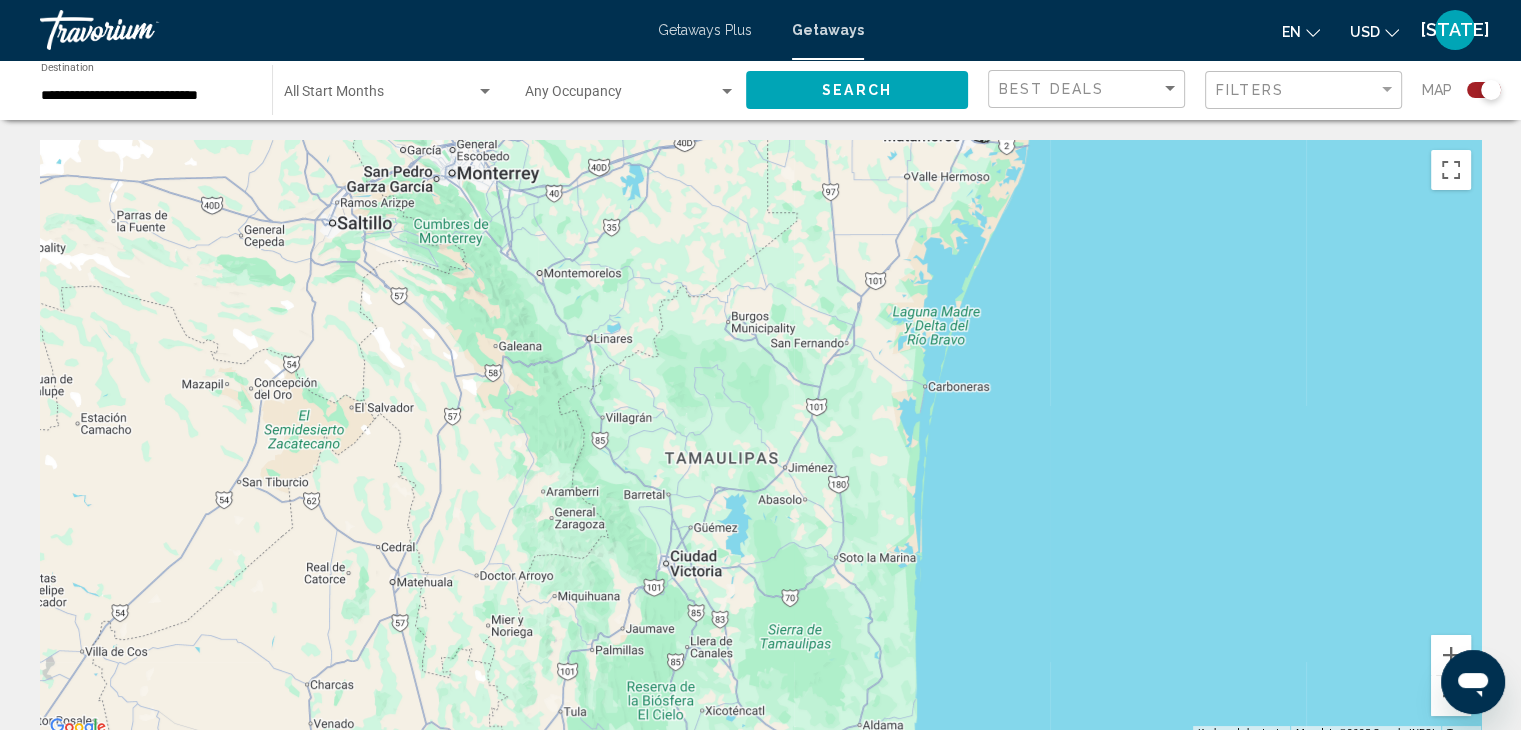 drag, startPoint x: 502, startPoint y: 568, endPoint x: 540, endPoint y: 518, distance: 62.801273 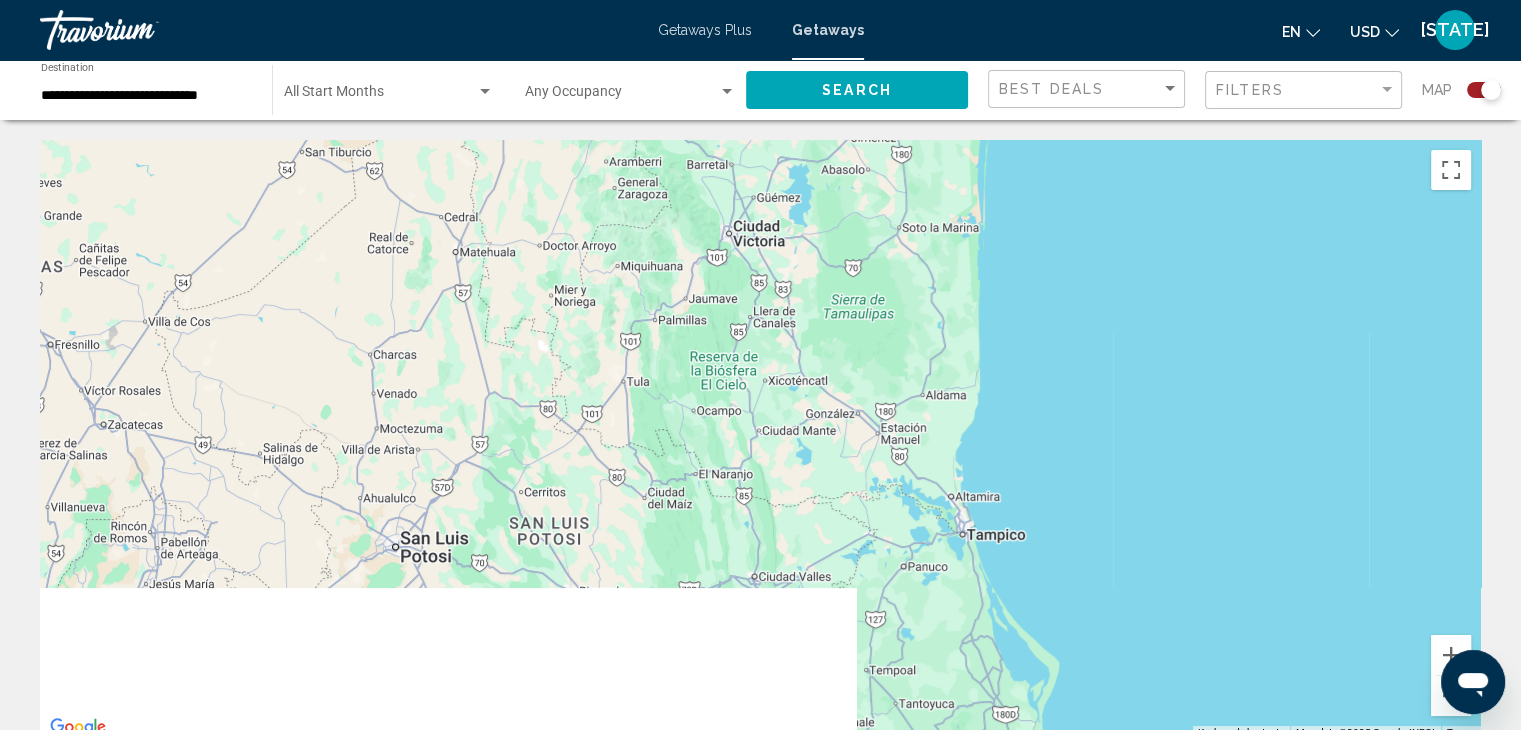 drag, startPoint x: 540, startPoint y: 518, endPoint x: 591, endPoint y: 181, distance: 340.83722 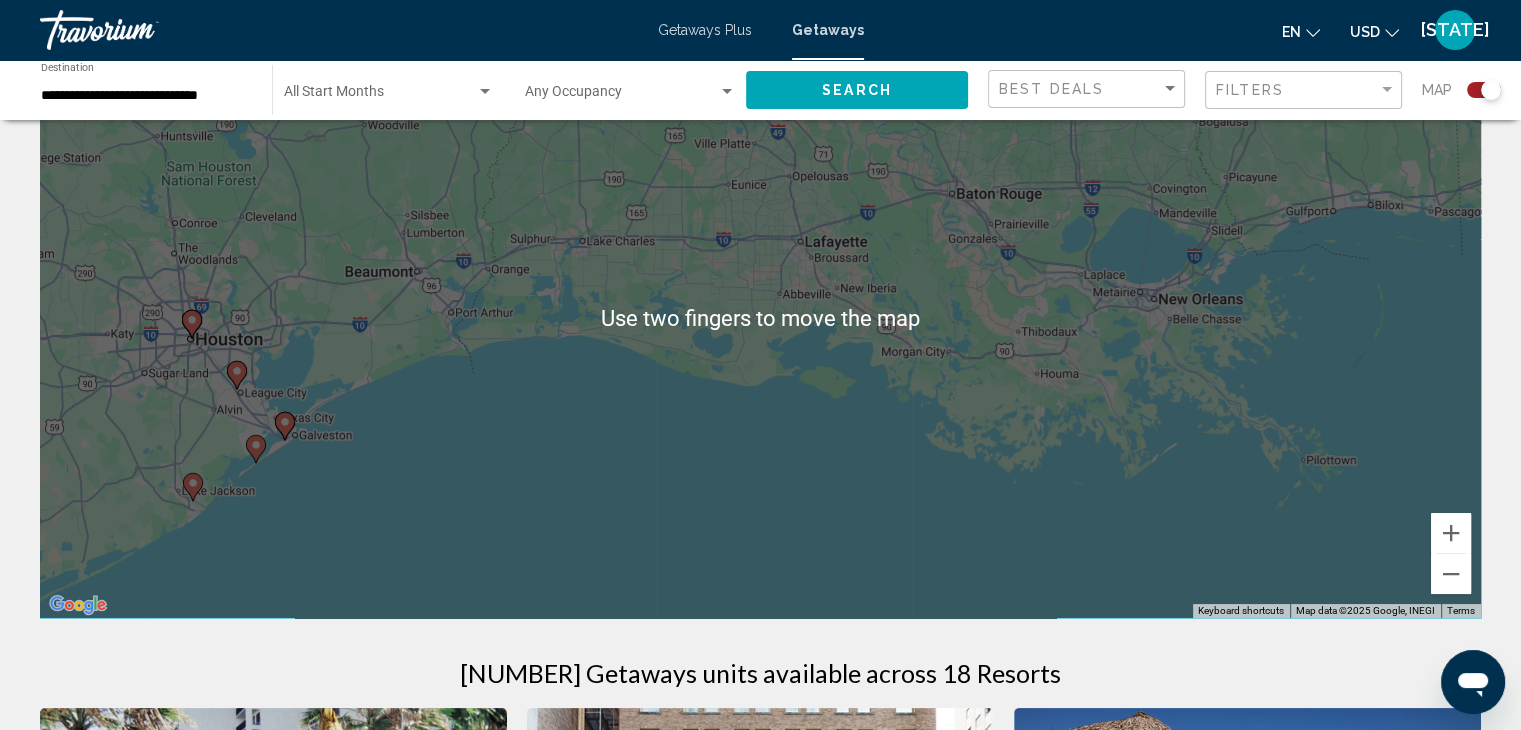 scroll, scrollTop: 123, scrollLeft: 0, axis: vertical 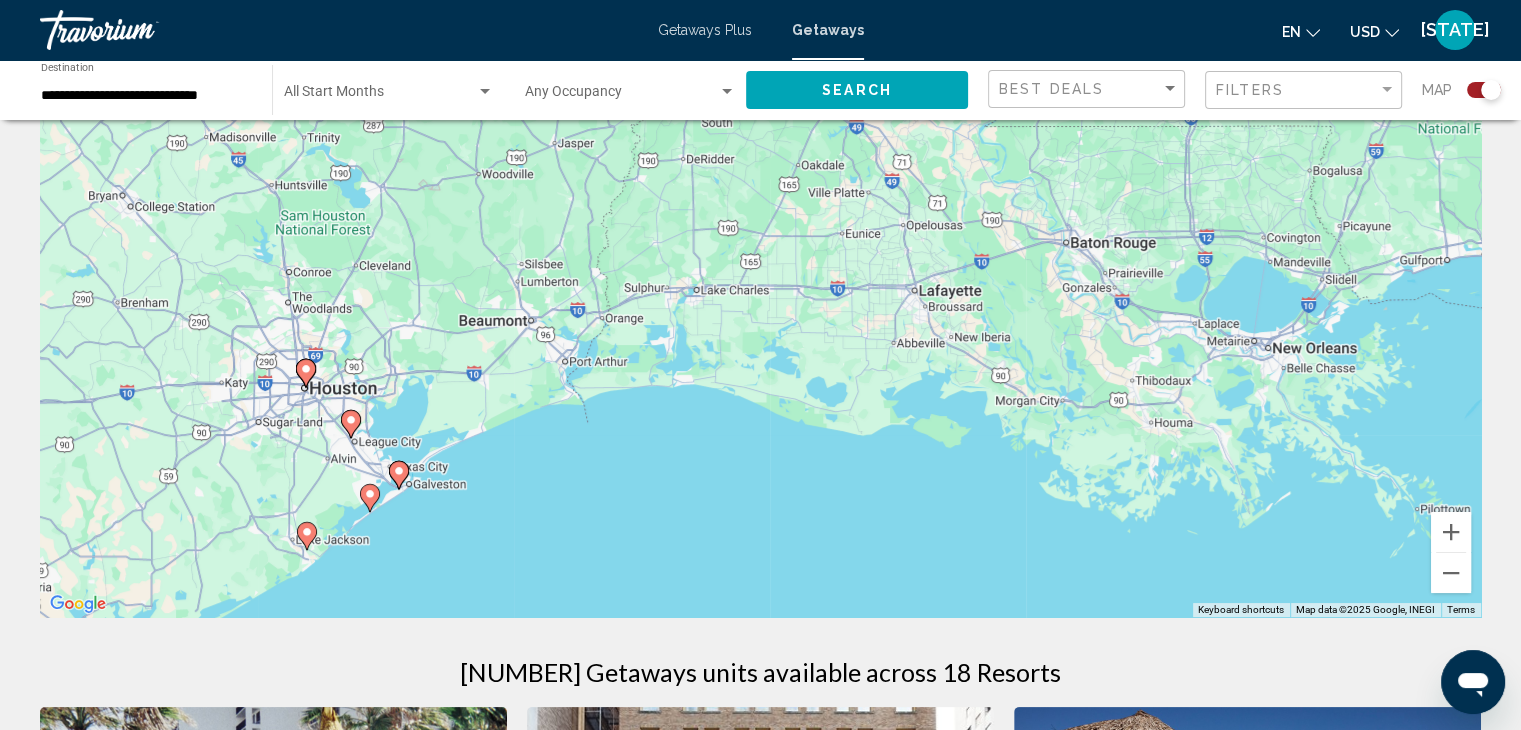 click on "To navigate, press the arrow keys. To activate drag with keyboard, press Alt + Enter. Once in keyboard drag state, use the arrow keys to move the marker. To complete the drag, press the Enter key. To cancel, press Escape." at bounding box center (760, 317) 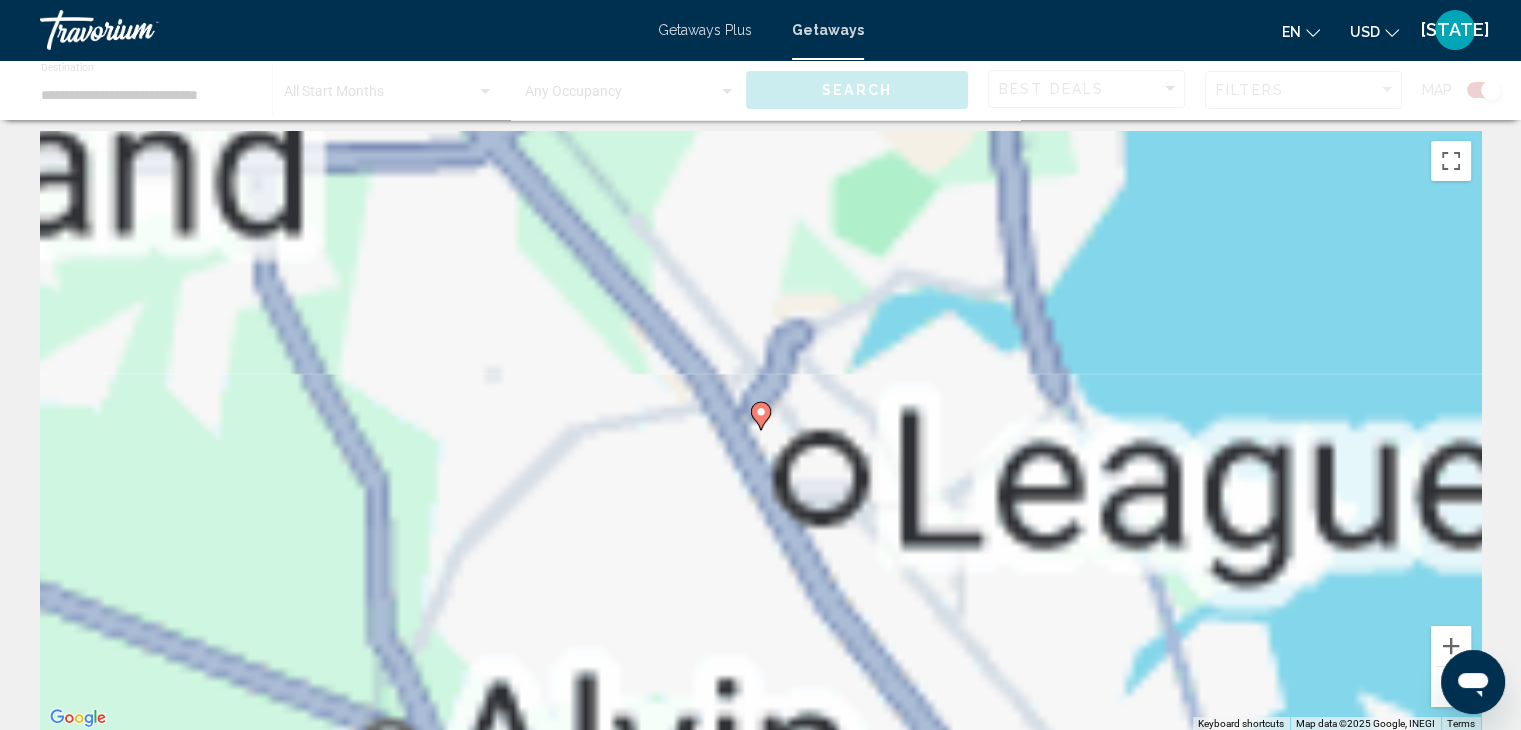 scroll, scrollTop: 0, scrollLeft: 0, axis: both 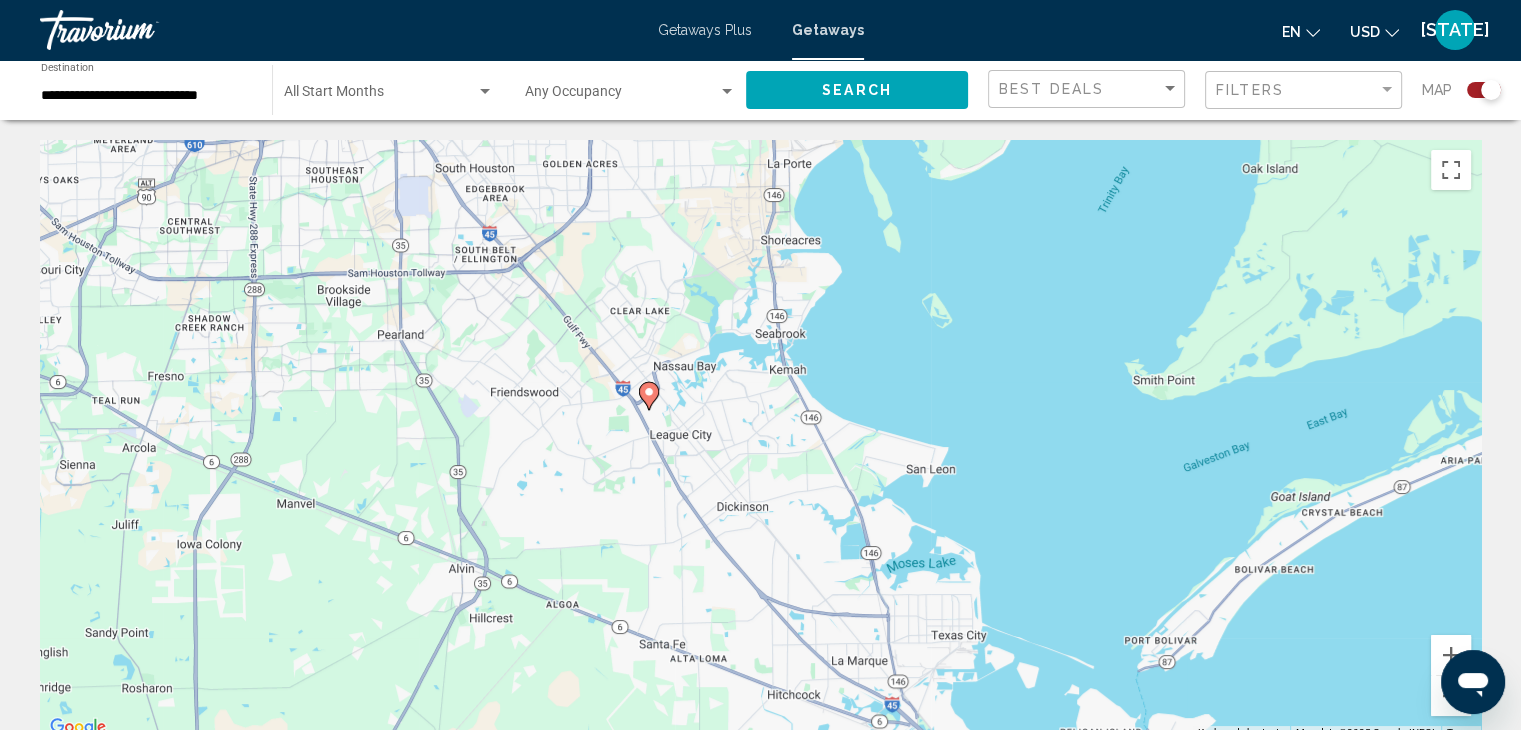 click 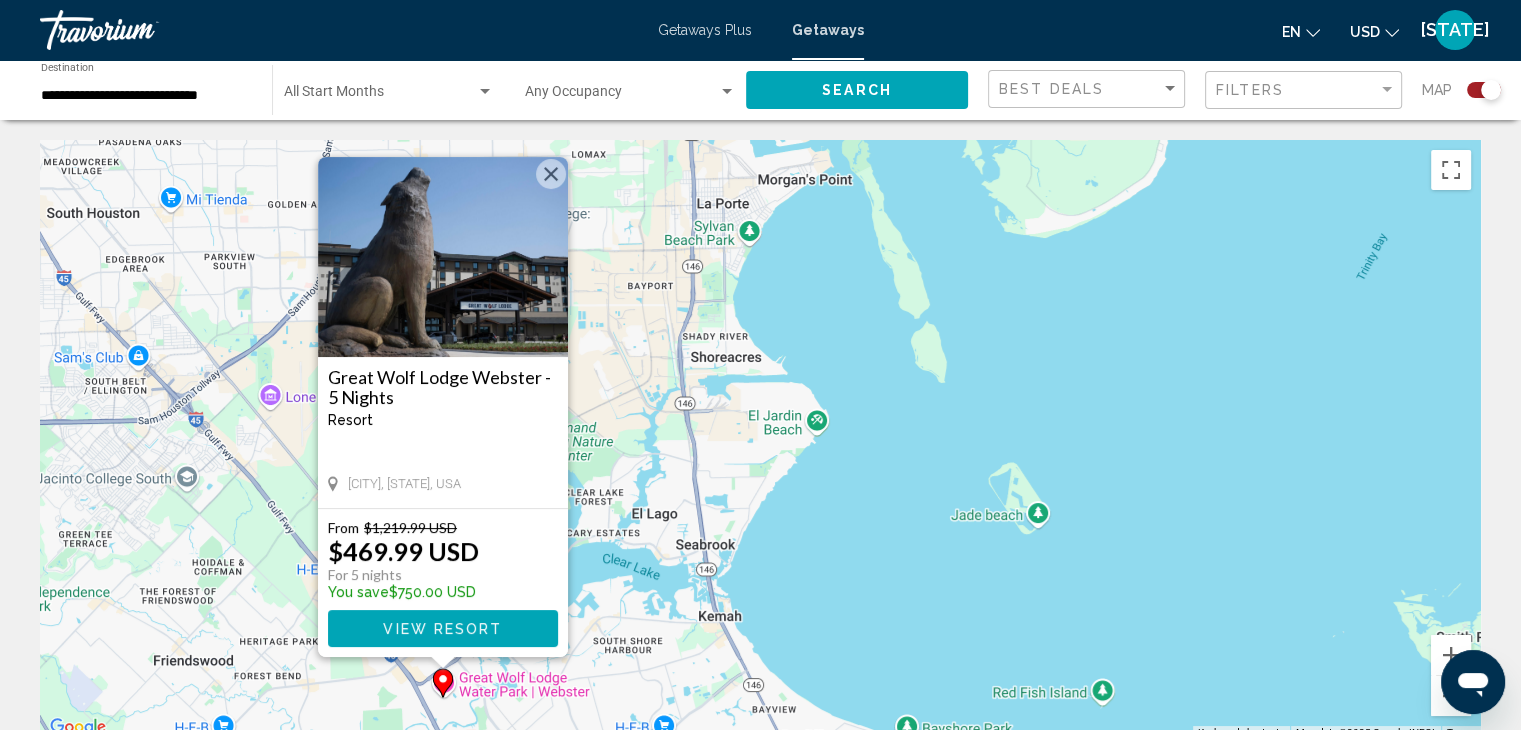 click at bounding box center (551, 174) 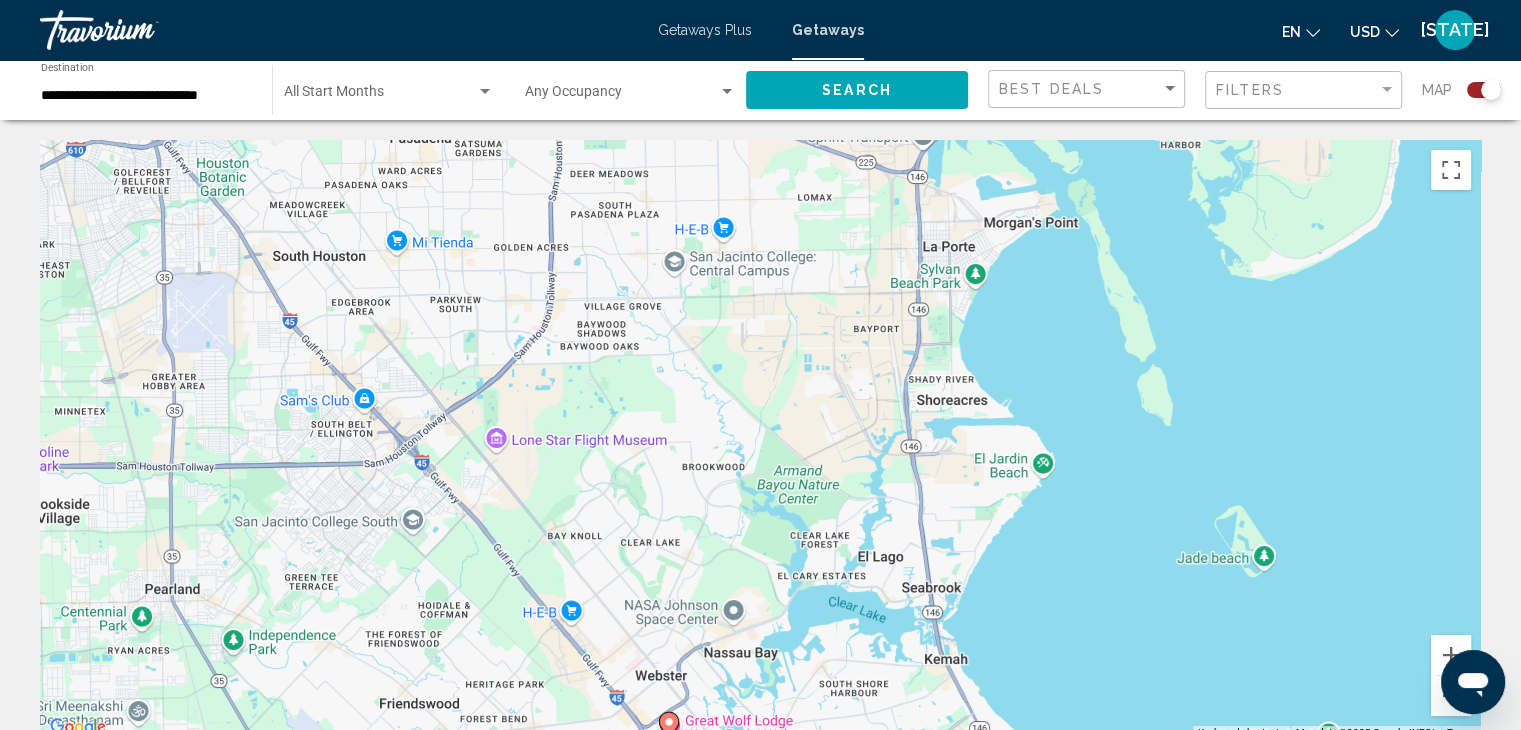 drag, startPoint x: 401, startPoint y: 596, endPoint x: 653, endPoint y: 657, distance: 259.27783 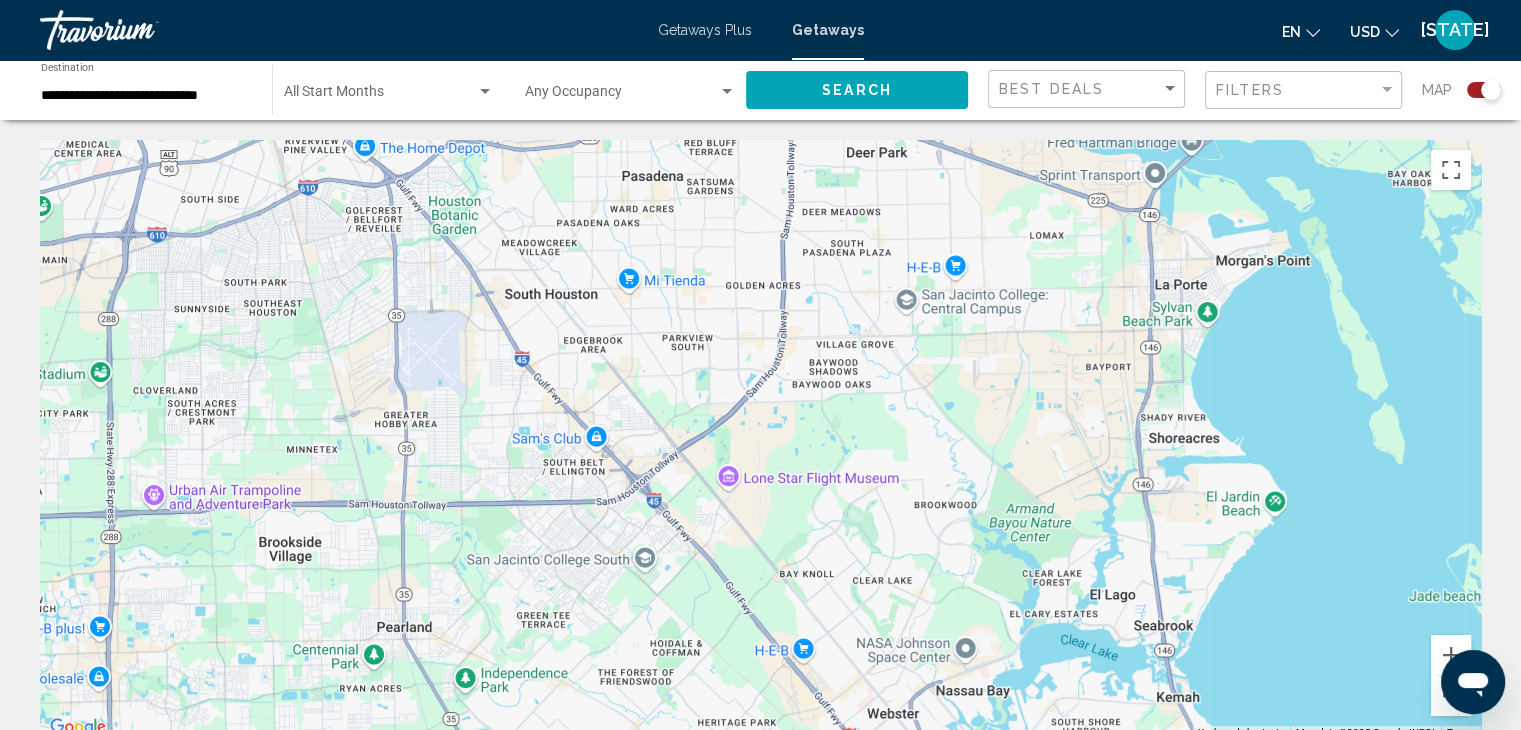drag, startPoint x: 378, startPoint y: 449, endPoint x: 612, endPoint y: 467, distance: 234.69128 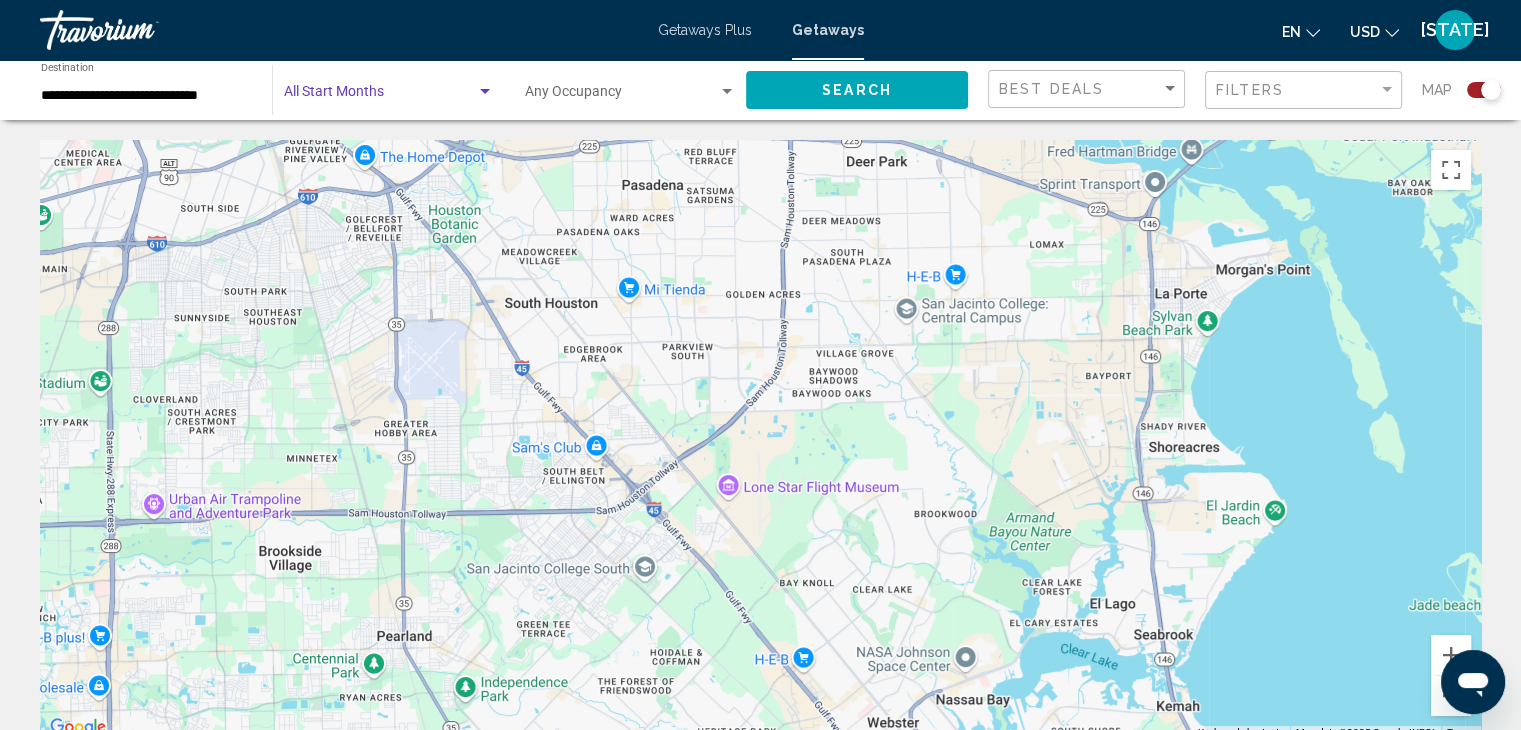 click at bounding box center [485, 92] 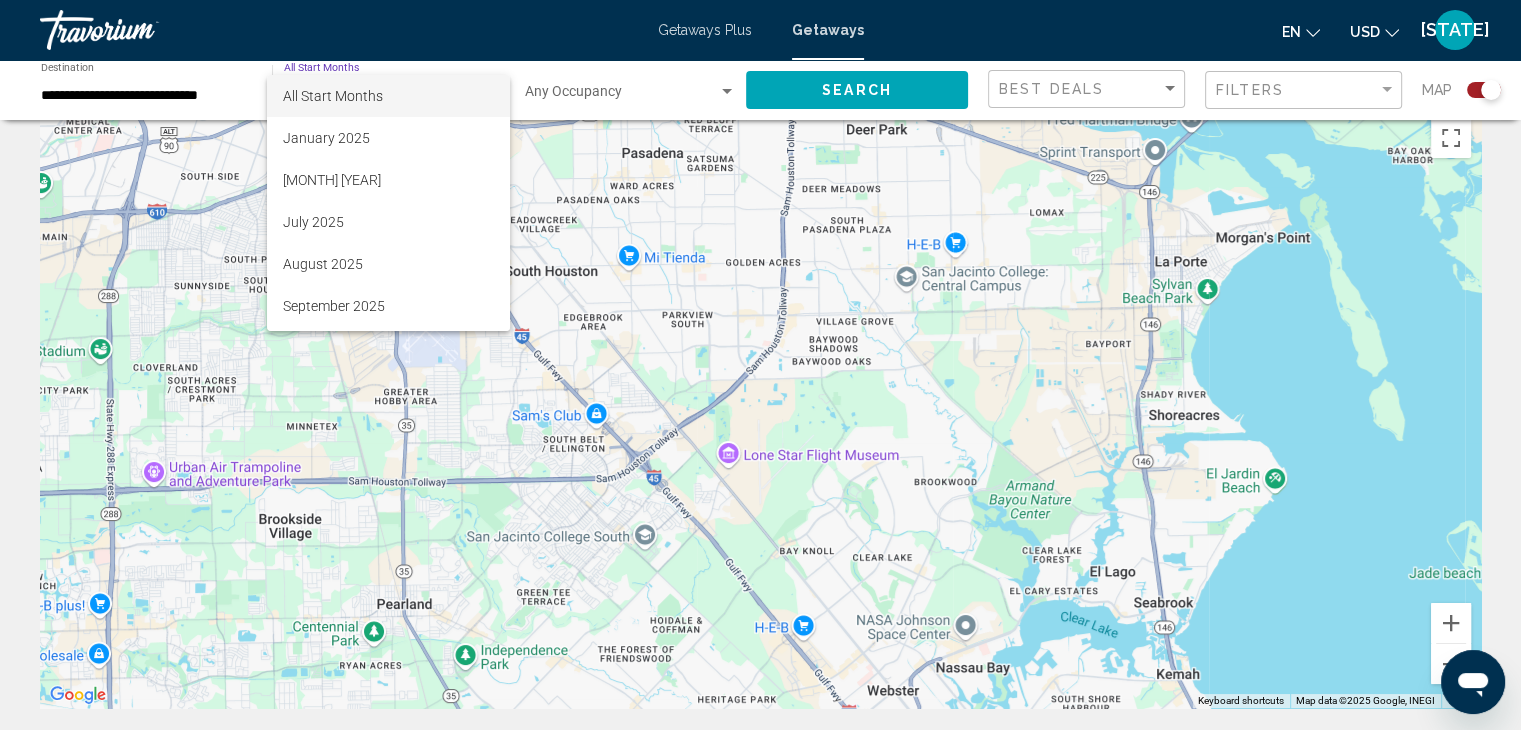 scroll, scrollTop: 40, scrollLeft: 0, axis: vertical 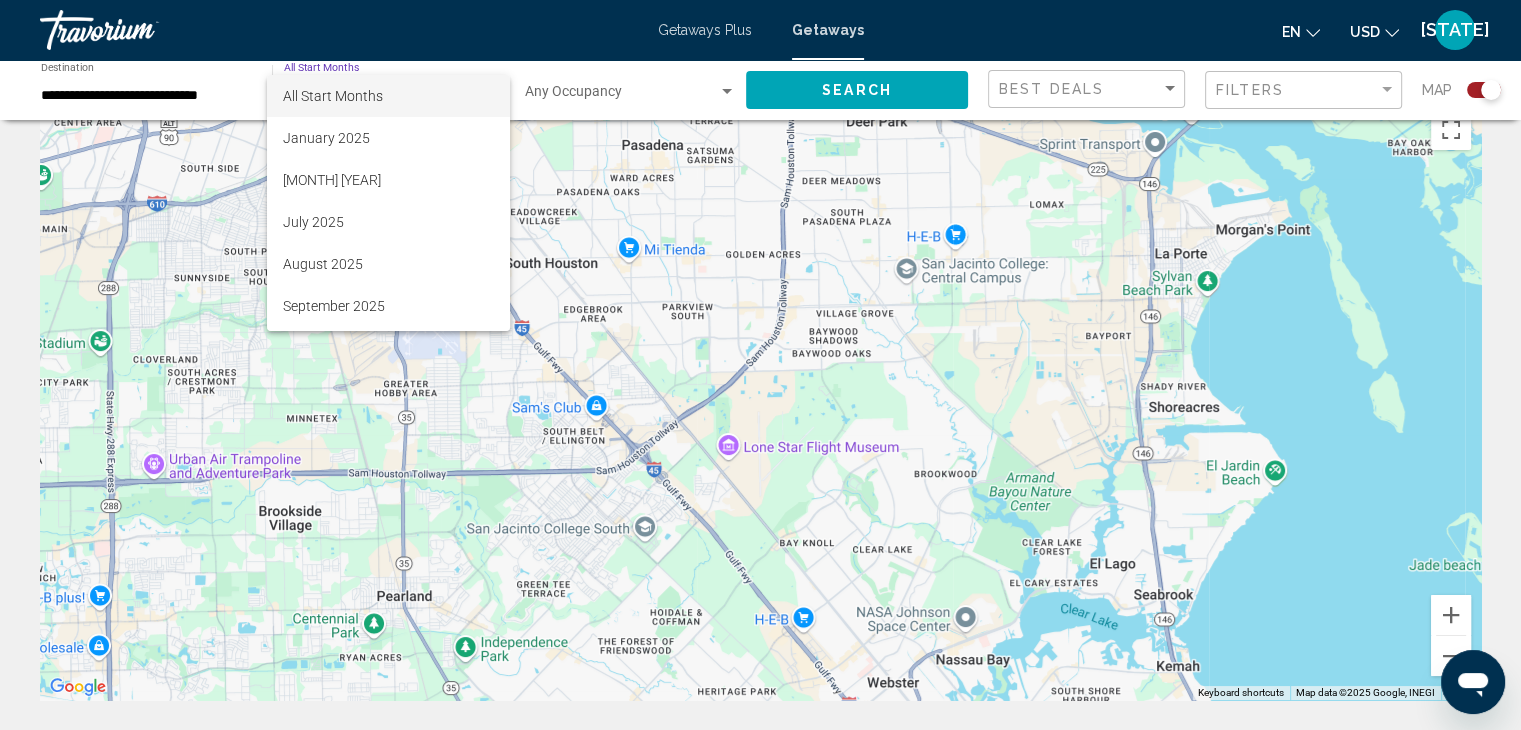 click at bounding box center (760, 365) 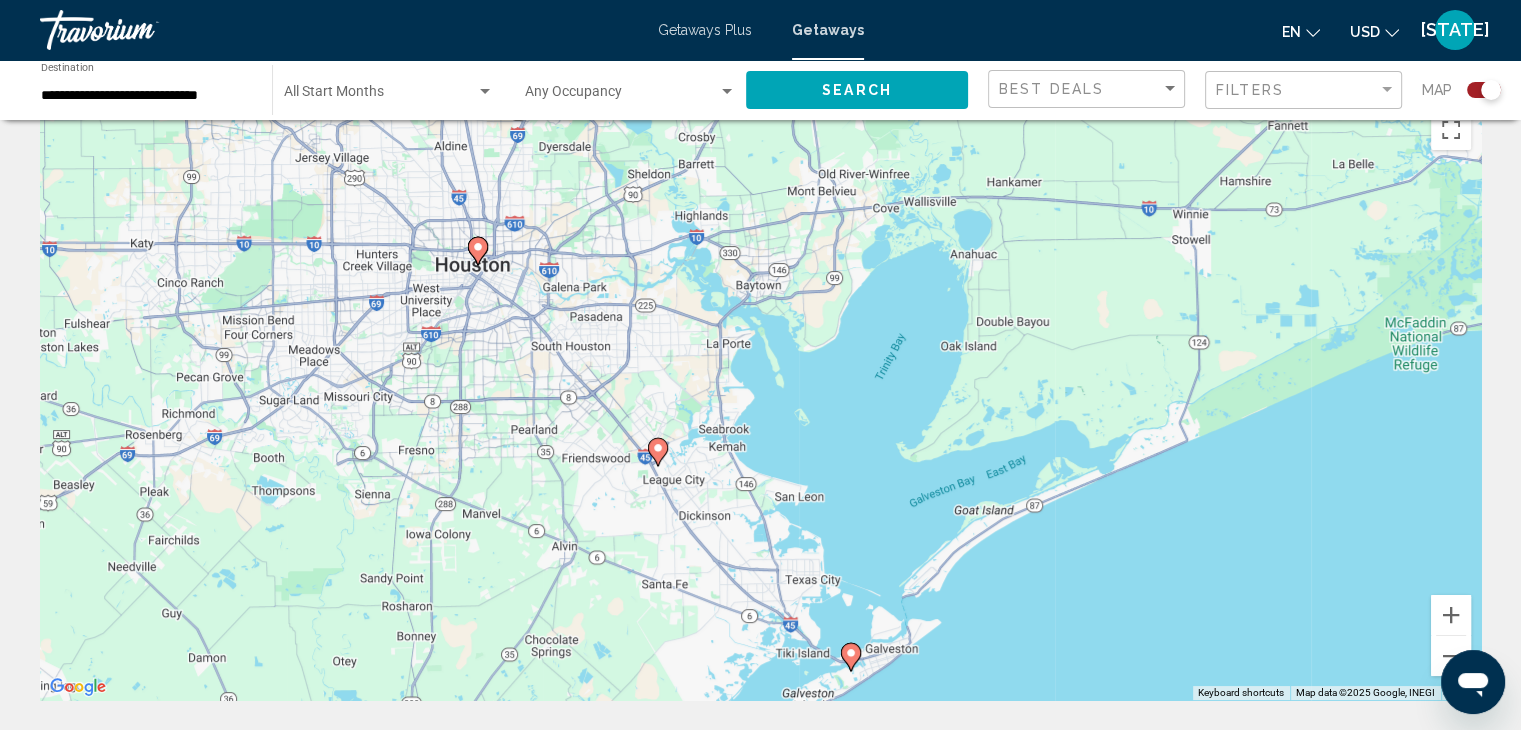 click on "To navigate, press the arrow keys. To activate drag with keyboard, press Alt + Enter. Once in keyboard drag state, use the arrow keys to move the marker. To complete the drag, press the Enter key. To cancel, press Escape." at bounding box center [760, 400] 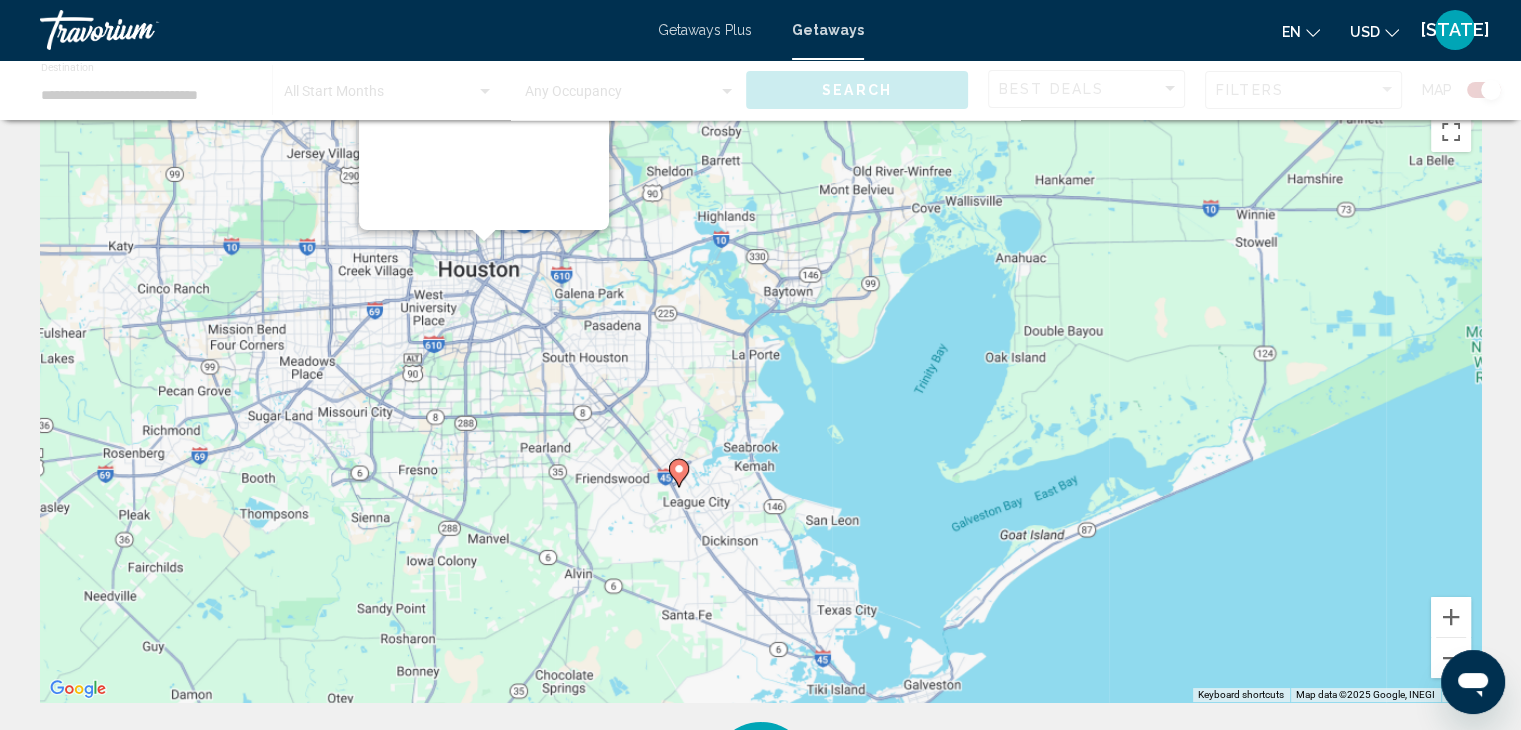 scroll, scrollTop: 0, scrollLeft: 0, axis: both 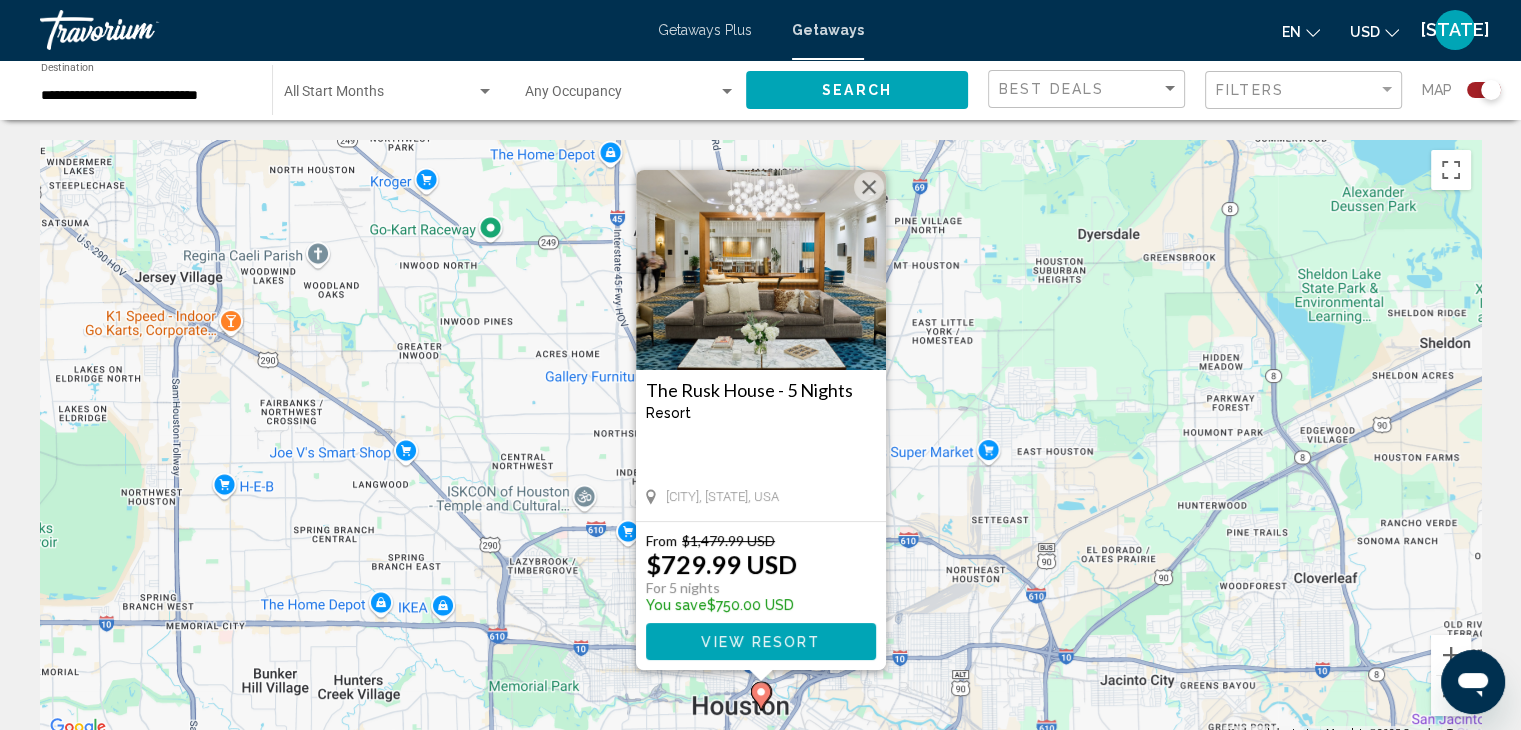 click on "View Resort" at bounding box center [761, 641] 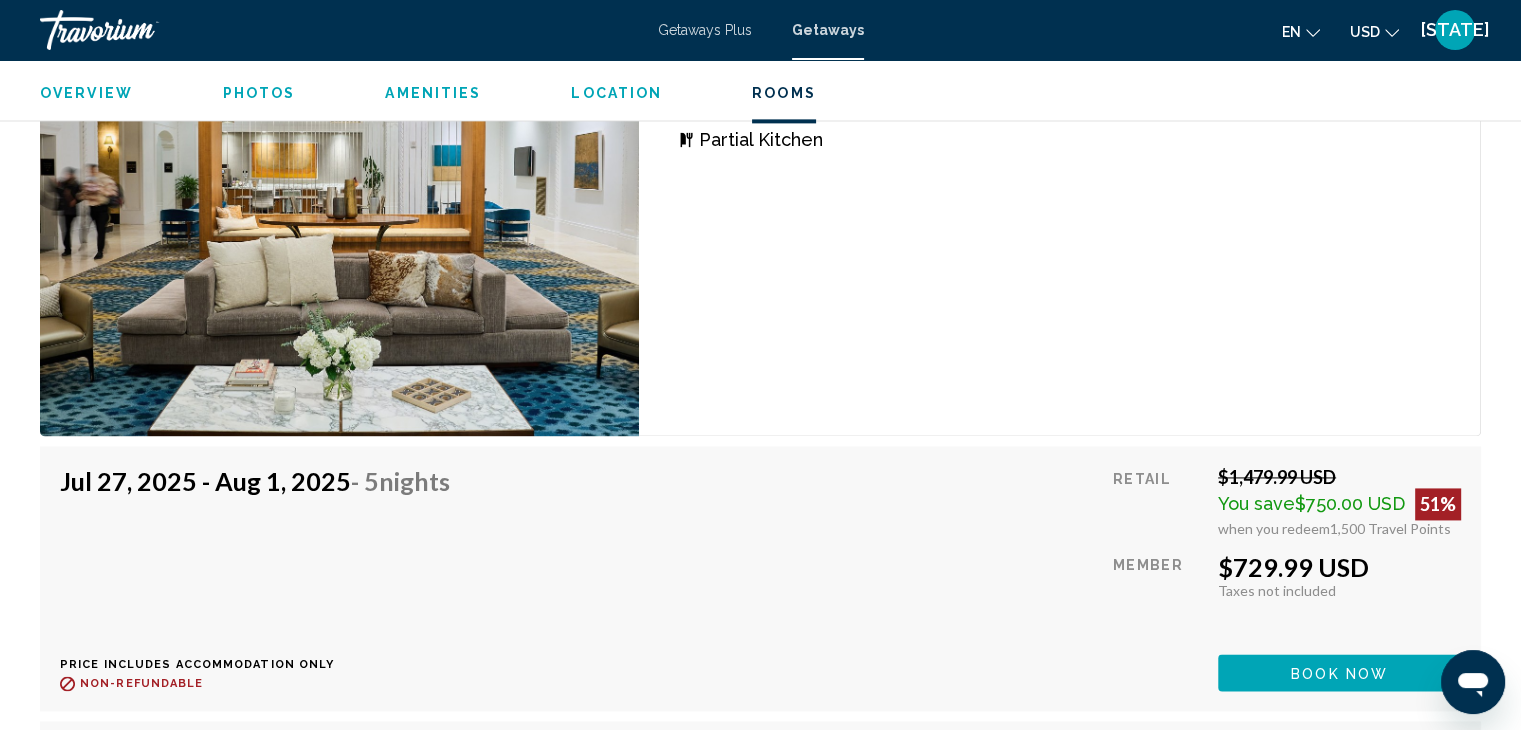 scroll, scrollTop: 2772, scrollLeft: 0, axis: vertical 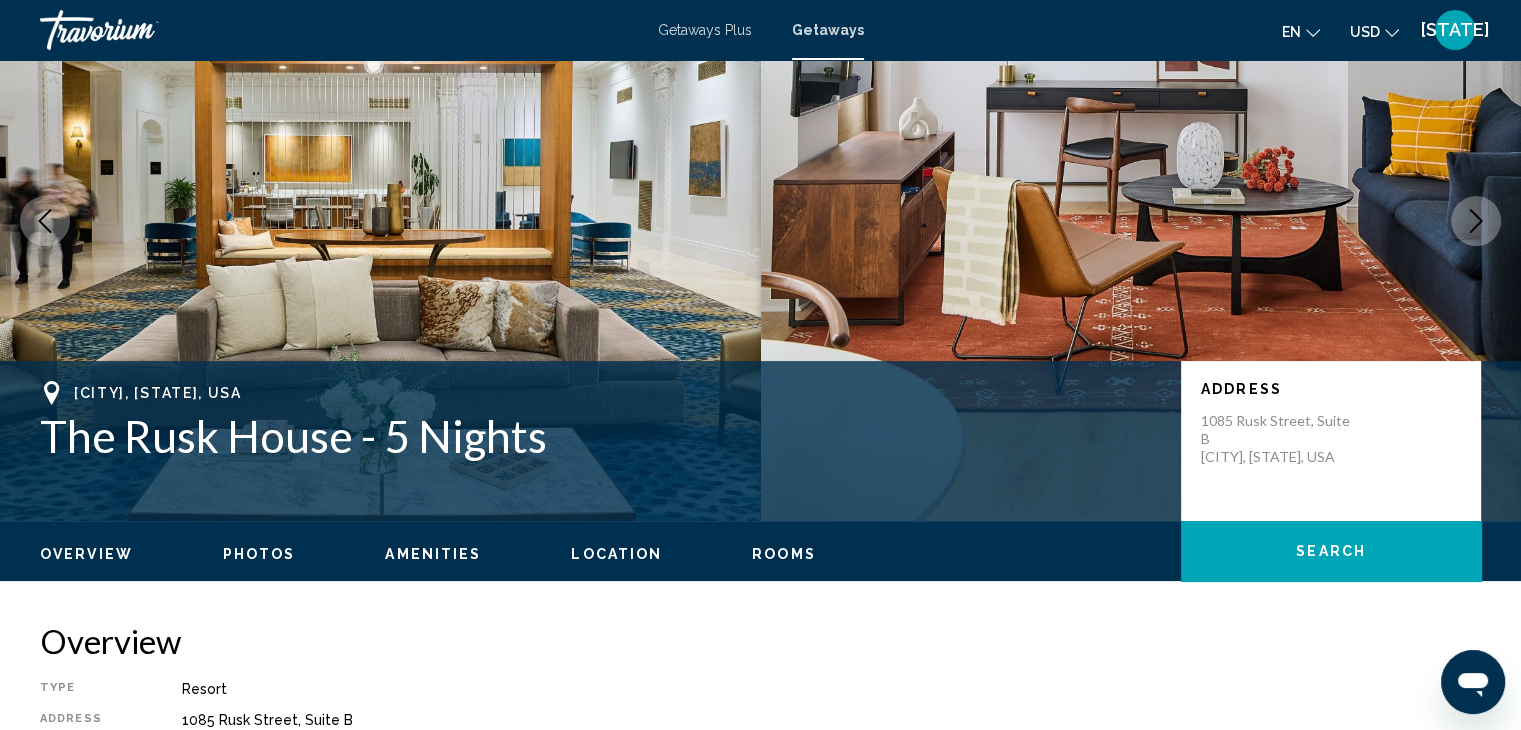click 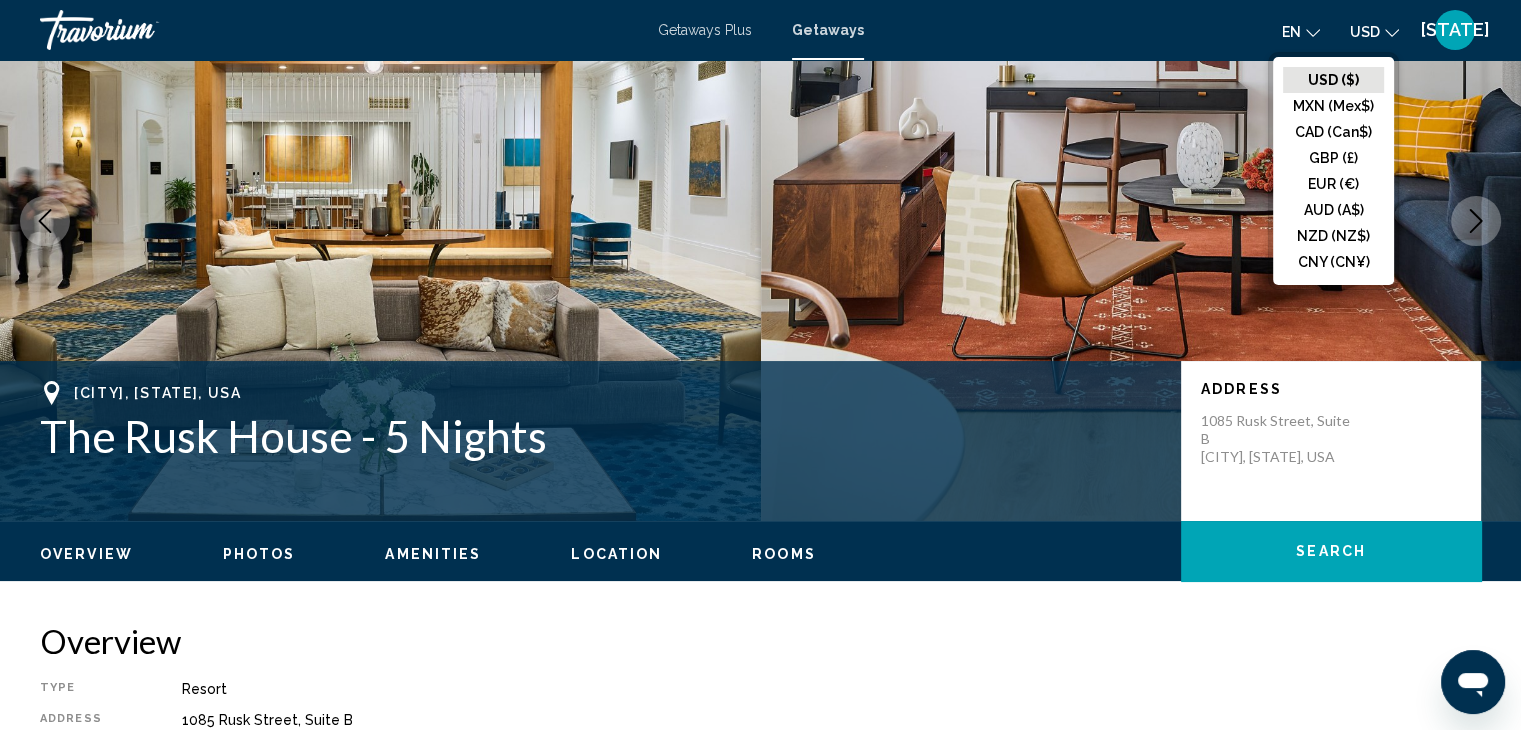click 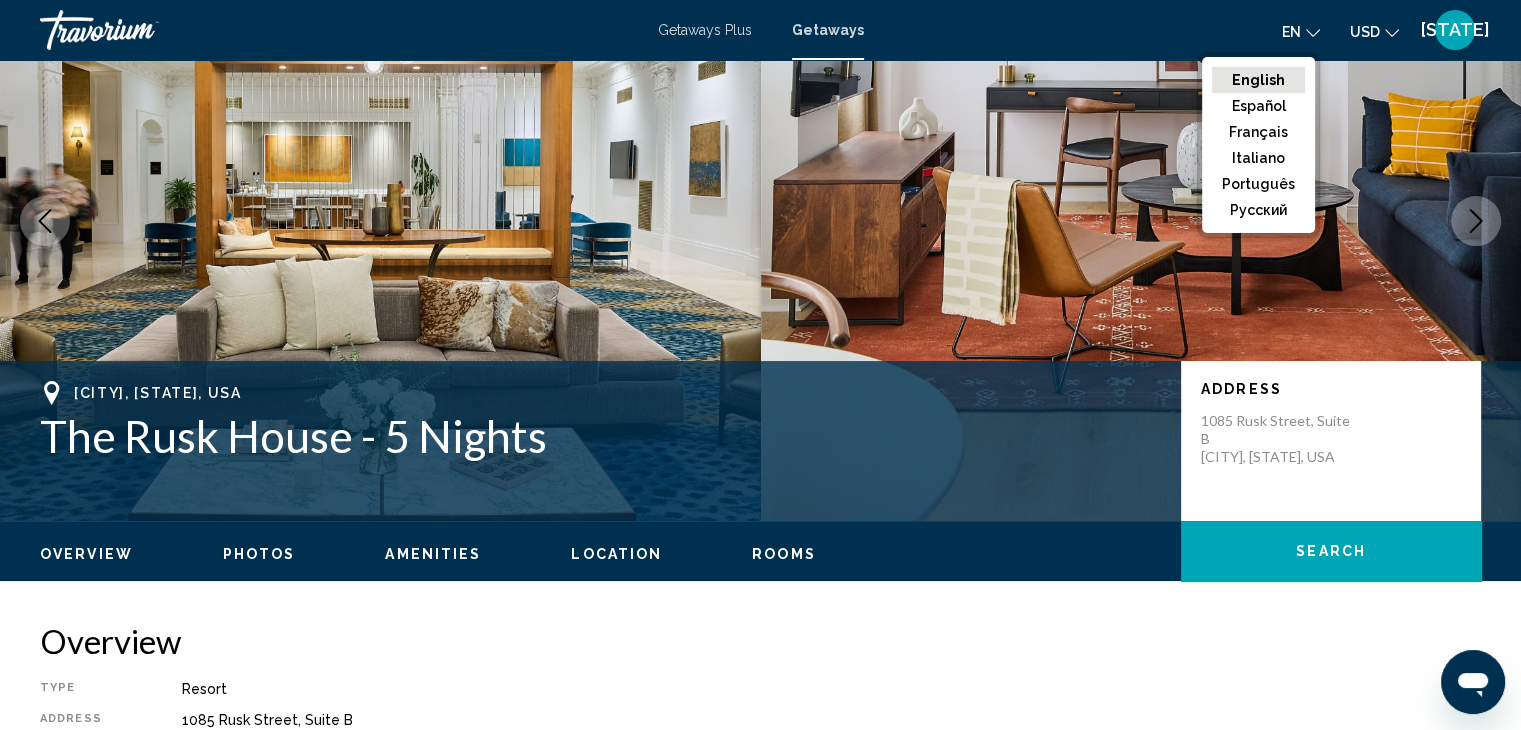 click on "[STATE]" at bounding box center [1455, 30] 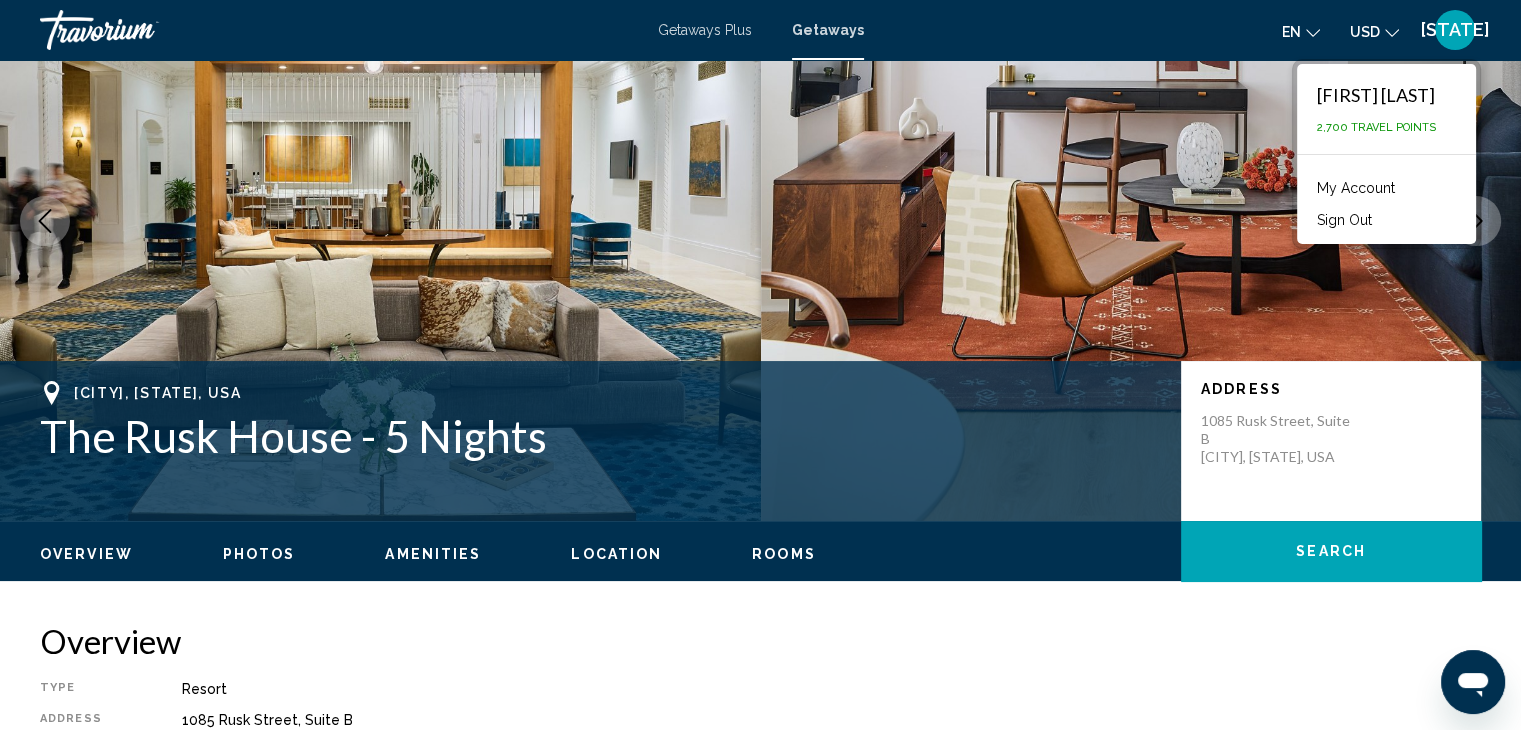 click on "[STATE]" at bounding box center (1455, 30) 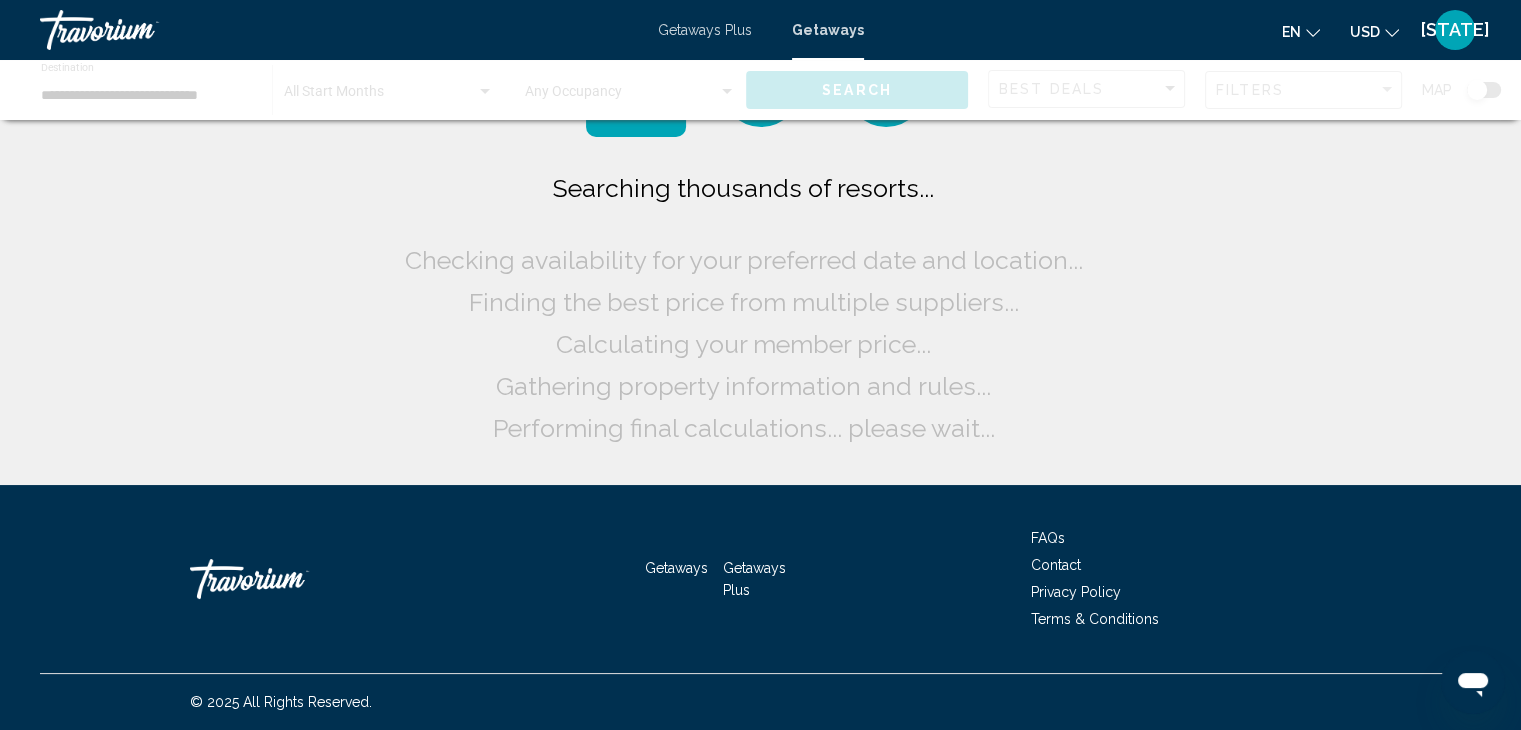 scroll, scrollTop: 0, scrollLeft: 0, axis: both 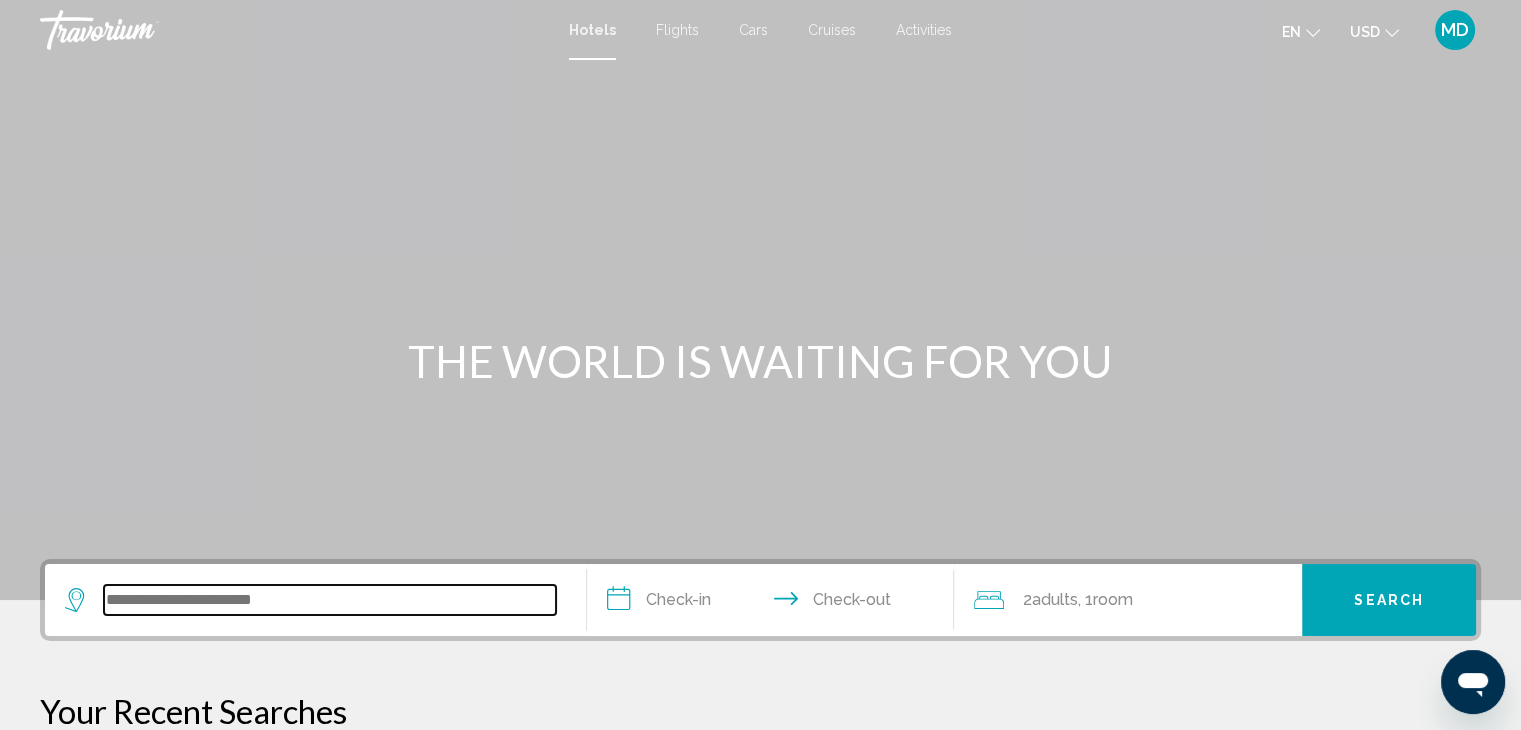 click at bounding box center [330, 600] 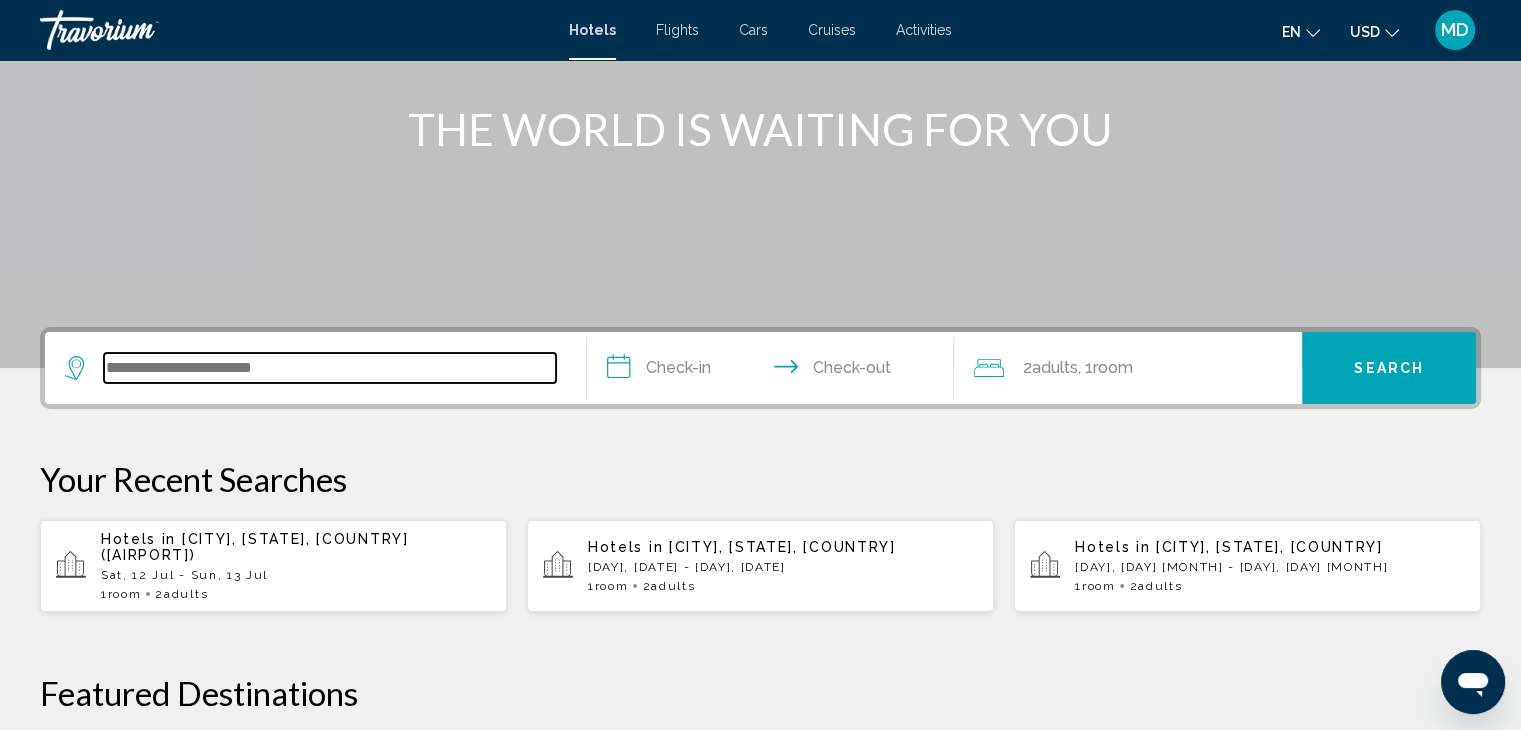 scroll, scrollTop: 493, scrollLeft: 0, axis: vertical 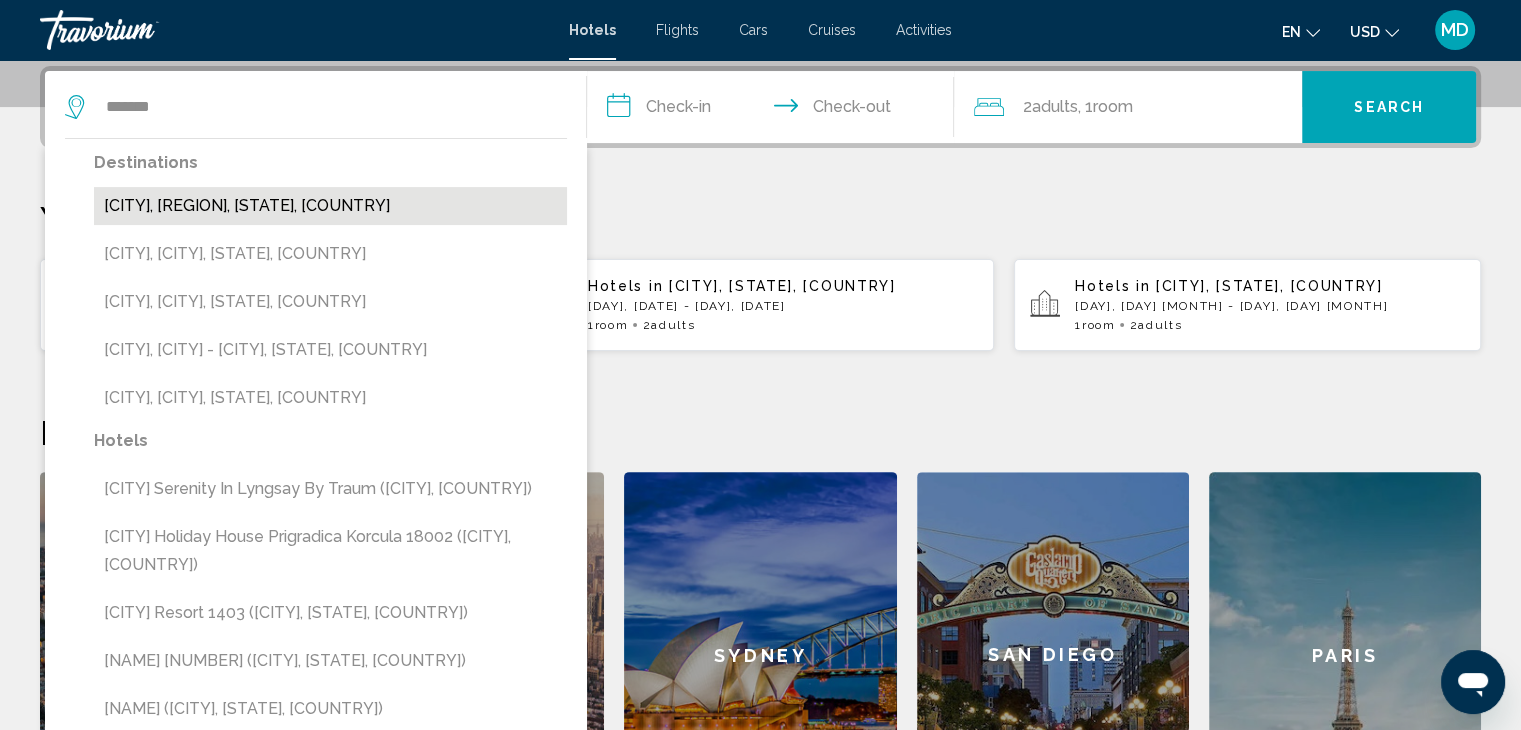 click on "Seaside, North Oregon Coast, OR, United States" at bounding box center (330, 206) 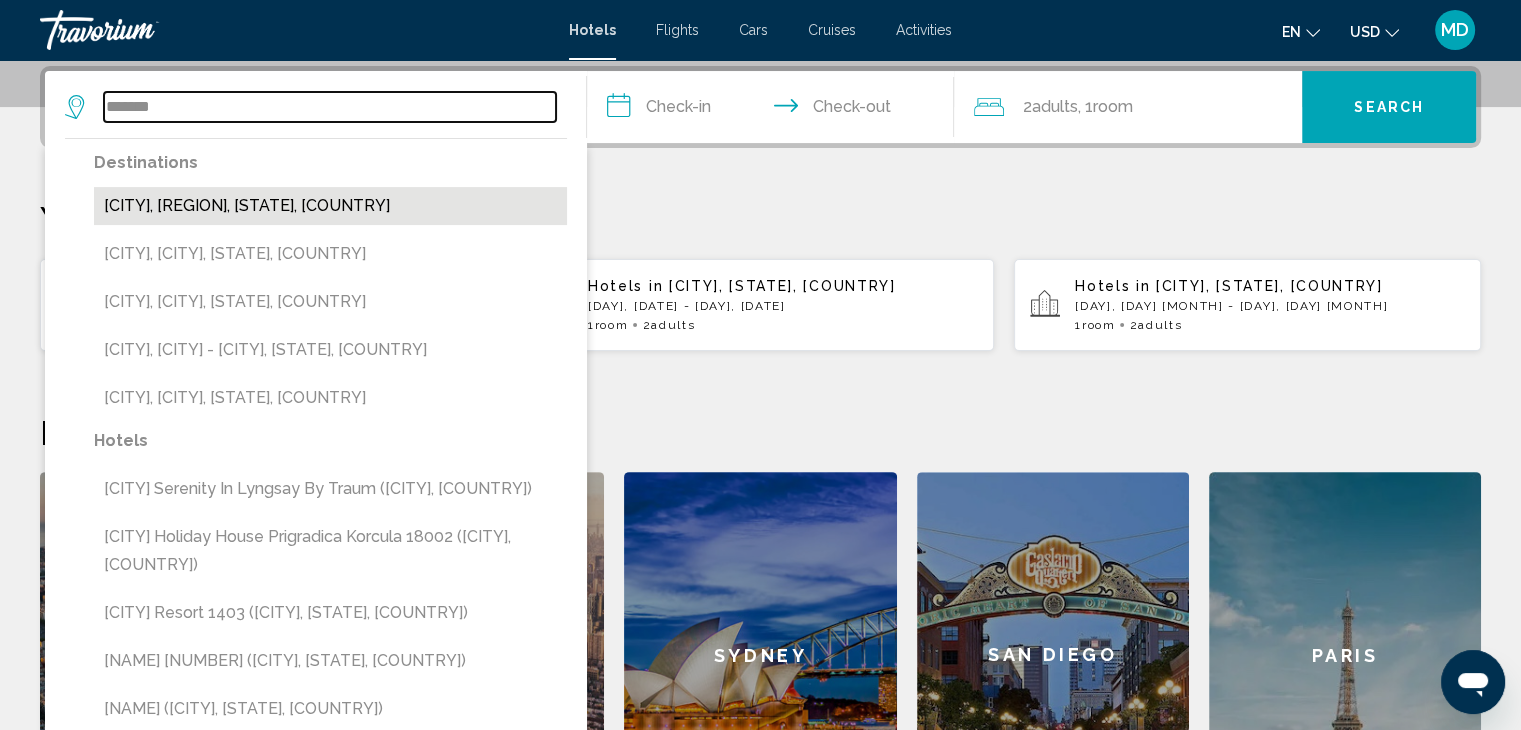 type on "**********" 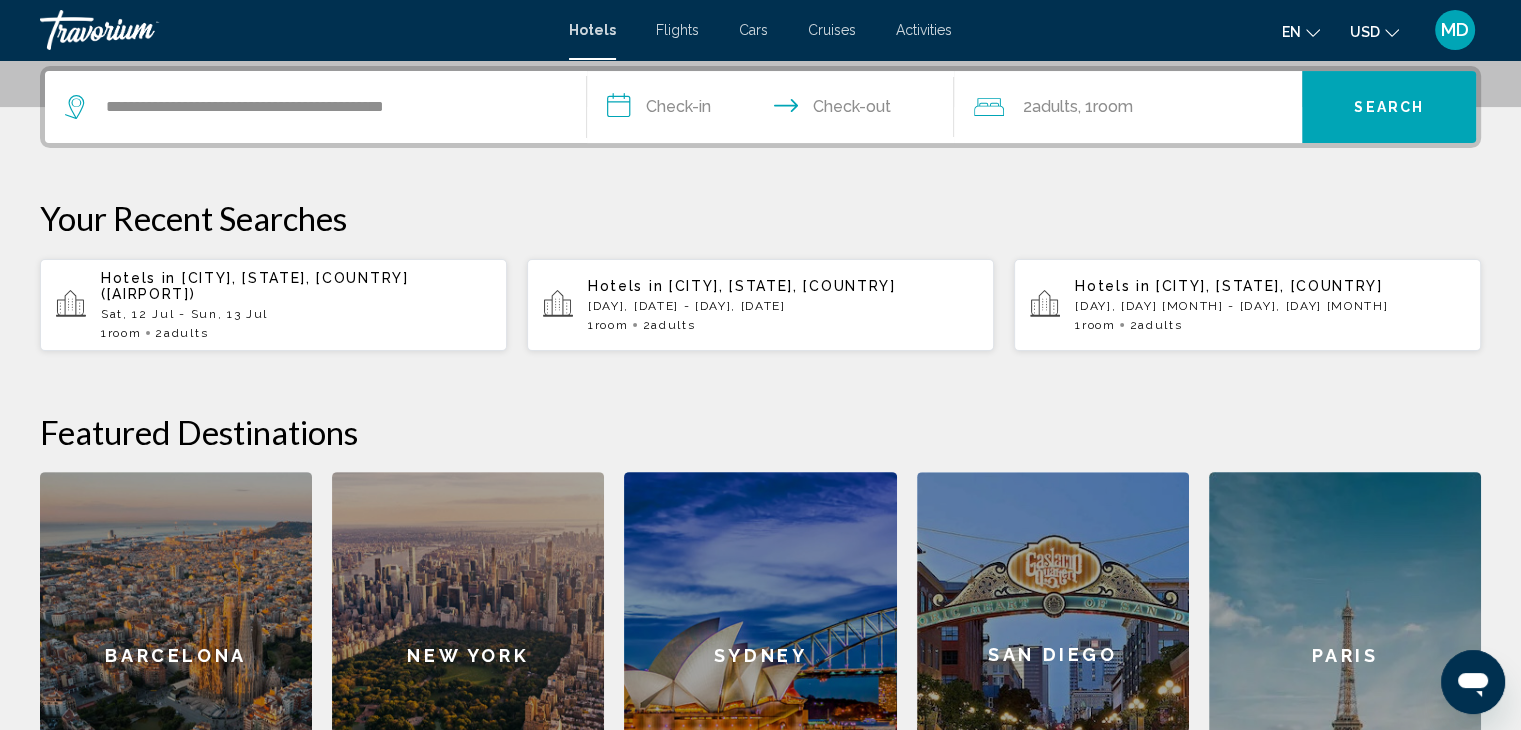 click on "**********" at bounding box center (775, 110) 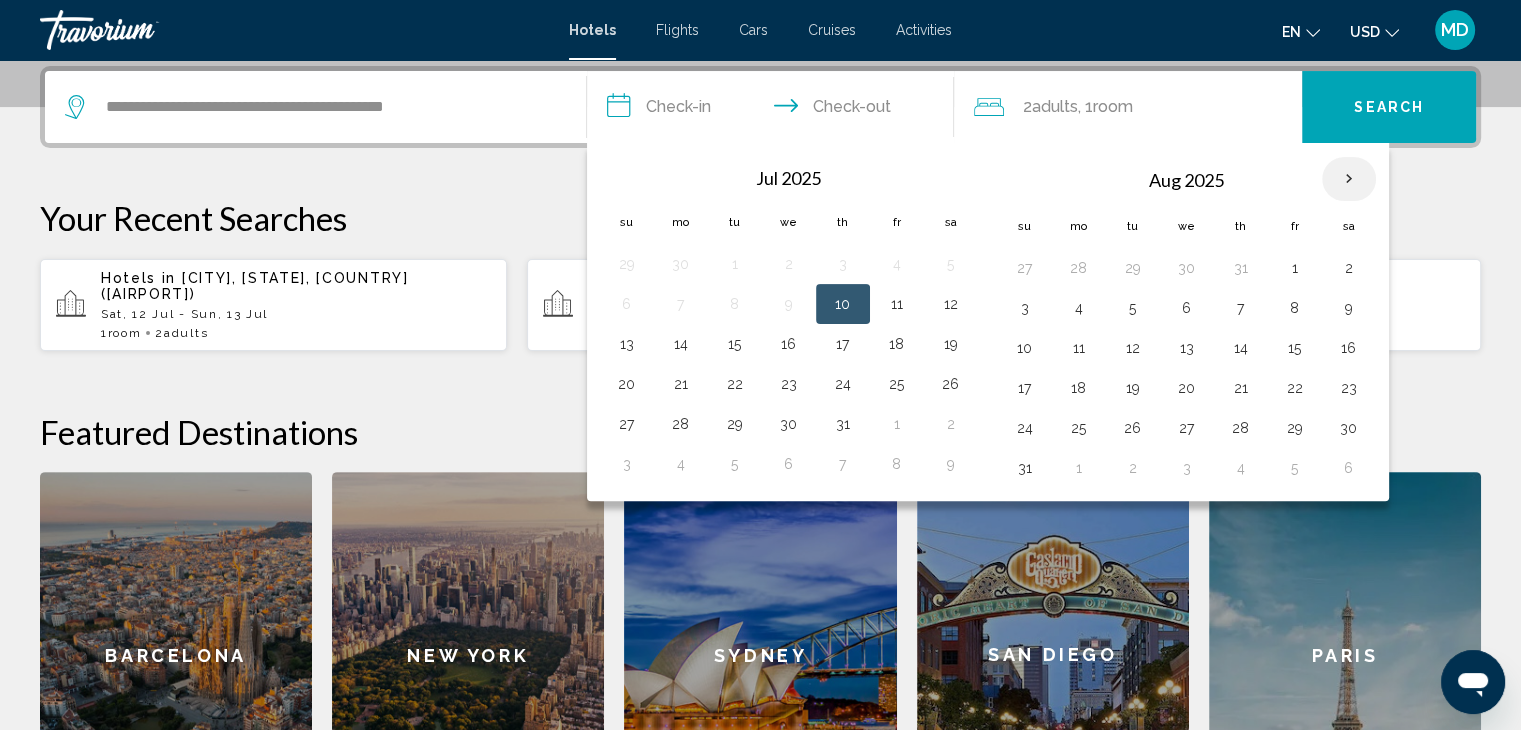 click at bounding box center (1349, 179) 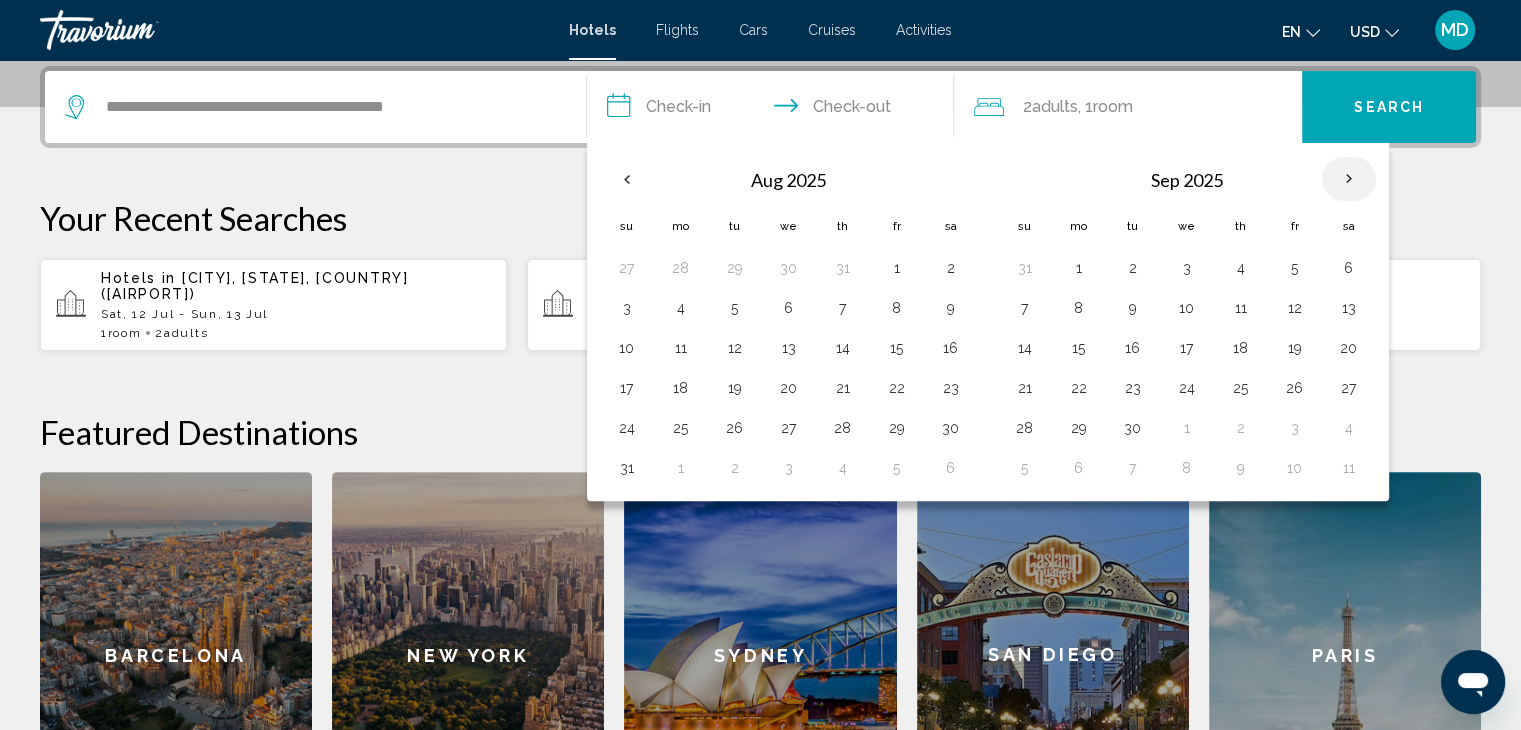 click at bounding box center [1349, 179] 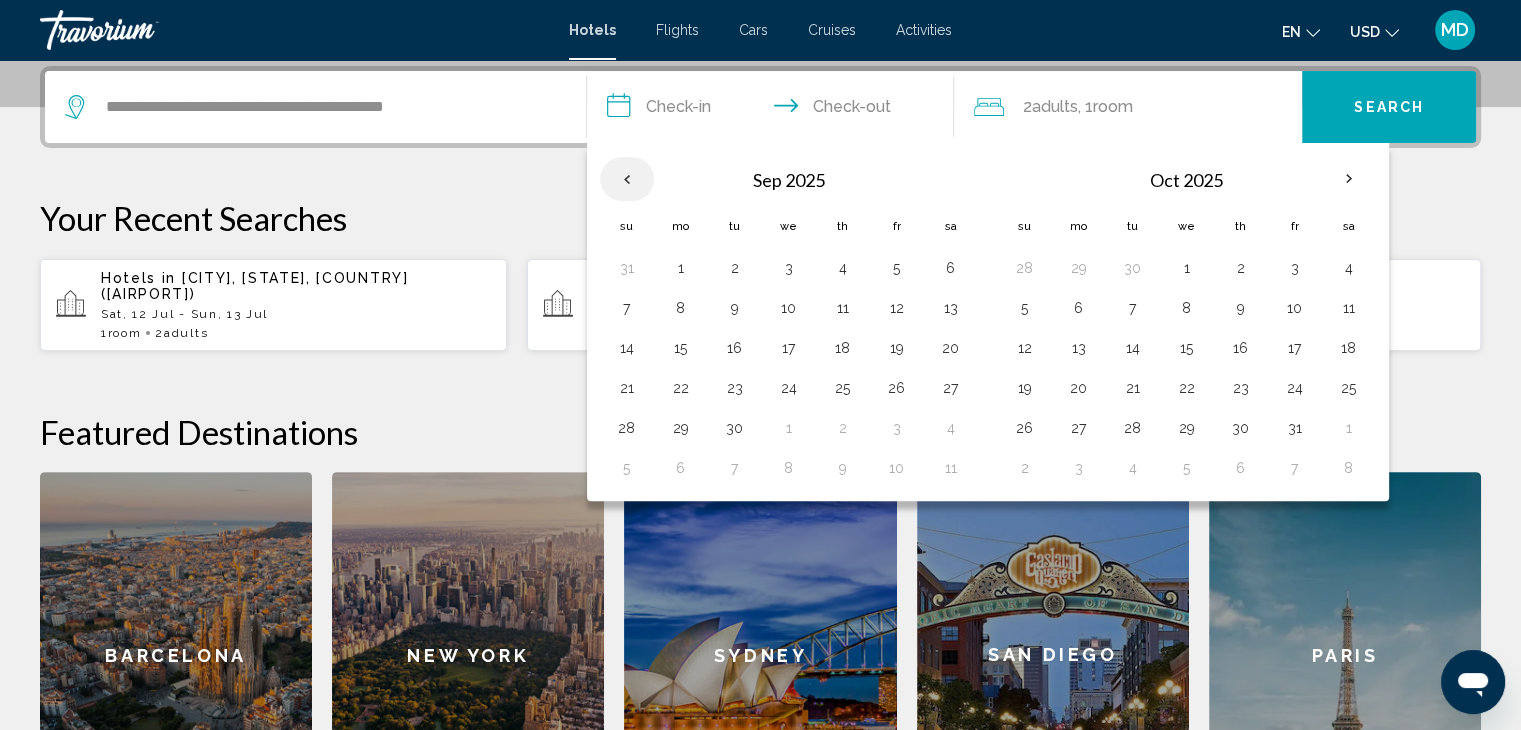 click at bounding box center (627, 179) 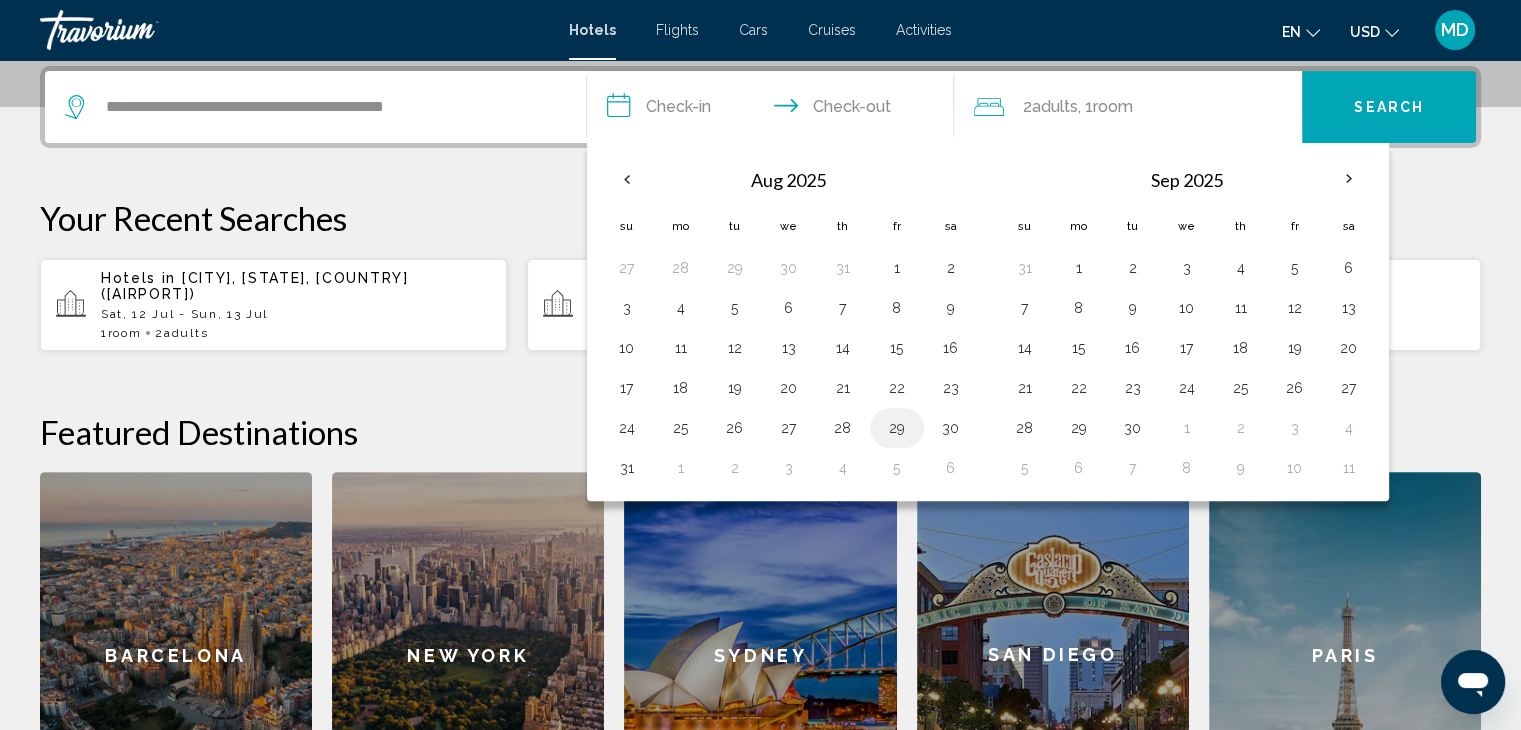 click on "29" at bounding box center [897, 428] 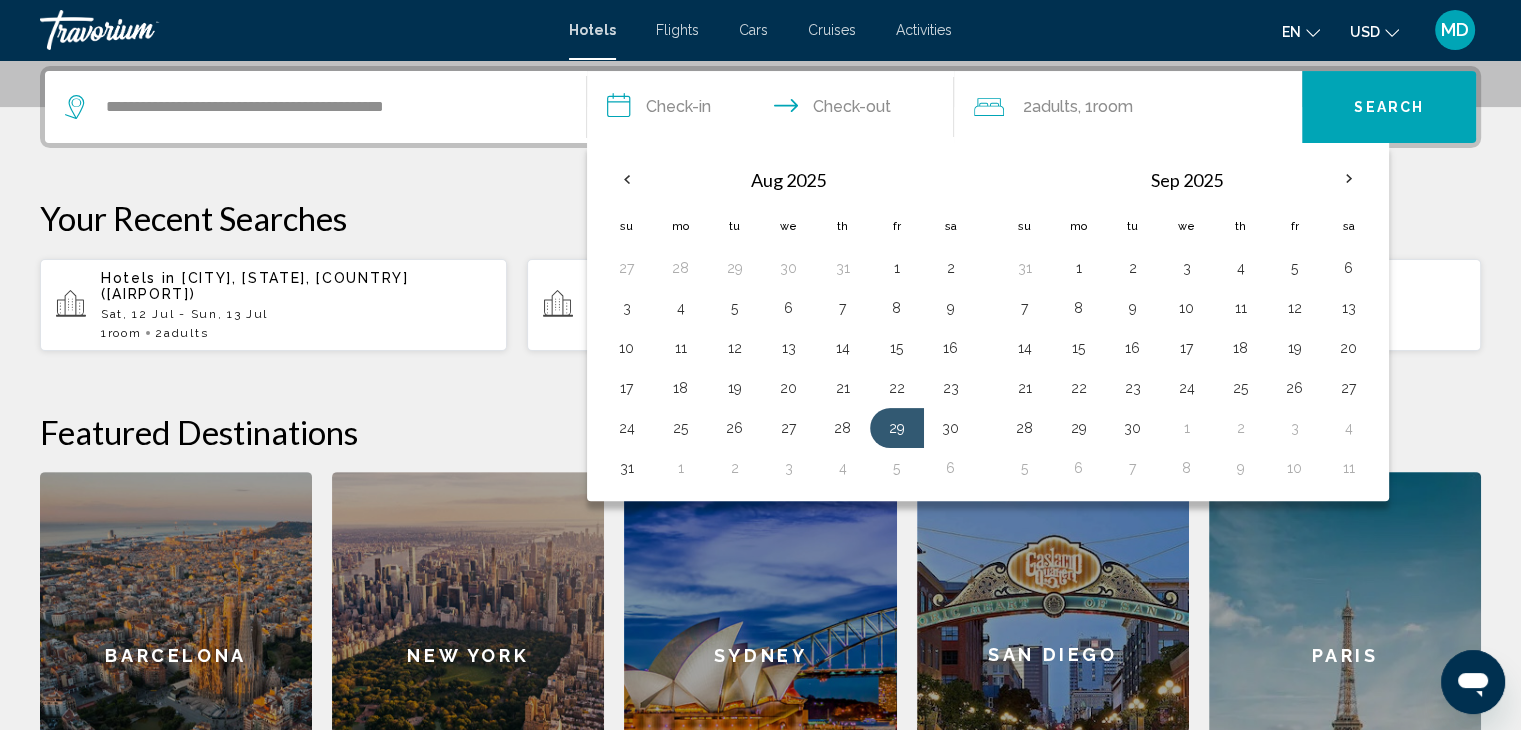 click on "**********" at bounding box center [775, 110] 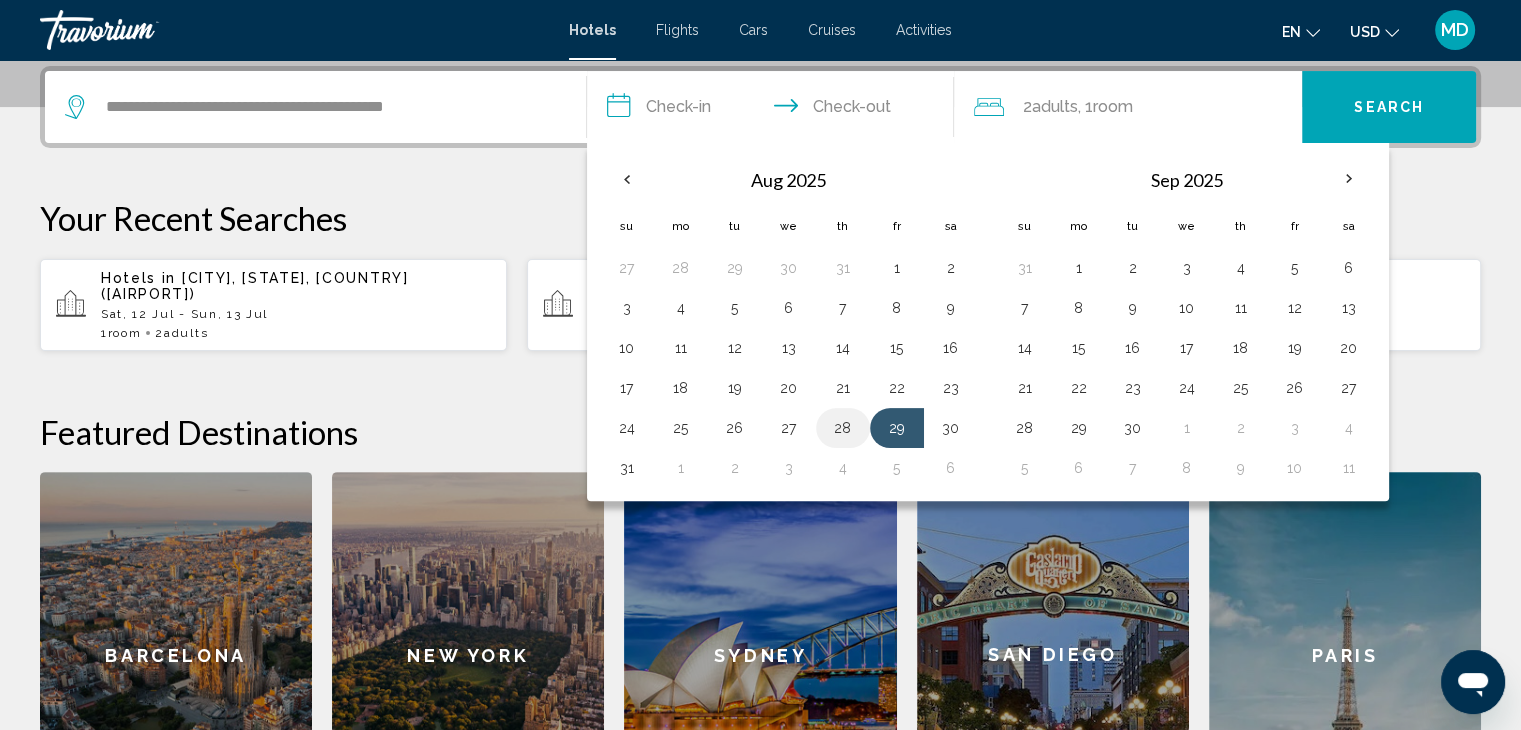 click on "28" at bounding box center (843, 428) 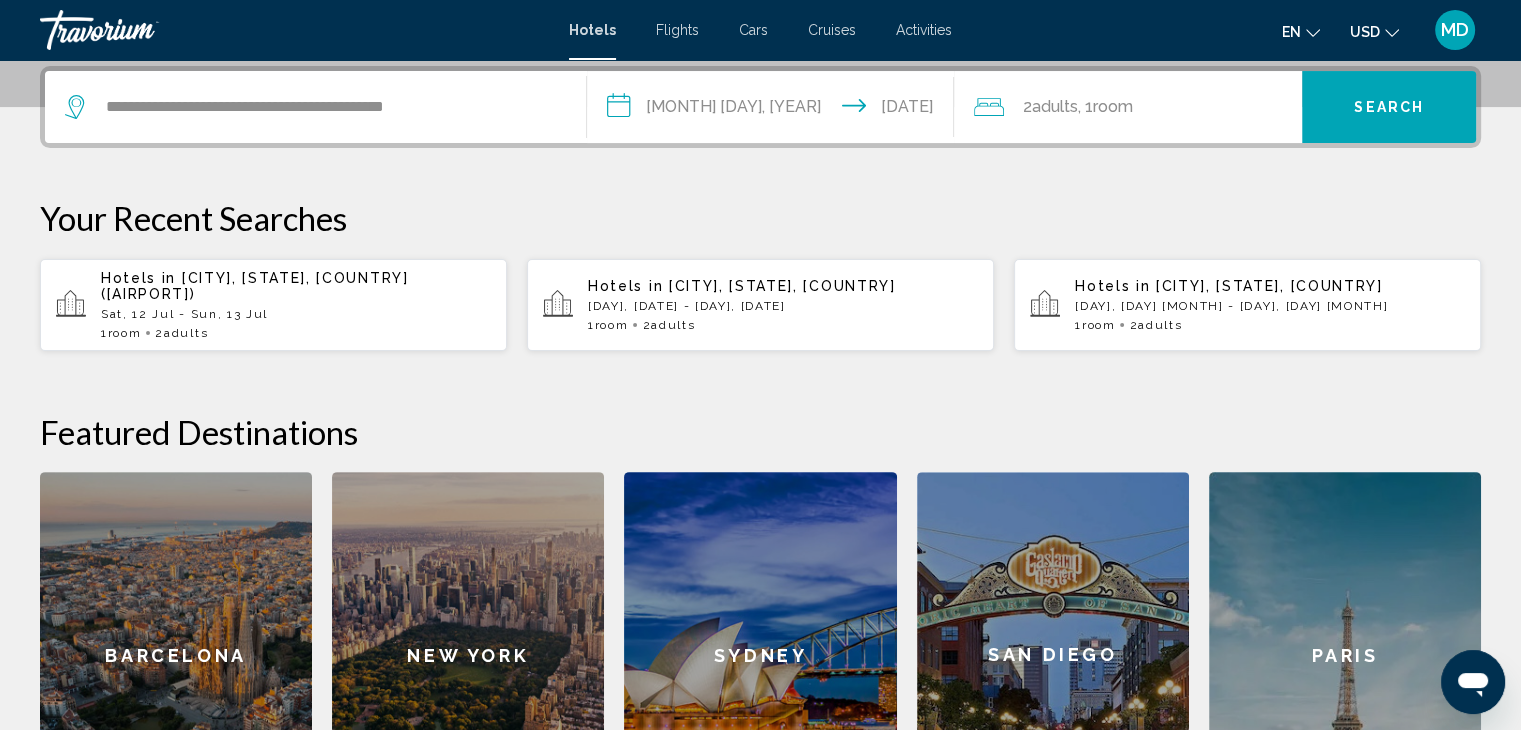 drag, startPoint x: 812, startPoint y: 106, endPoint x: 850, endPoint y: 96, distance: 39.293766 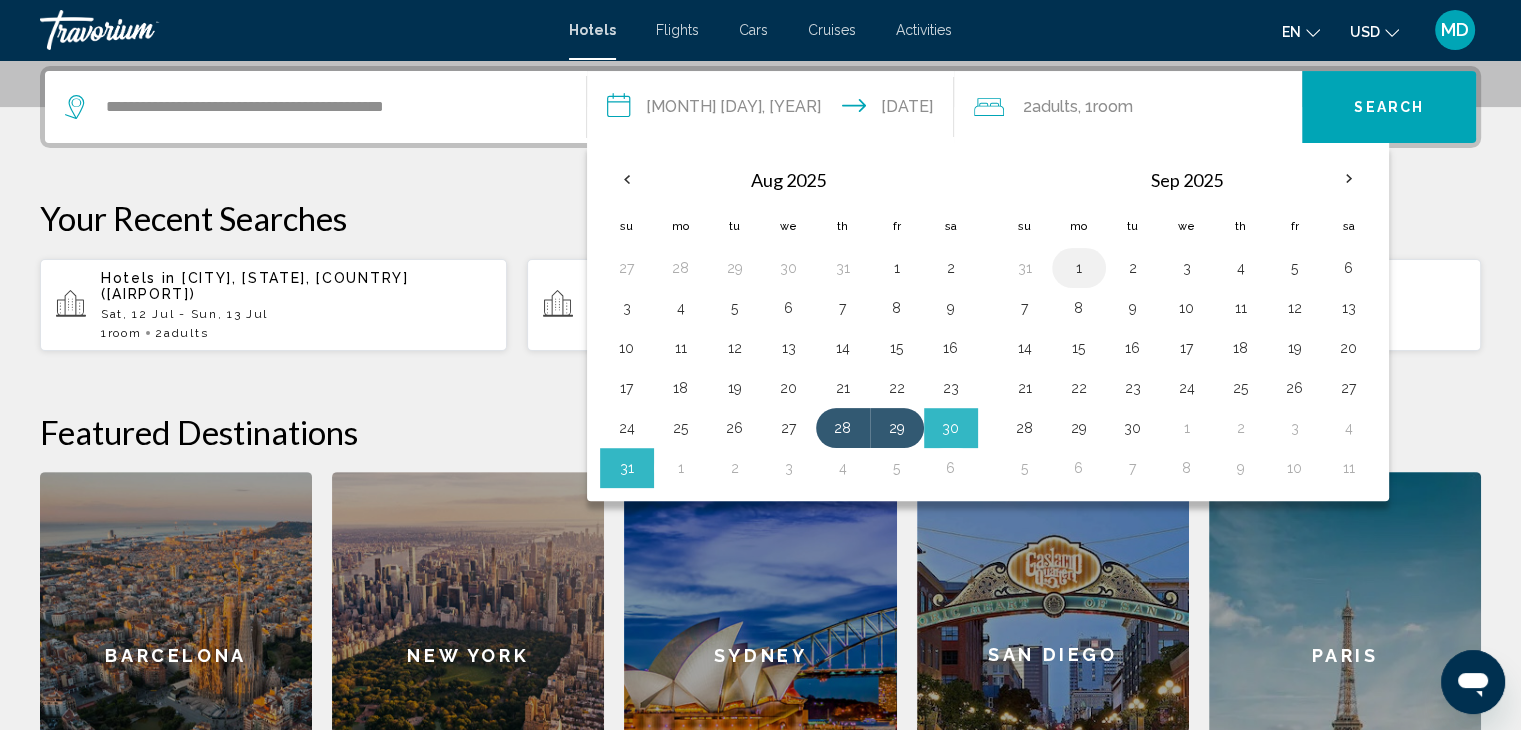 click on "1" at bounding box center [1079, 268] 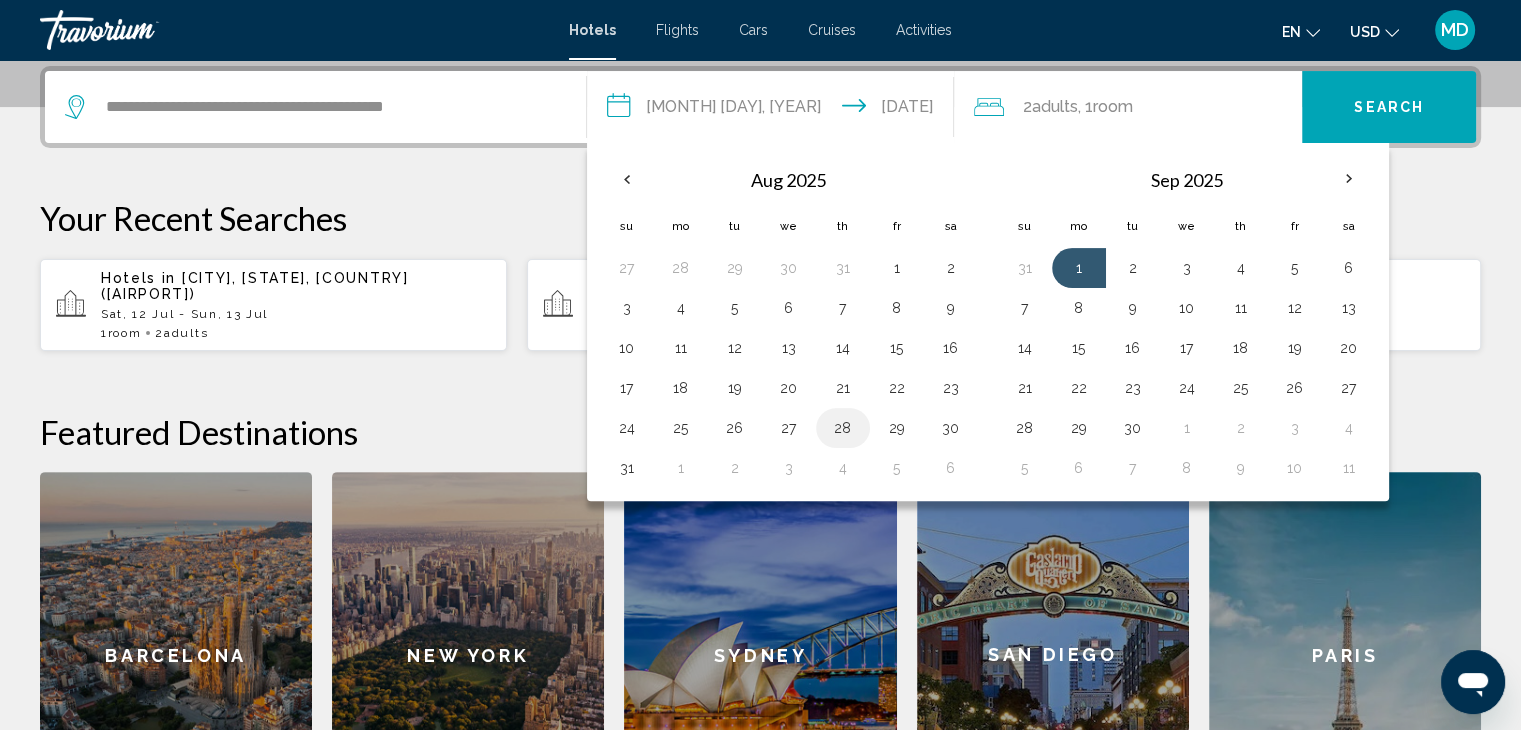 click on "28" at bounding box center (843, 428) 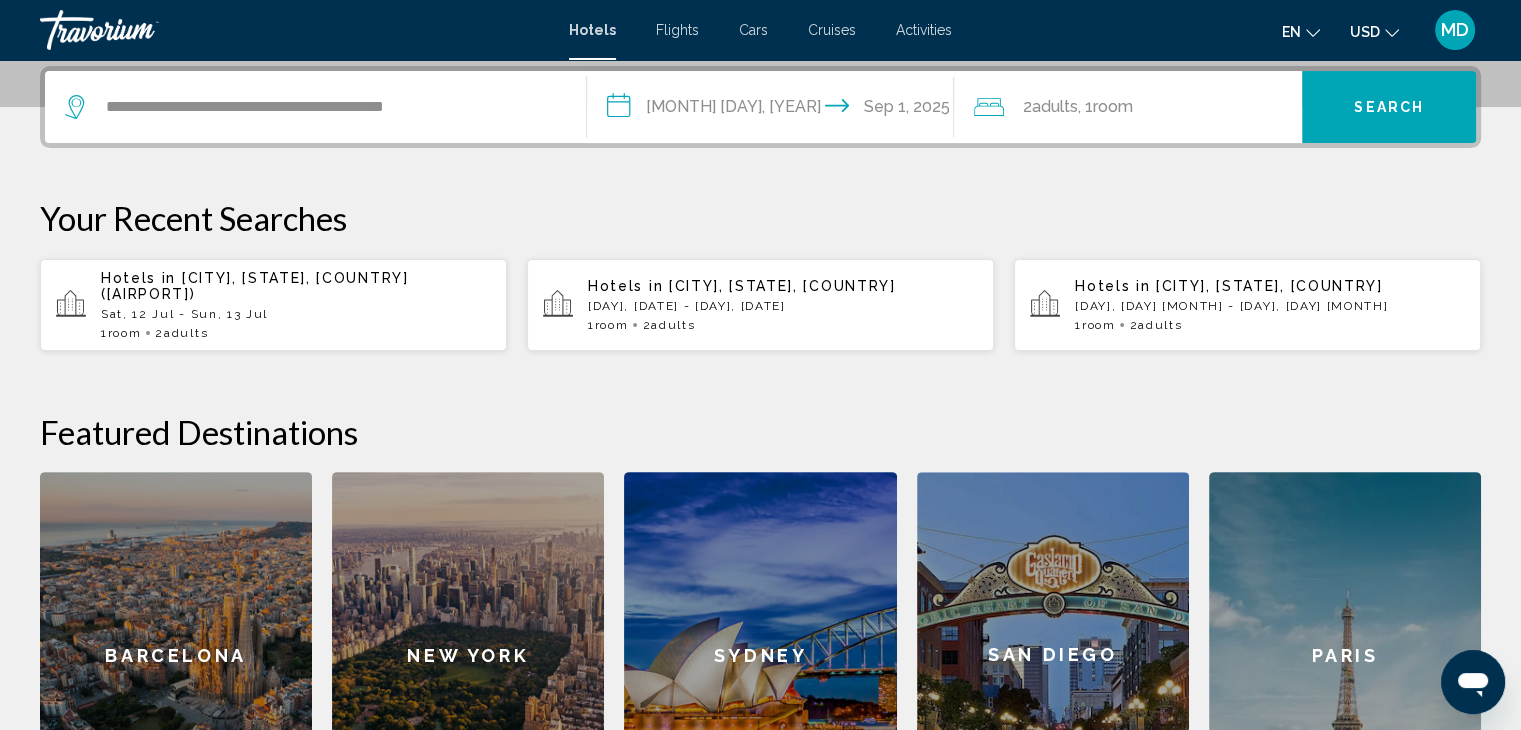 type on "**********" 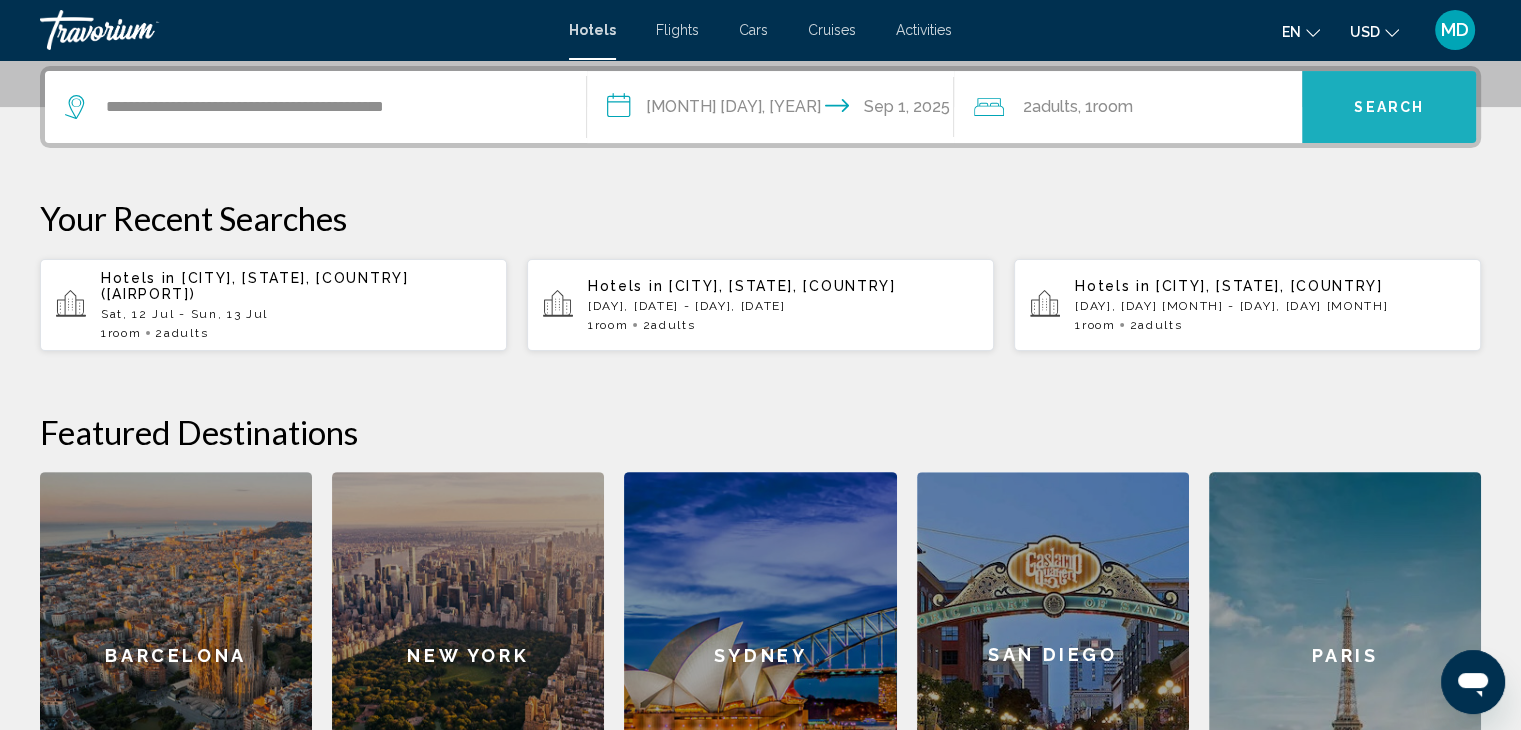 click on "Search" at bounding box center (1389, 107) 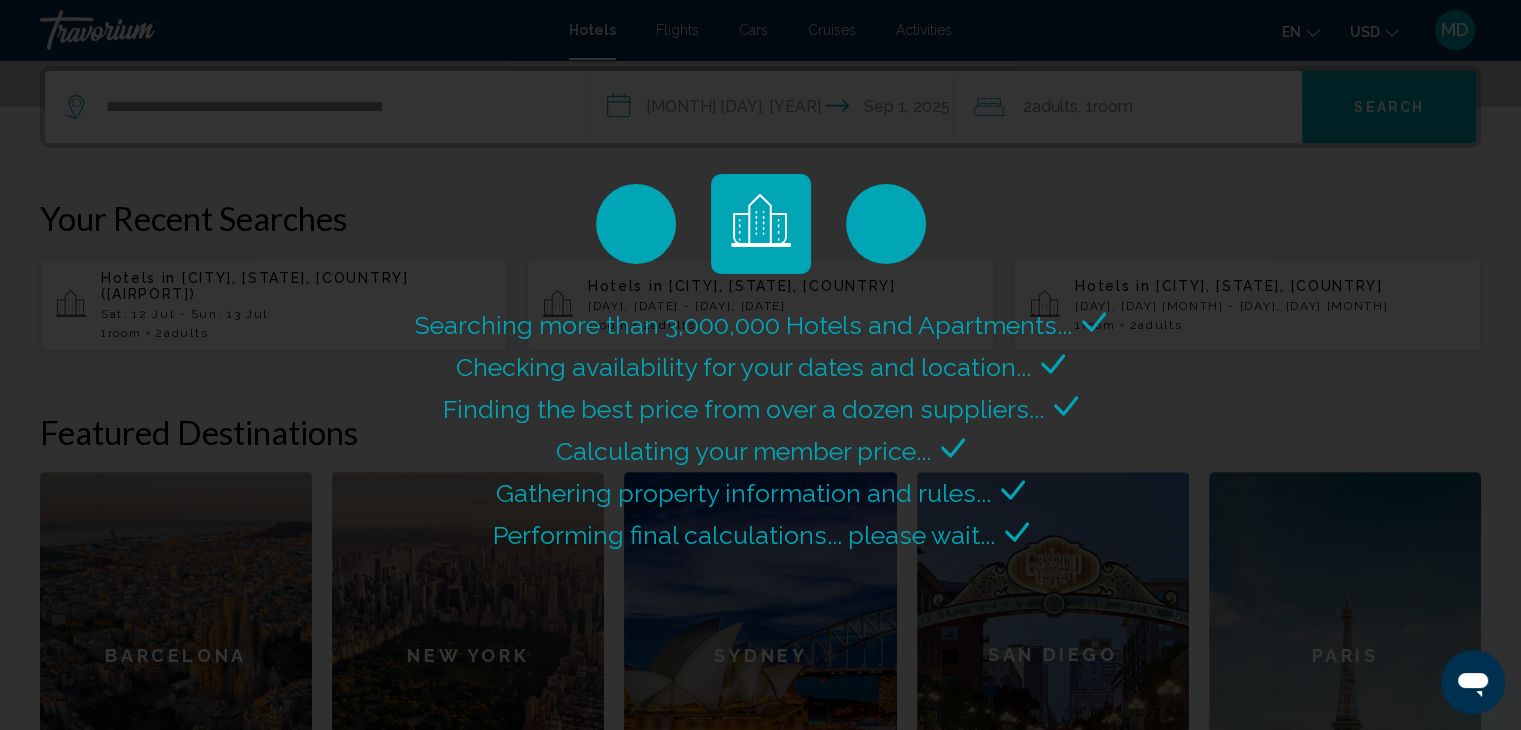 scroll, scrollTop: 0, scrollLeft: 0, axis: both 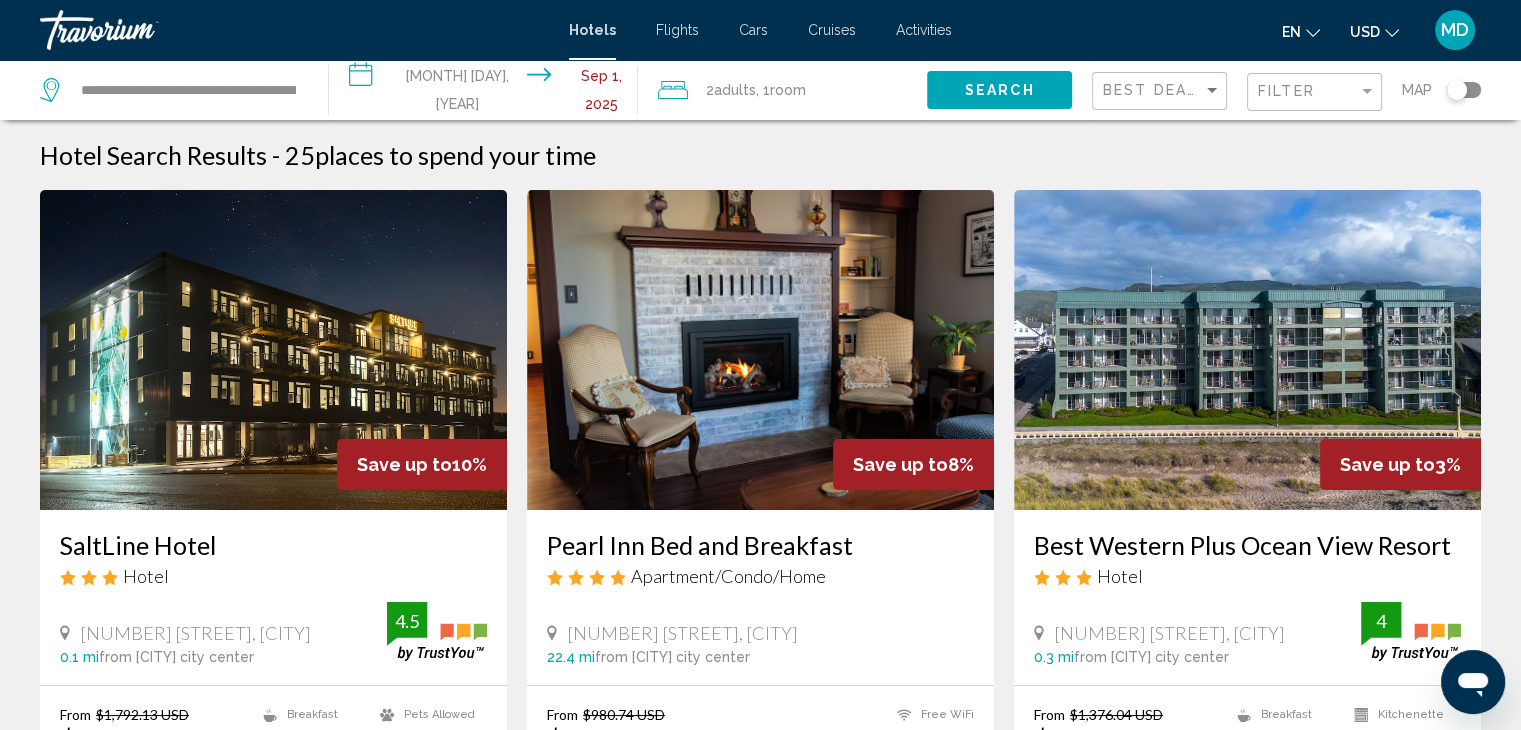 click on "**********" at bounding box center (487, 93) 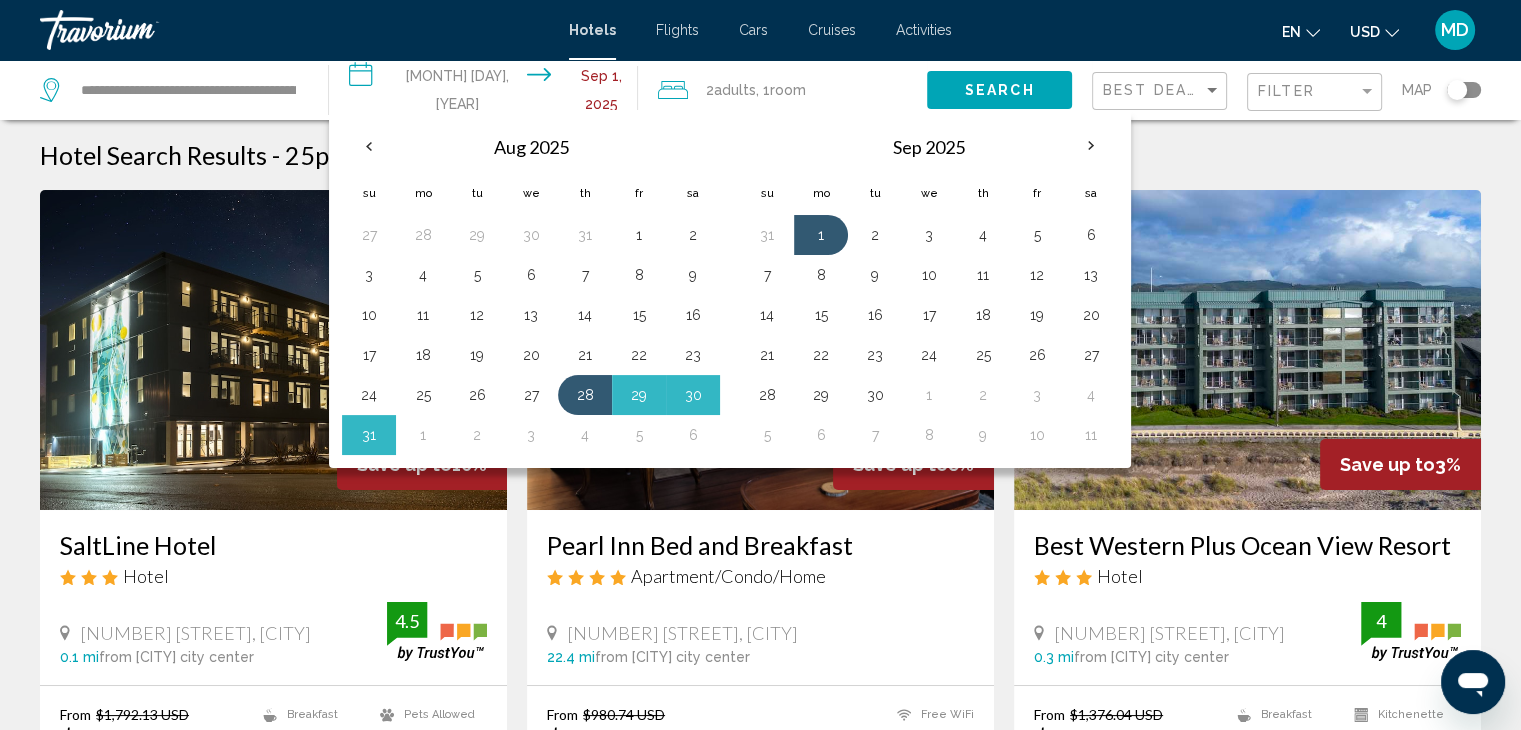 click on ", 1  Room rooms" 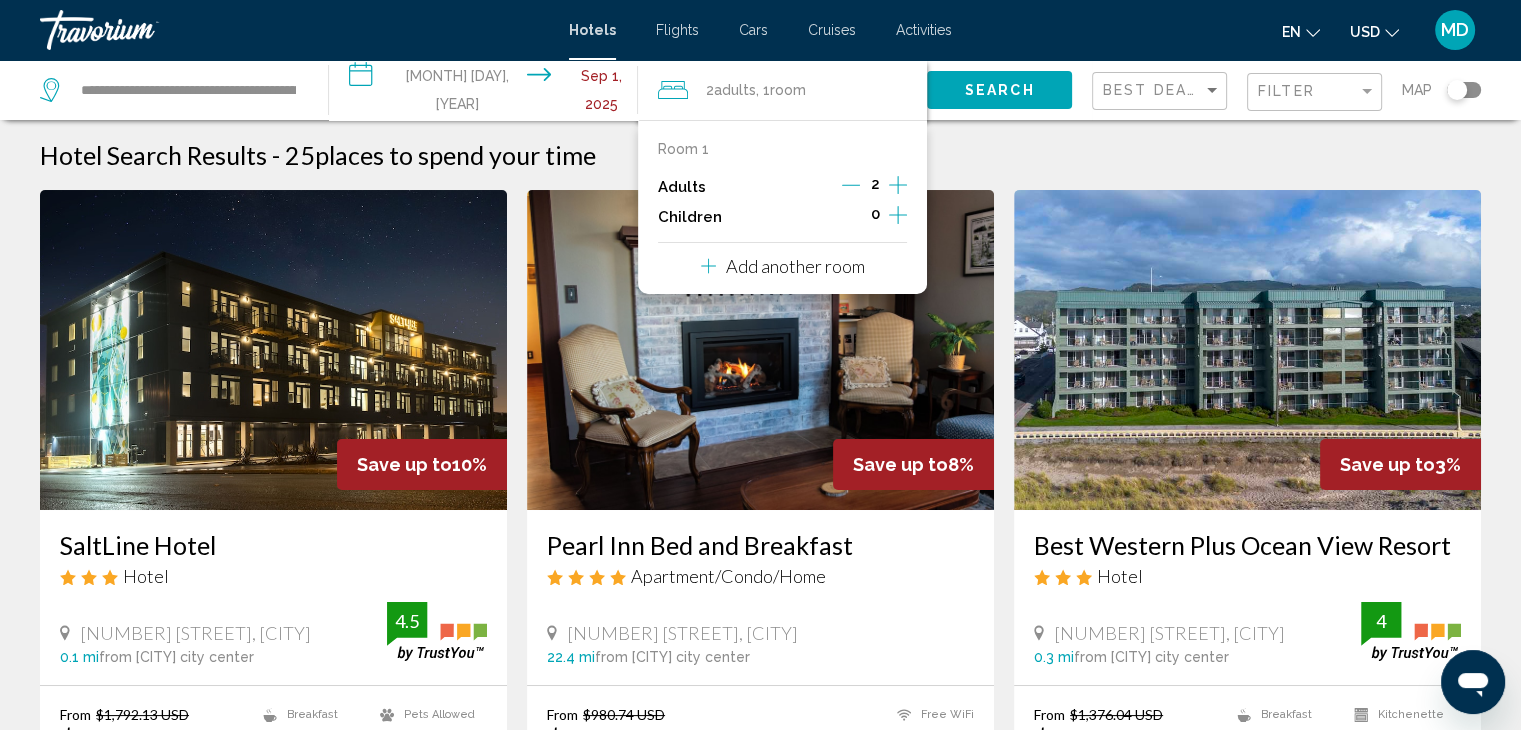 click on "**********" at bounding box center (487, 93) 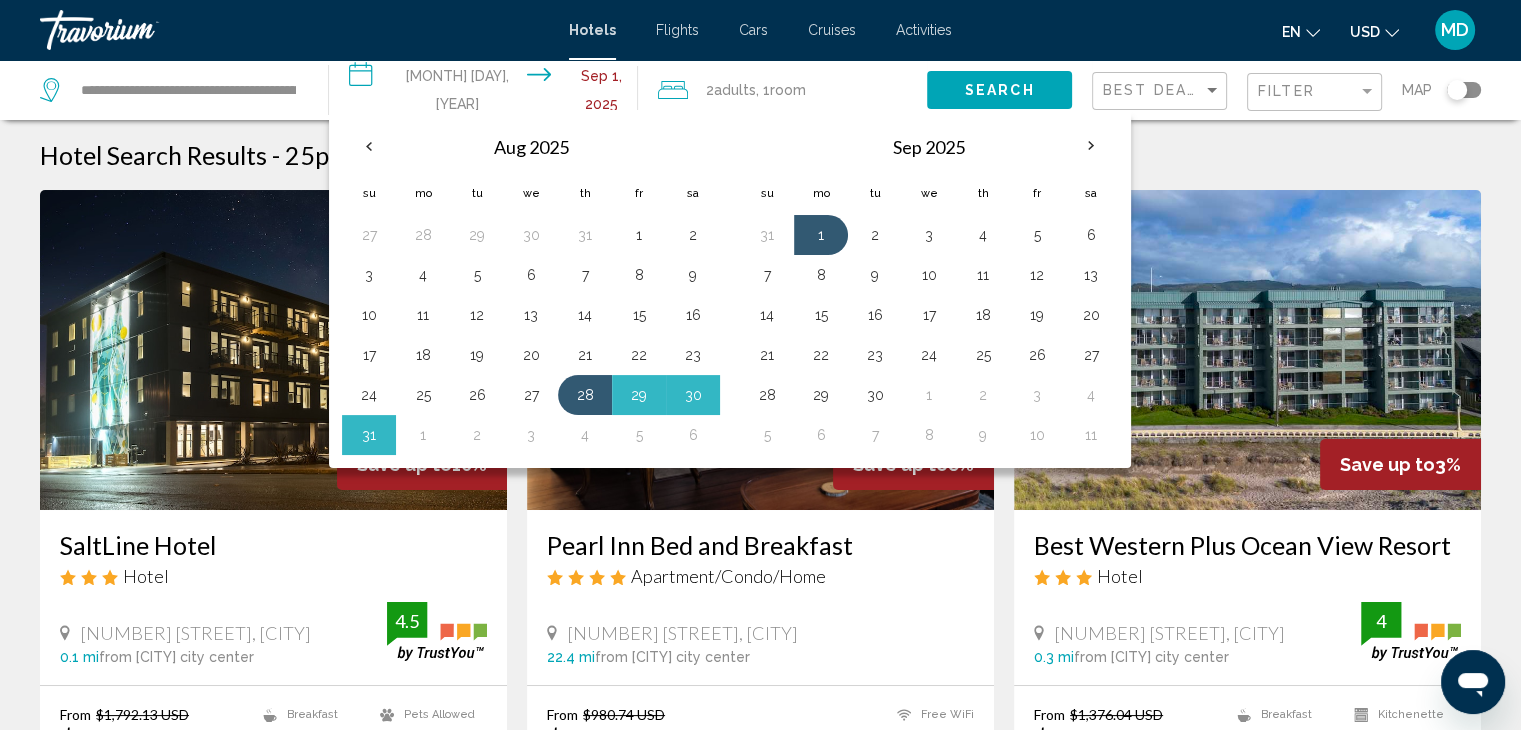 click on "Hotel Search Results  -   25  places to spend your time" at bounding box center [760, 155] 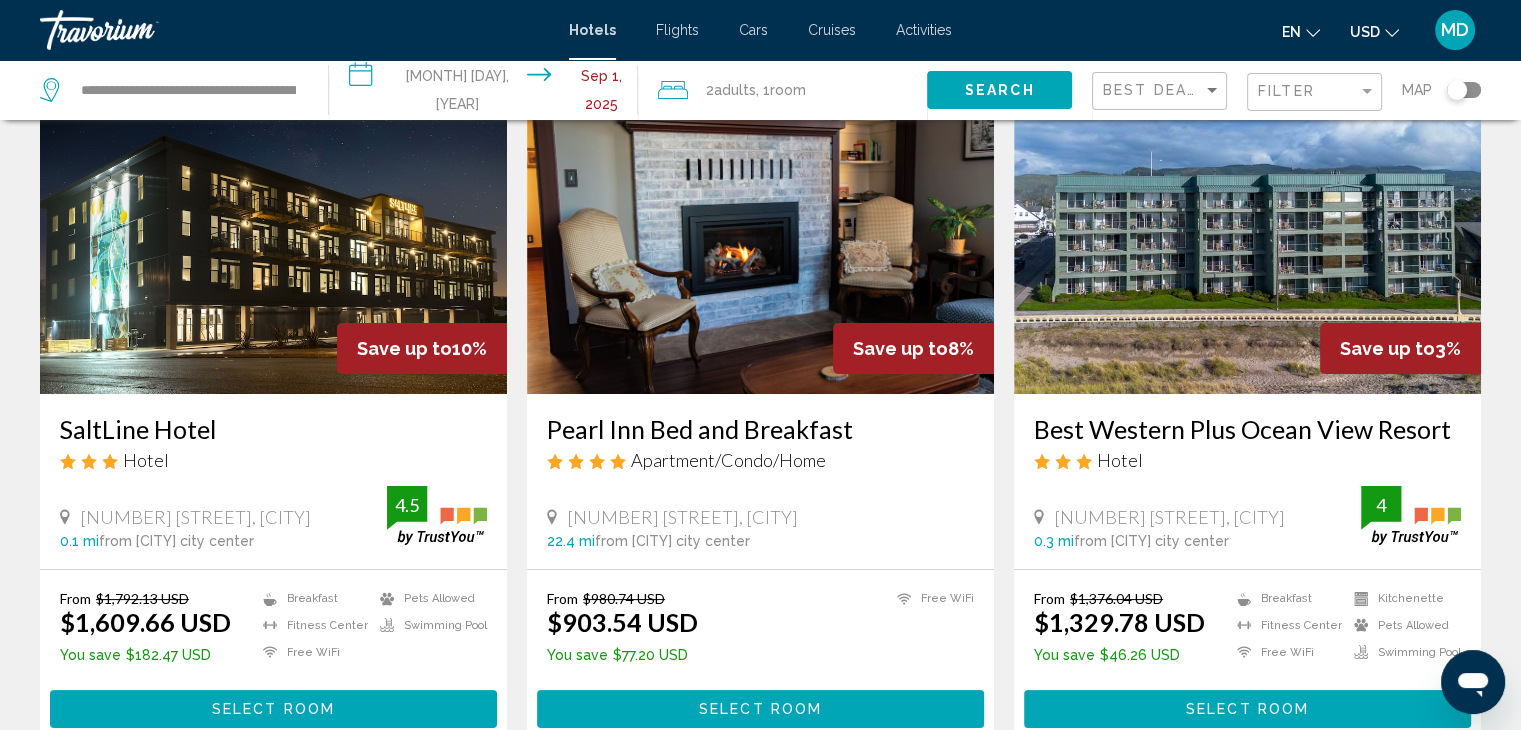 scroll, scrollTop: 0, scrollLeft: 0, axis: both 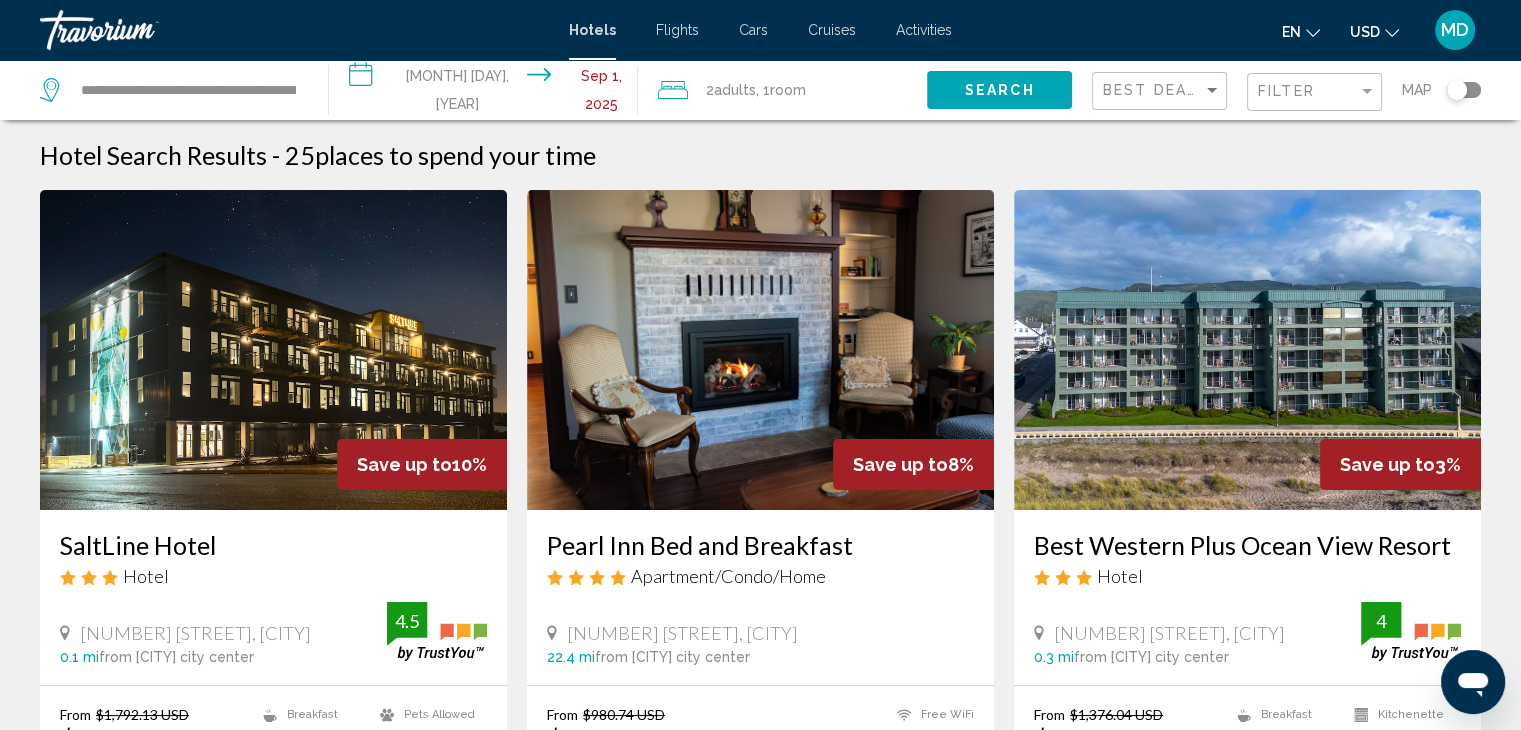 click on "**********" at bounding box center (487, 93) 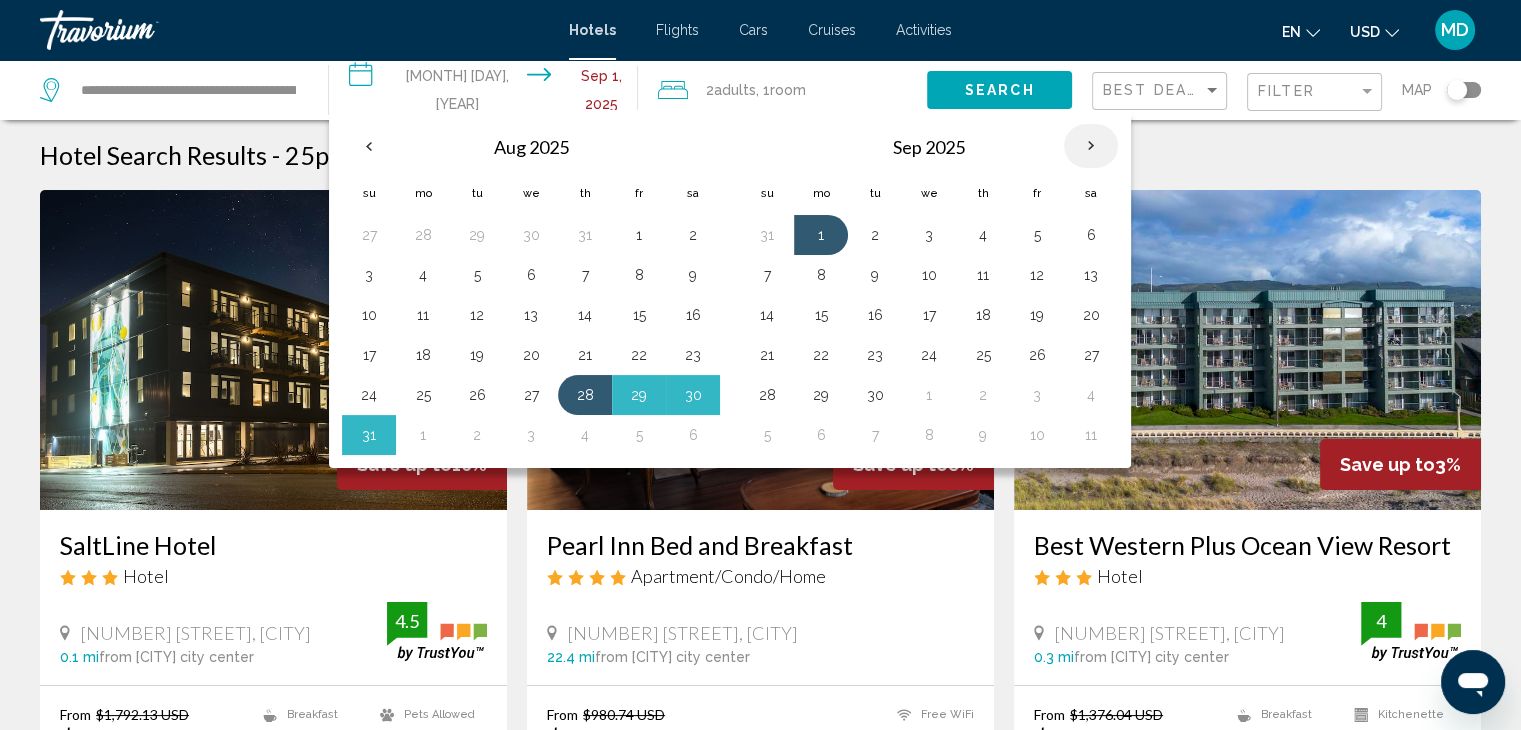 click at bounding box center (1091, 146) 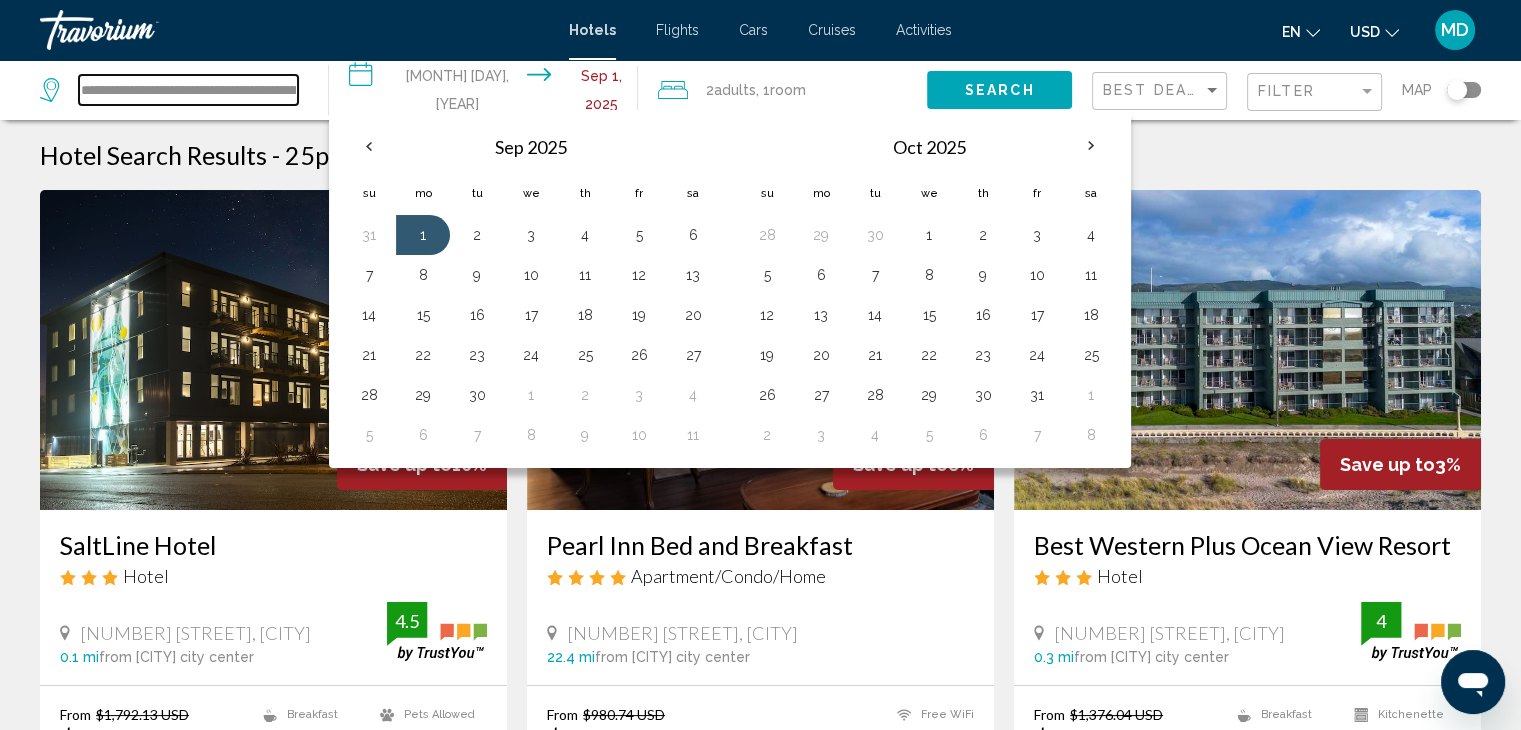 click on "**********" at bounding box center (188, 90) 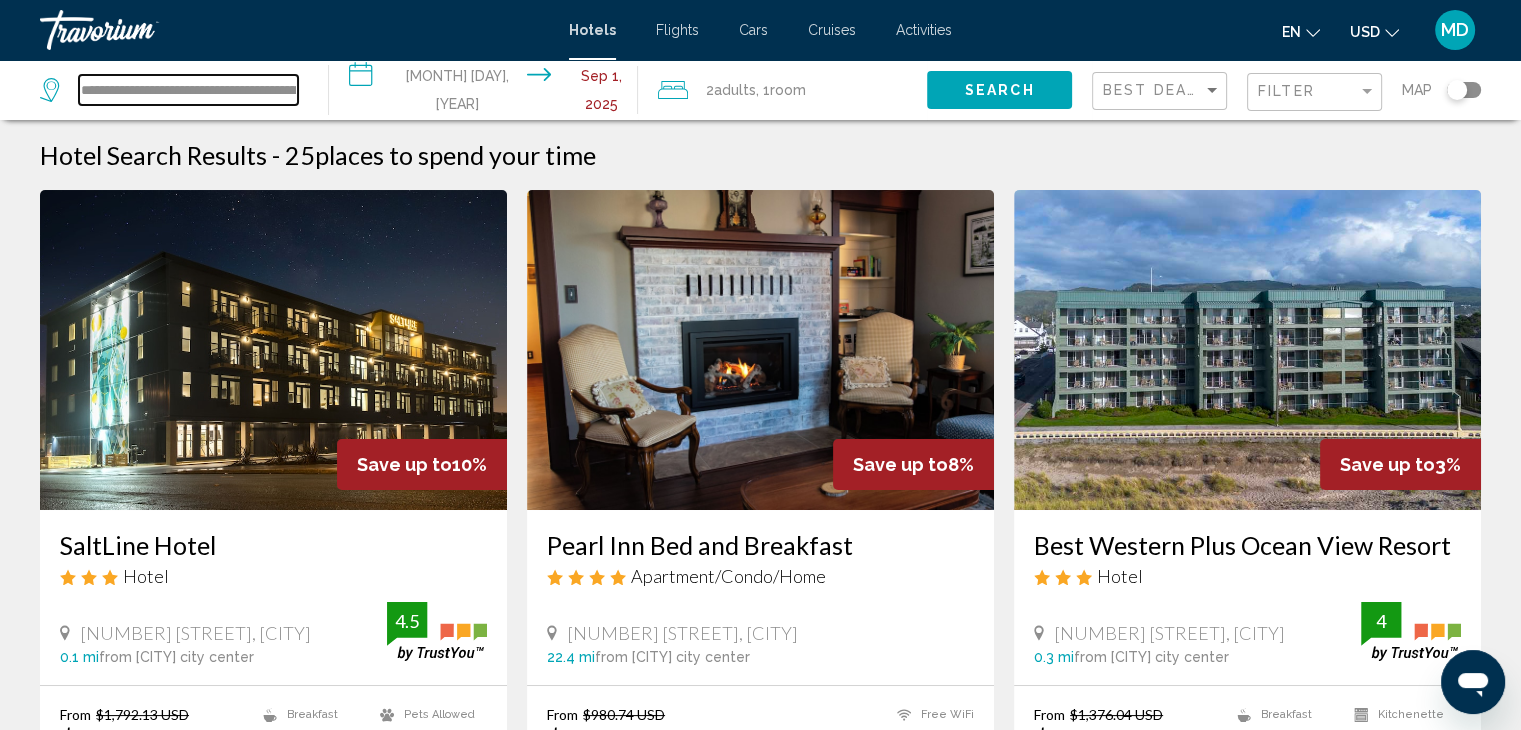 click on "**********" at bounding box center (188, 90) 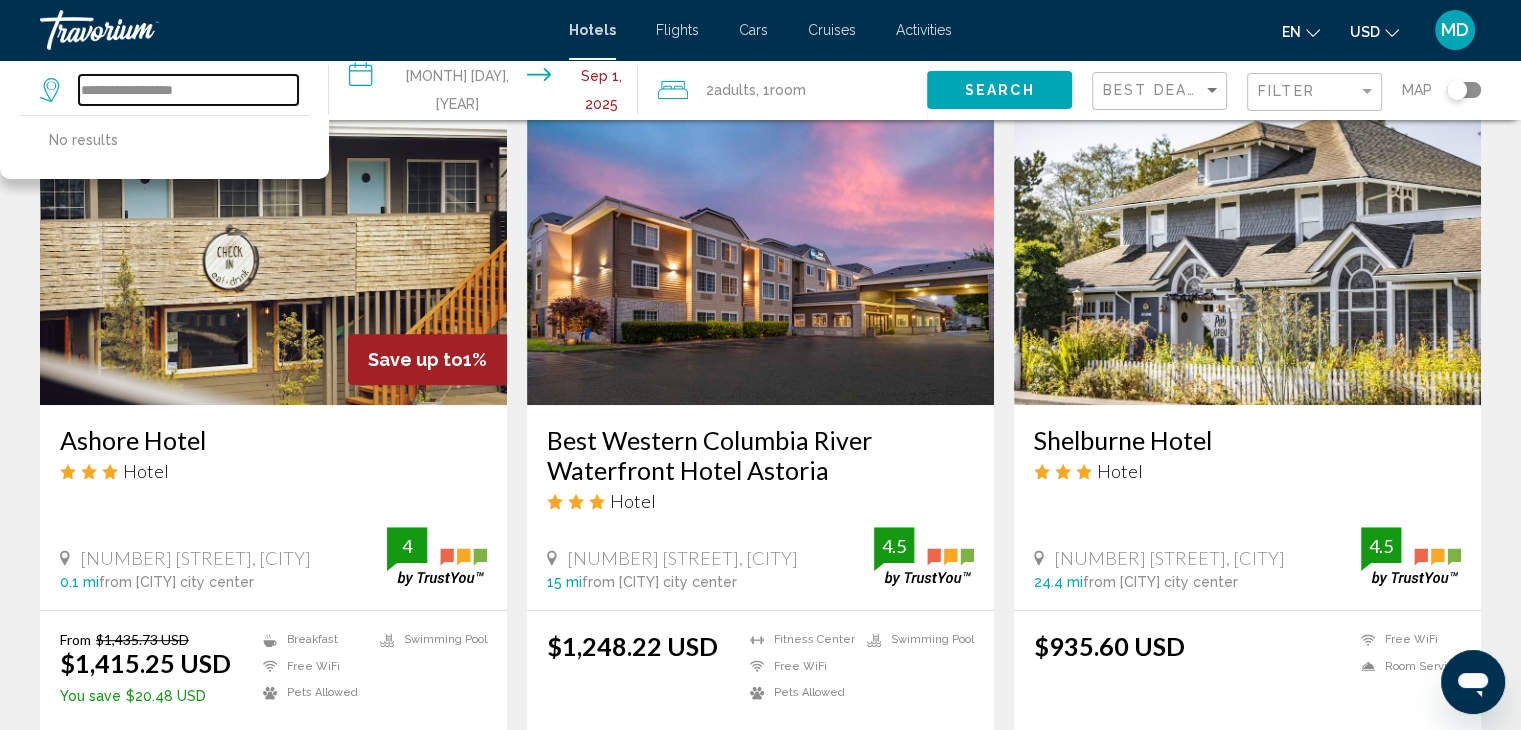 scroll, scrollTop: 823, scrollLeft: 0, axis: vertical 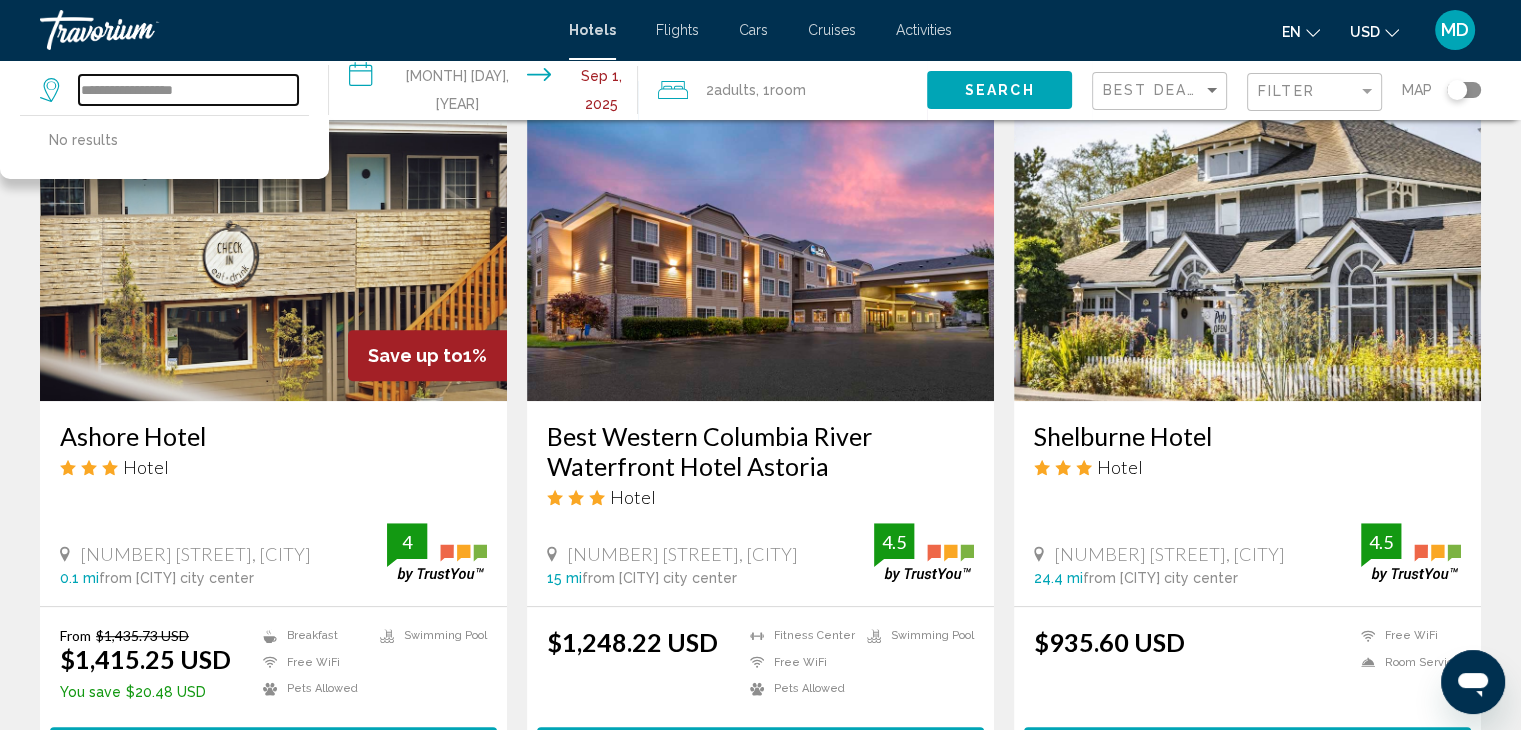 drag, startPoint x: 230, startPoint y: 89, endPoint x: 0, endPoint y: 68, distance: 230.95671 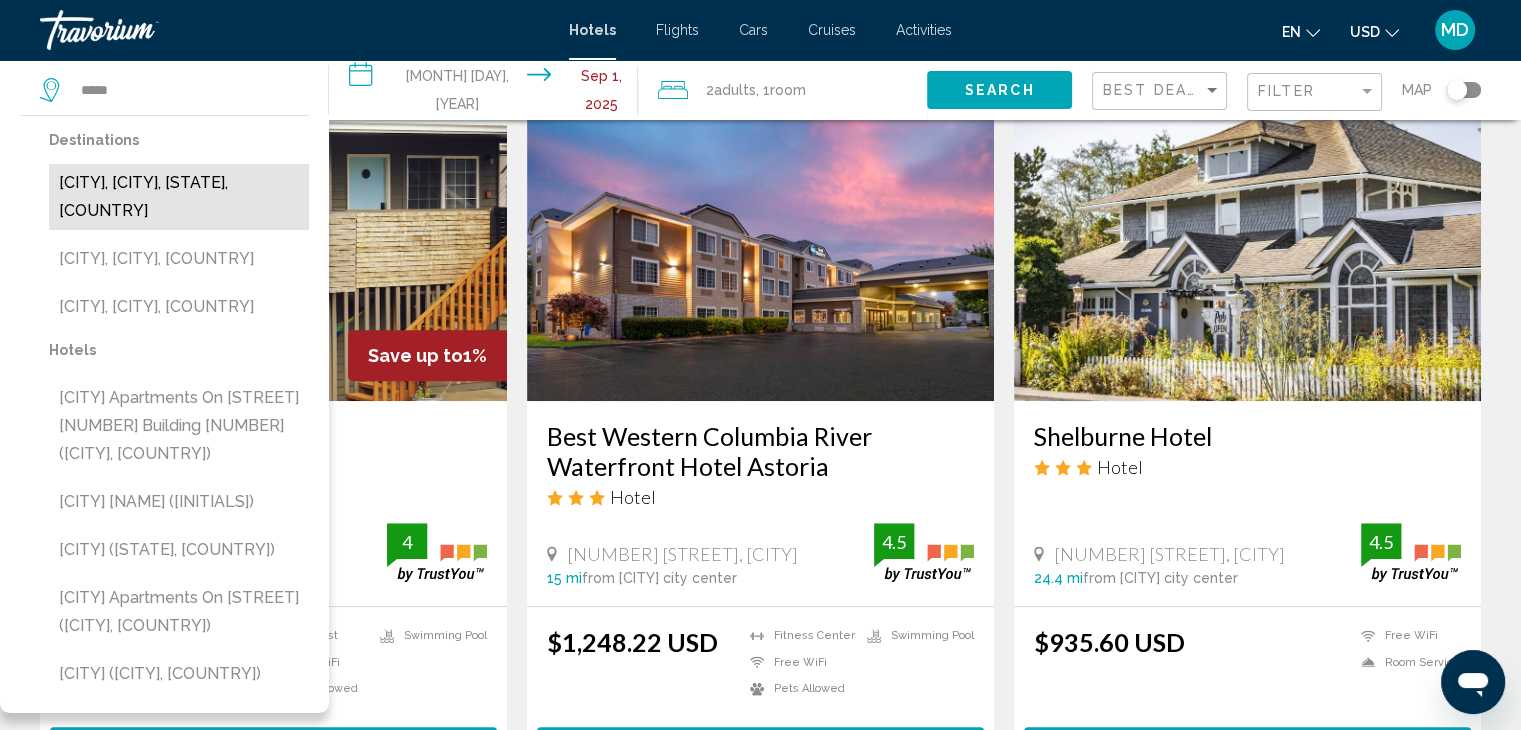 click on "Vegas Heights, Las Vegas, NV, United States" at bounding box center [179, 197] 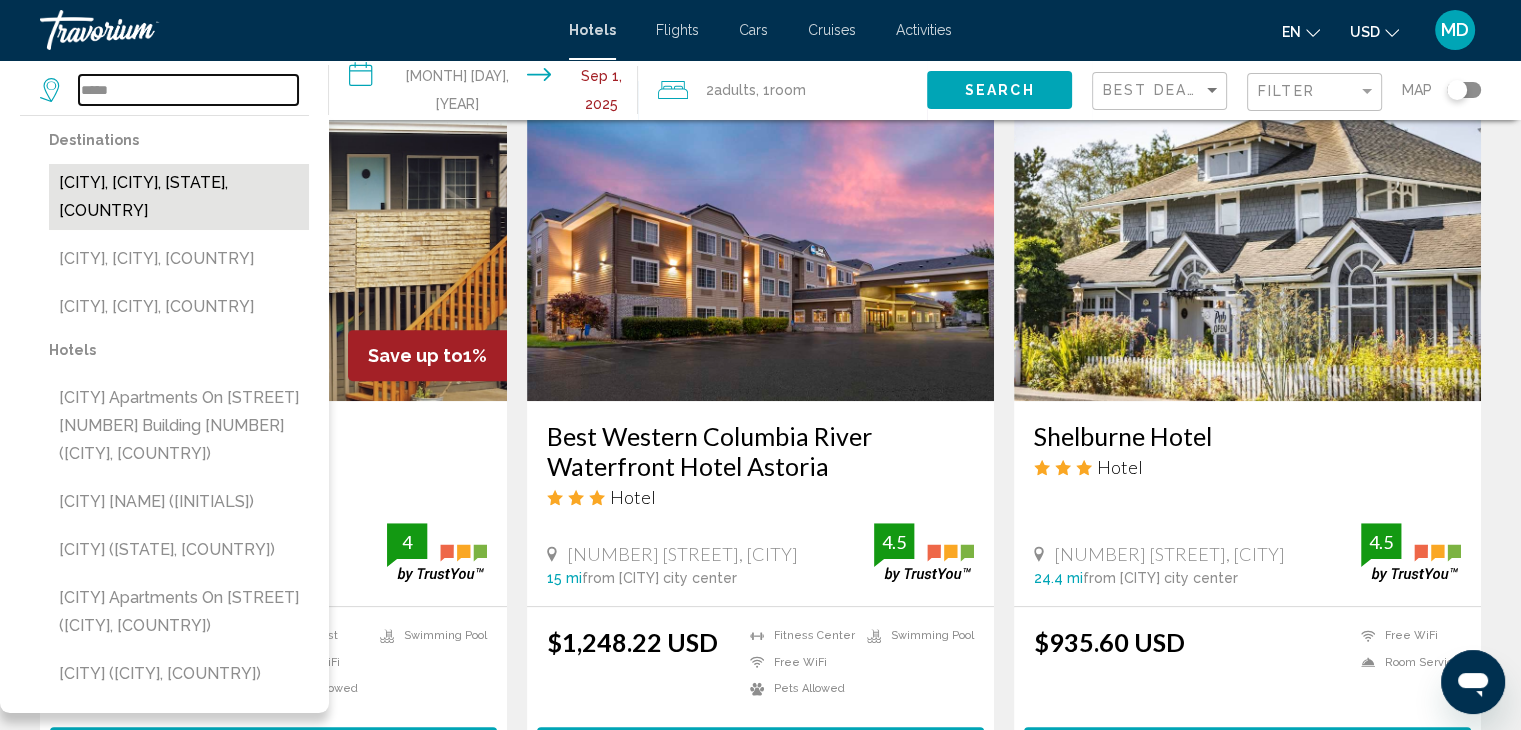 type on "**********" 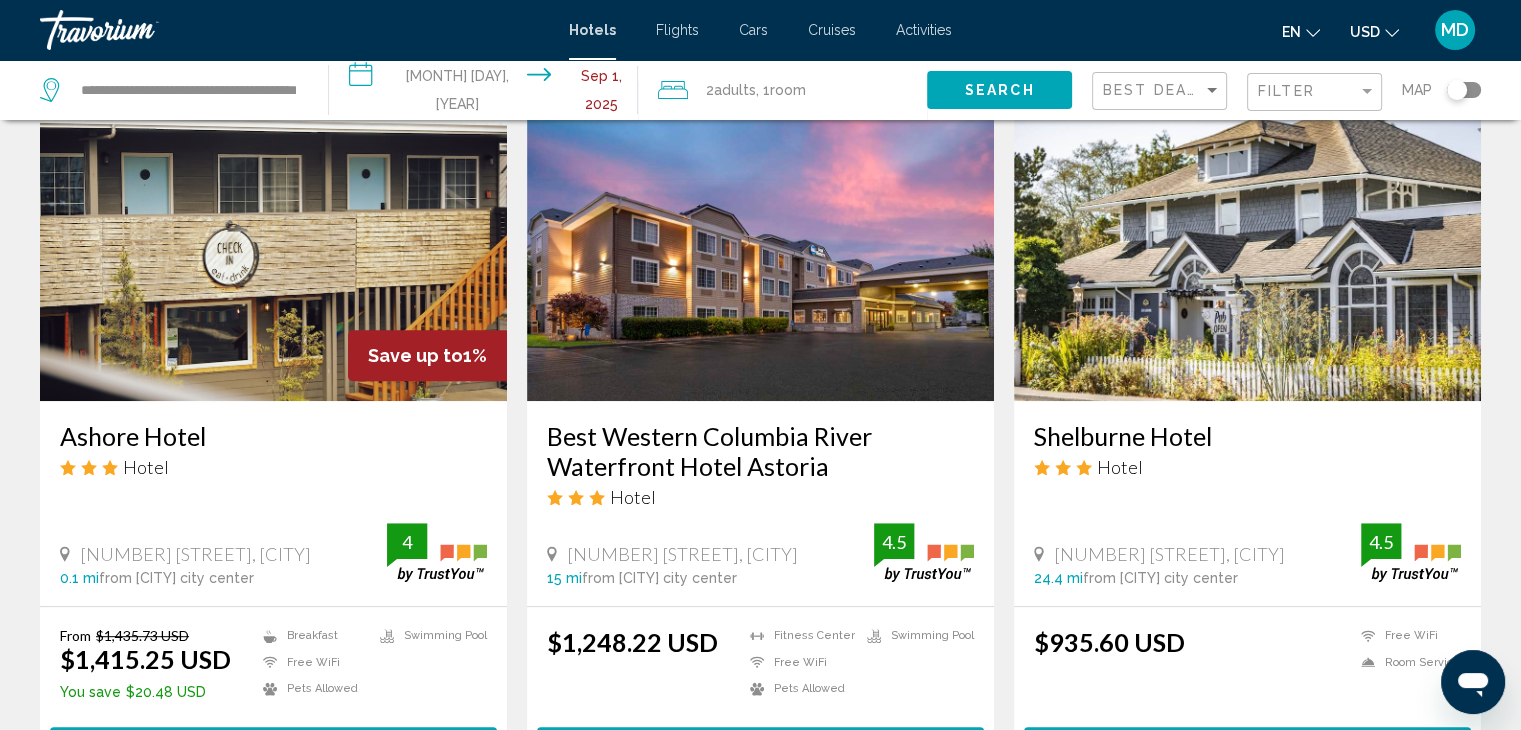 click on "**********" at bounding box center [487, 93] 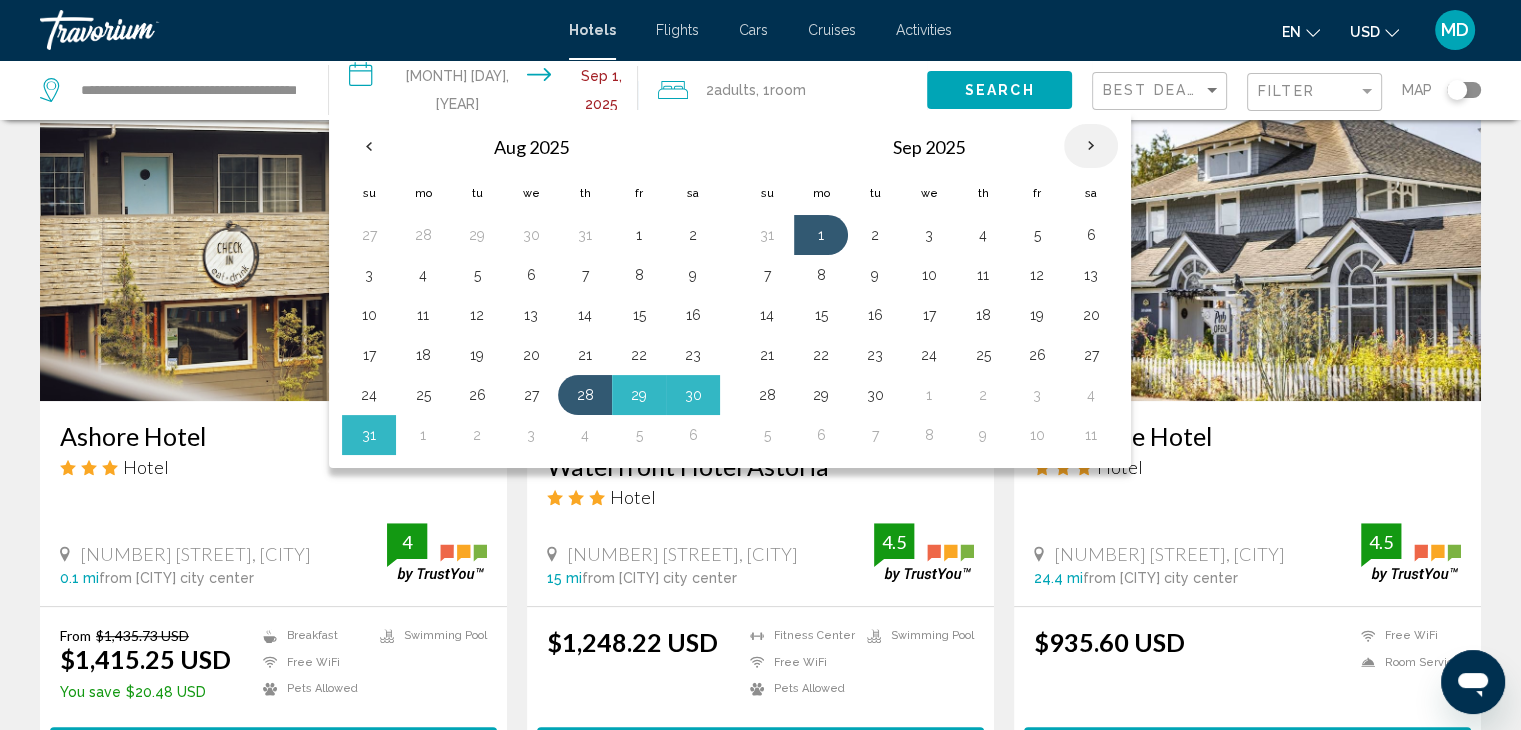click at bounding box center [1091, 146] 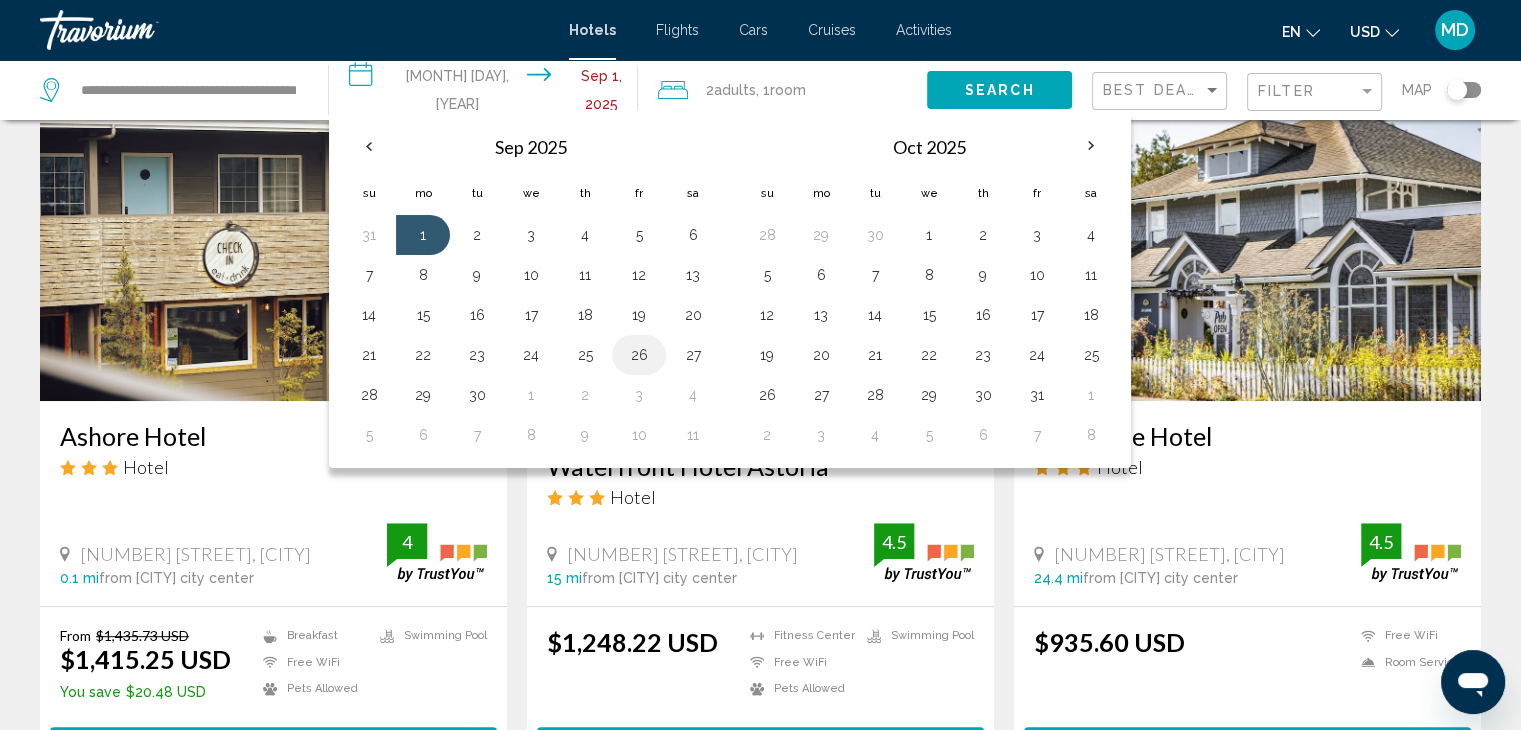 click on "26" at bounding box center (639, 355) 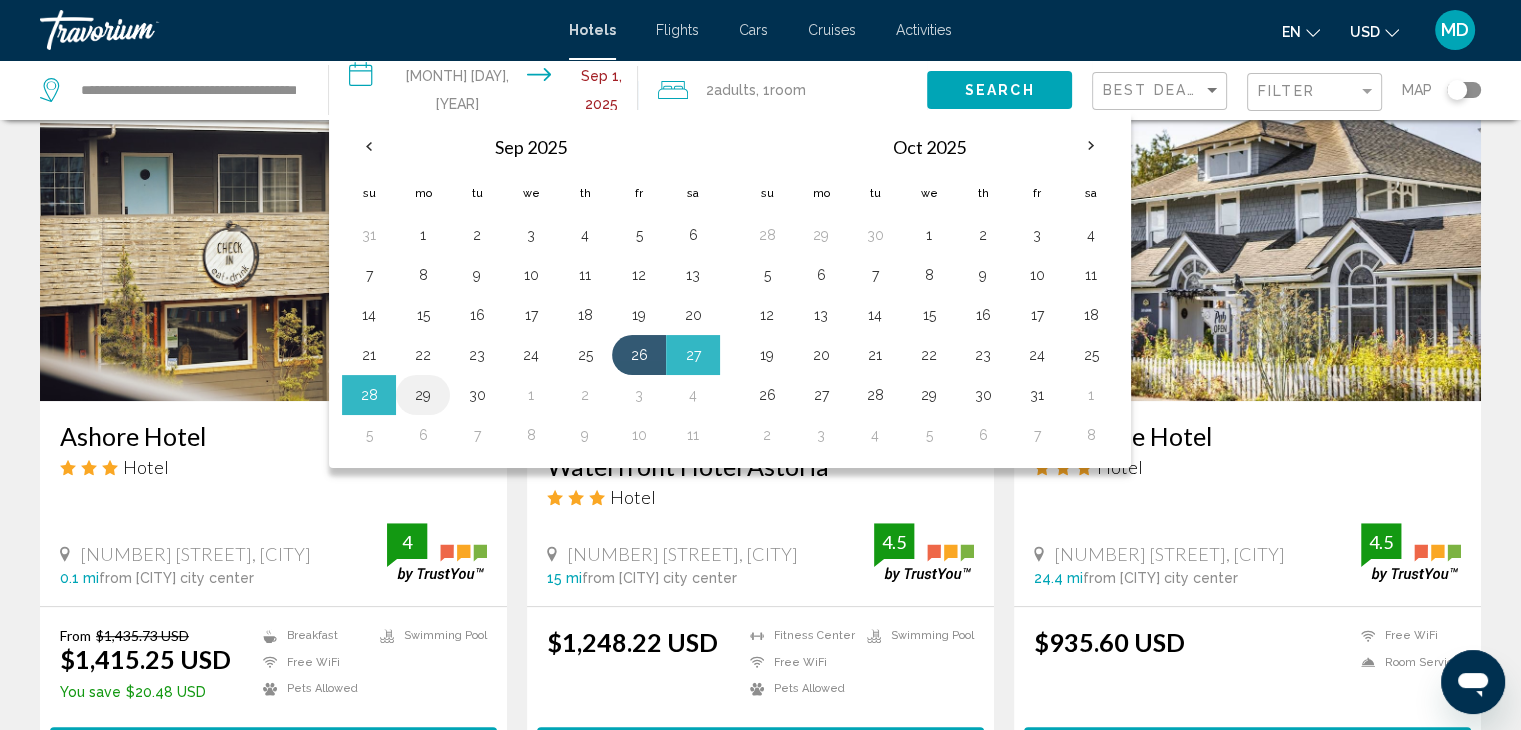 click on "29" at bounding box center (423, 395) 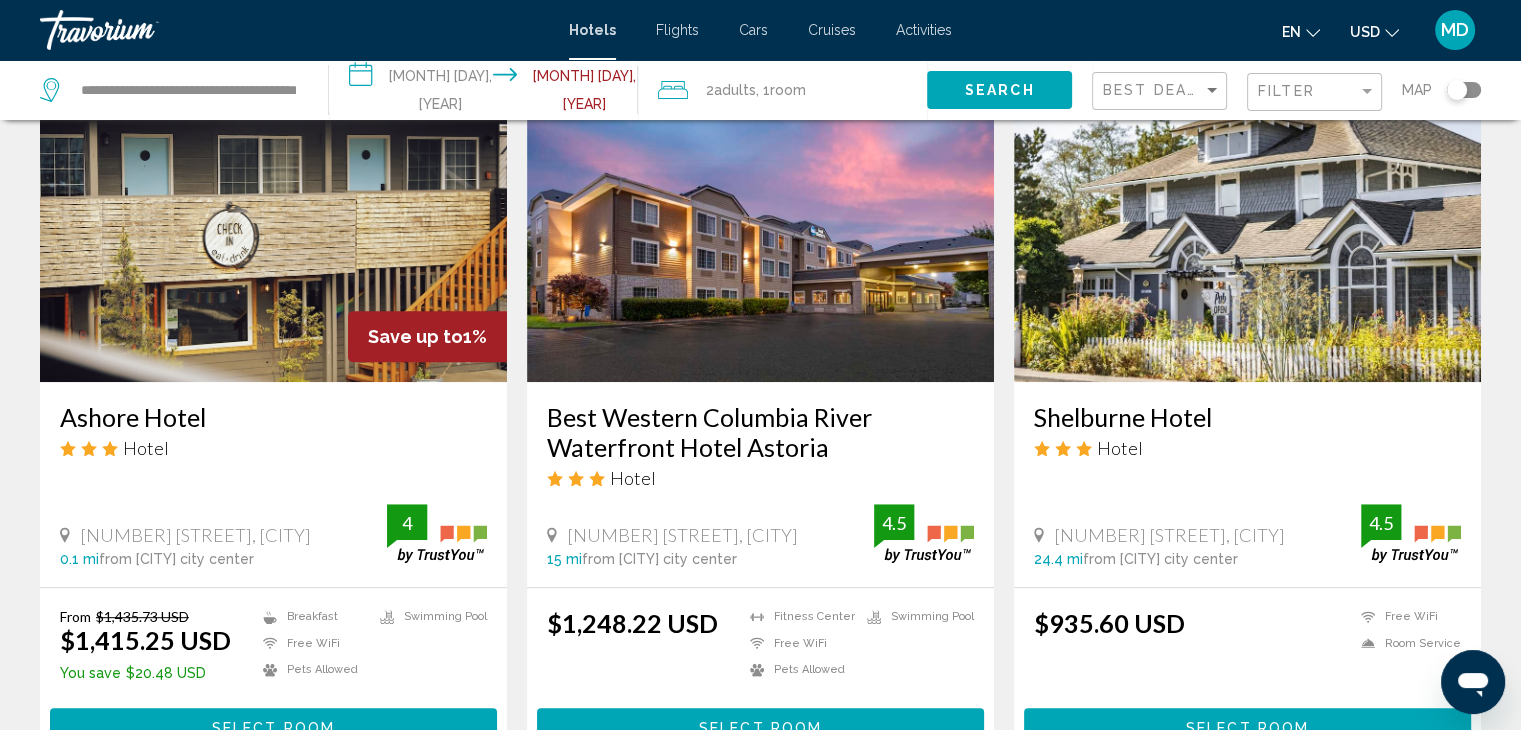 scroll, scrollTop: 846, scrollLeft: 0, axis: vertical 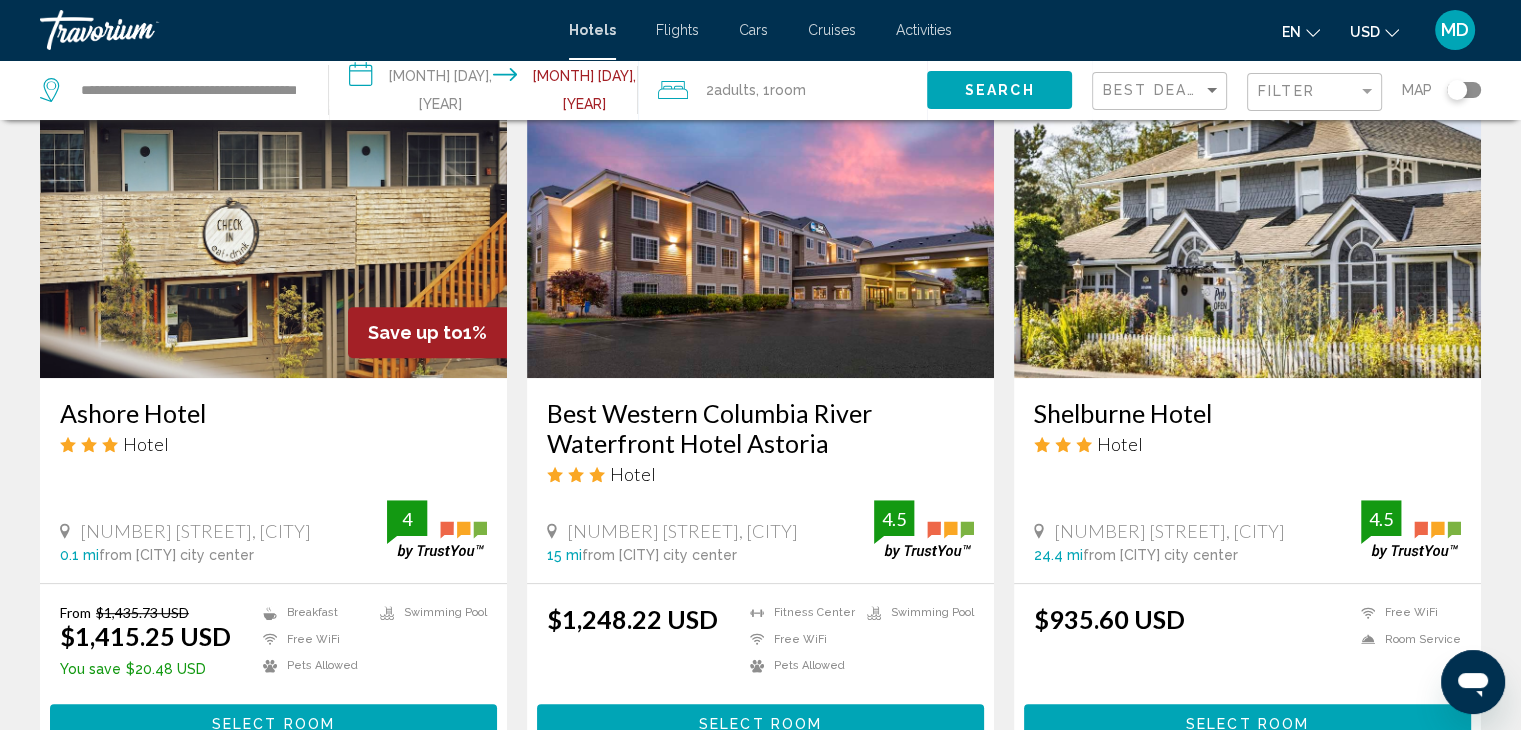 click on "Search" 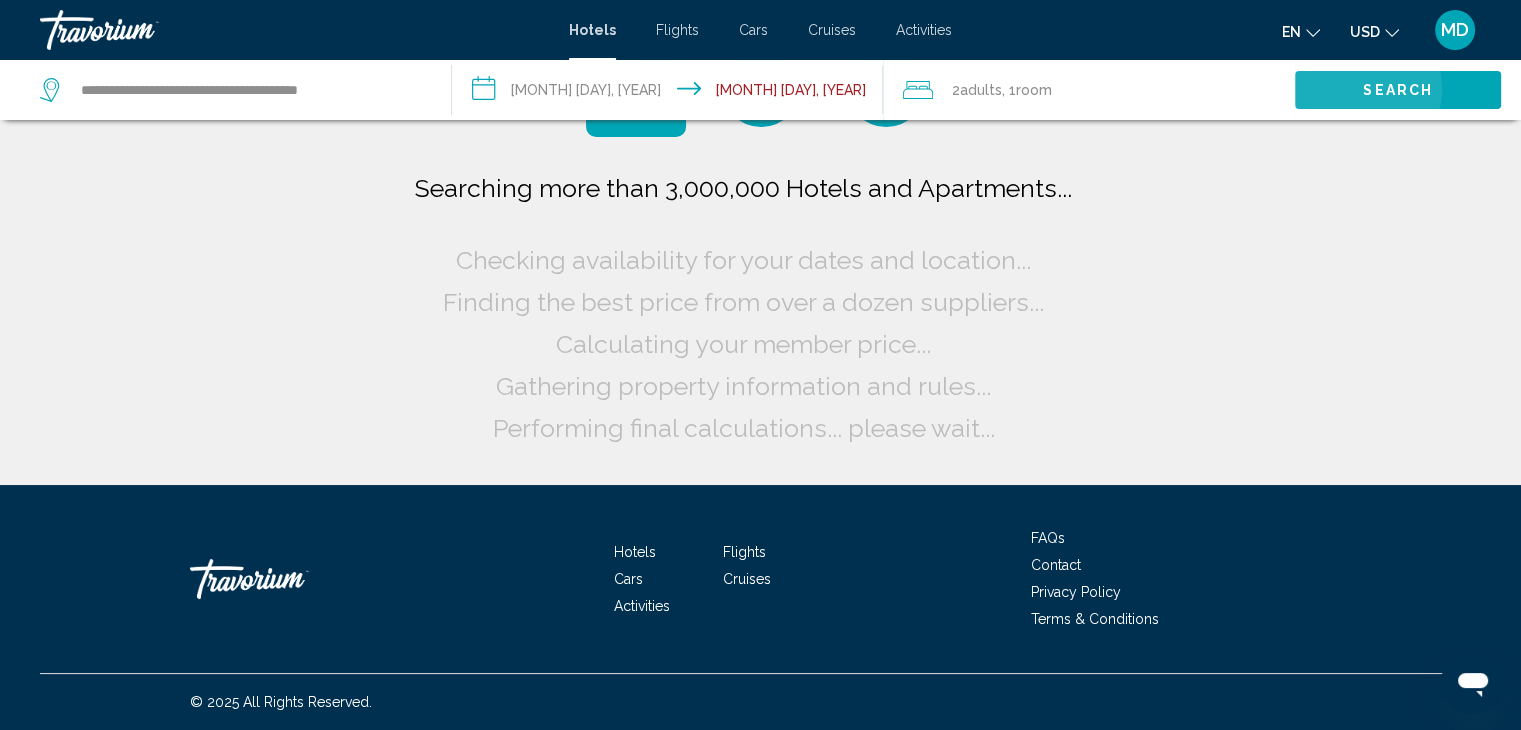 scroll, scrollTop: 0, scrollLeft: 0, axis: both 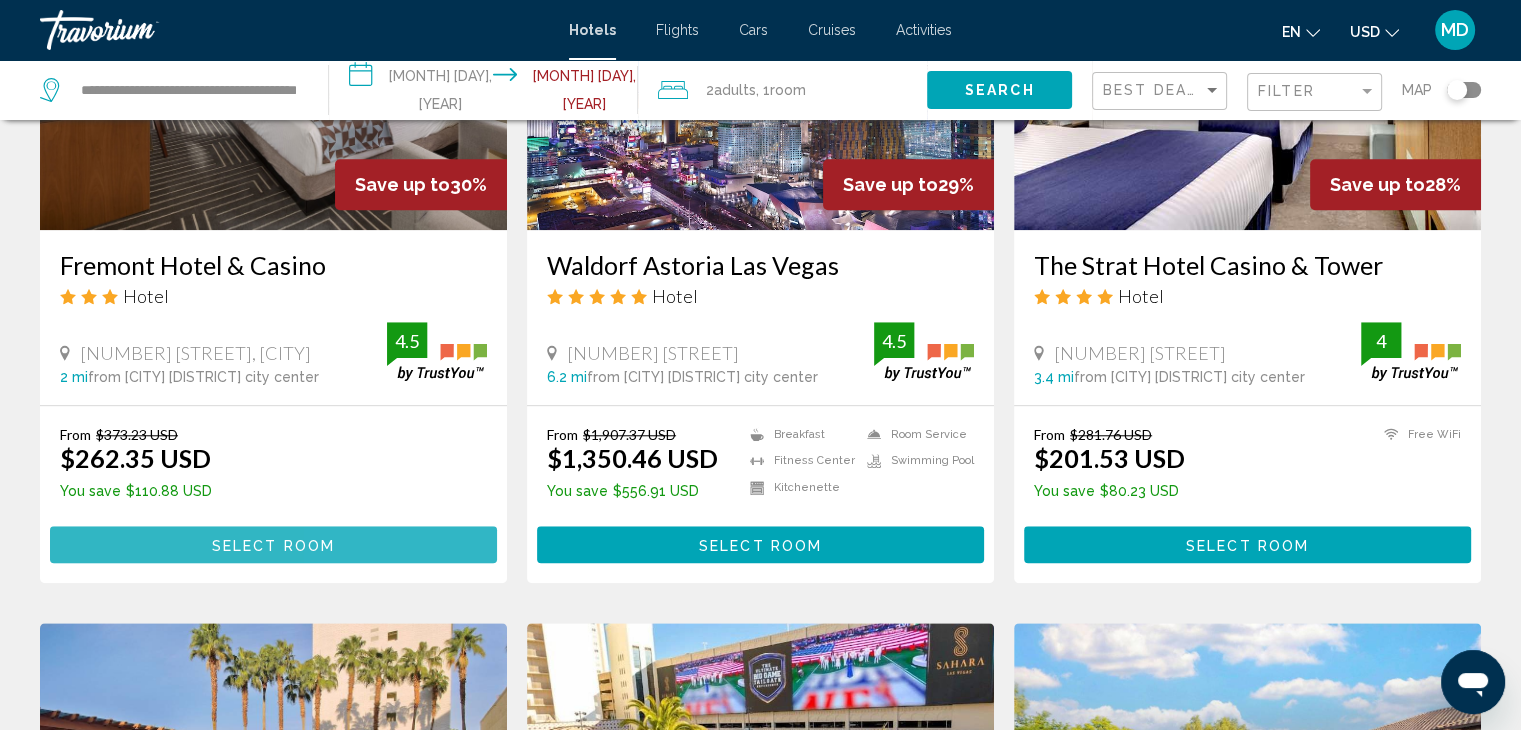 click on "Select Room" at bounding box center [273, 544] 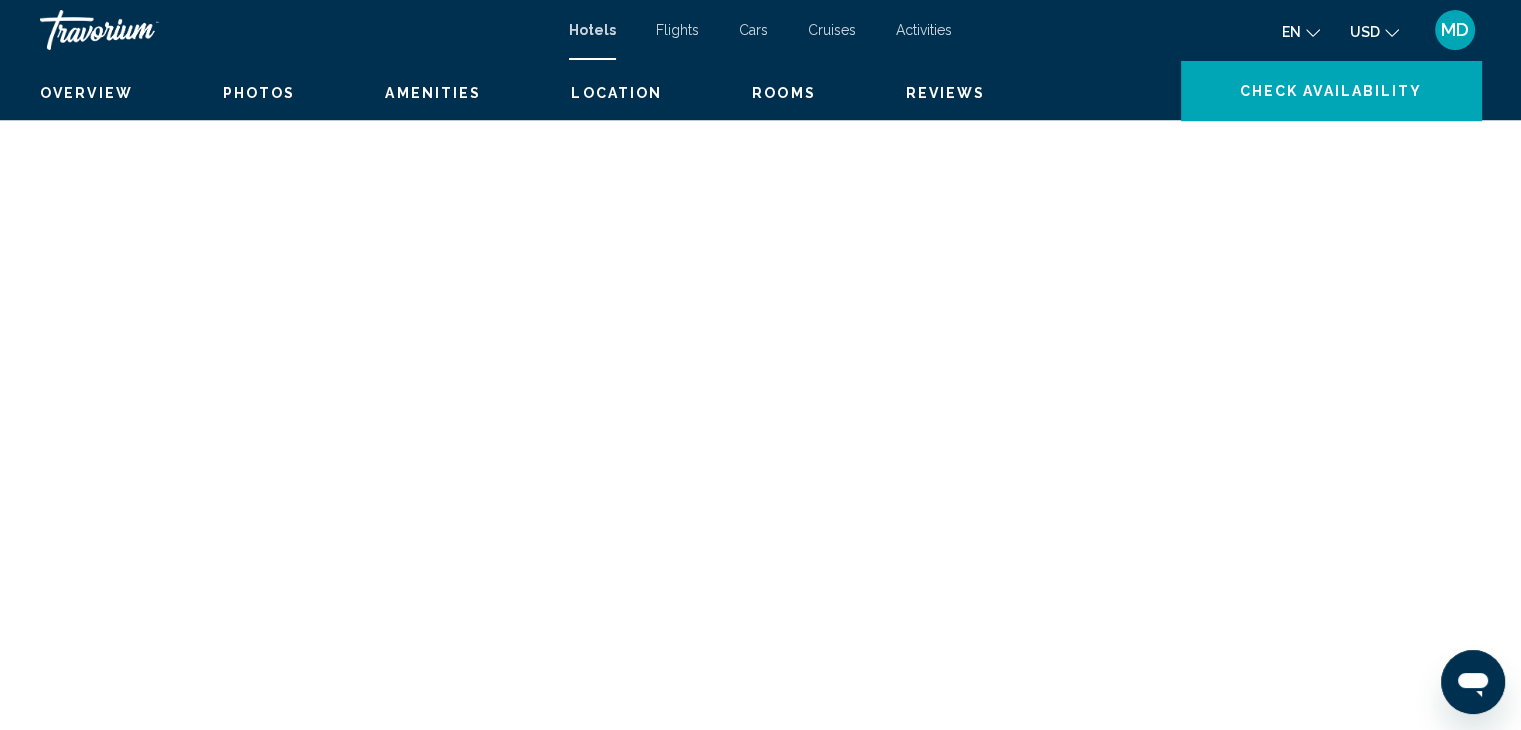 scroll, scrollTop: 0, scrollLeft: 0, axis: both 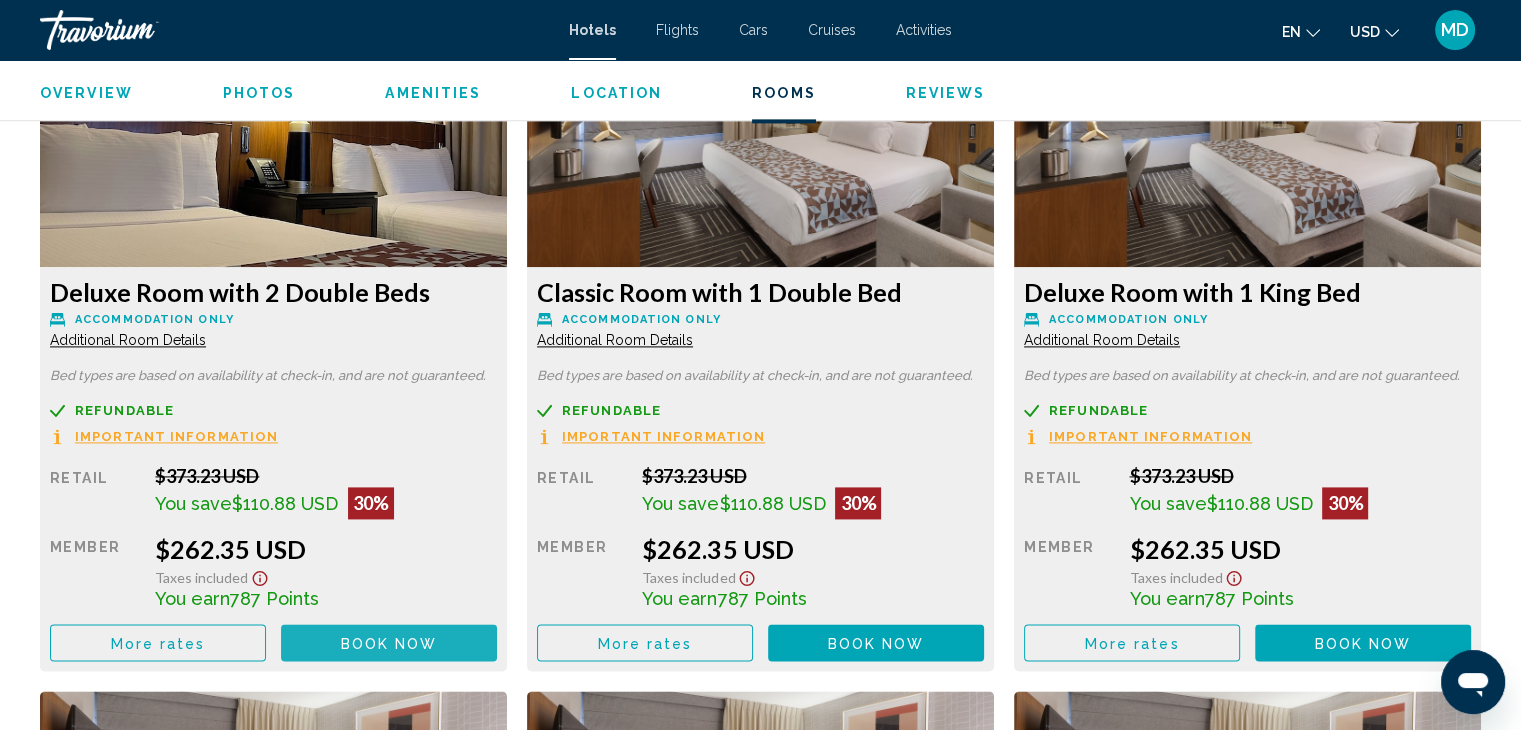 click on "Book now No longer available" at bounding box center (389, 642) 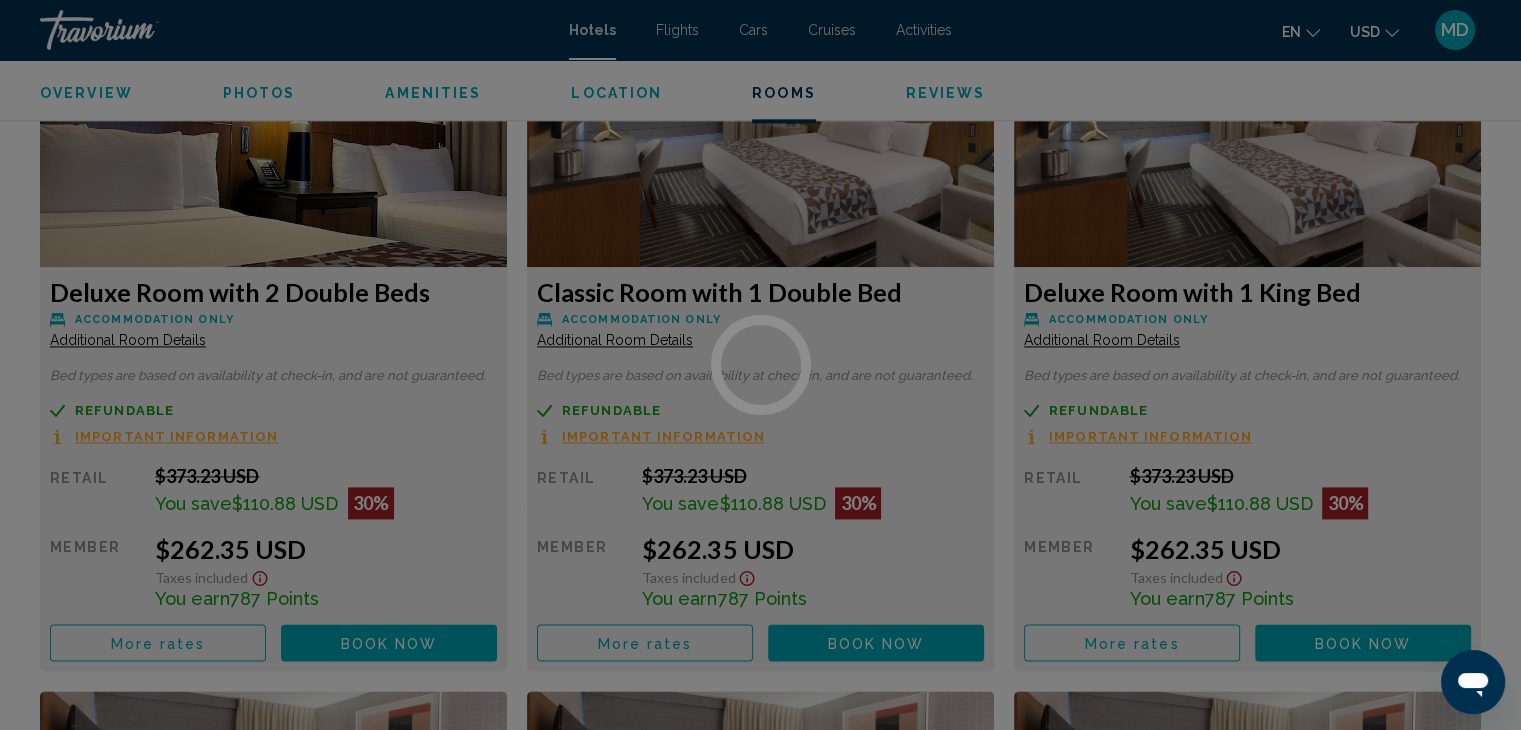 scroll, scrollTop: 0, scrollLeft: 0, axis: both 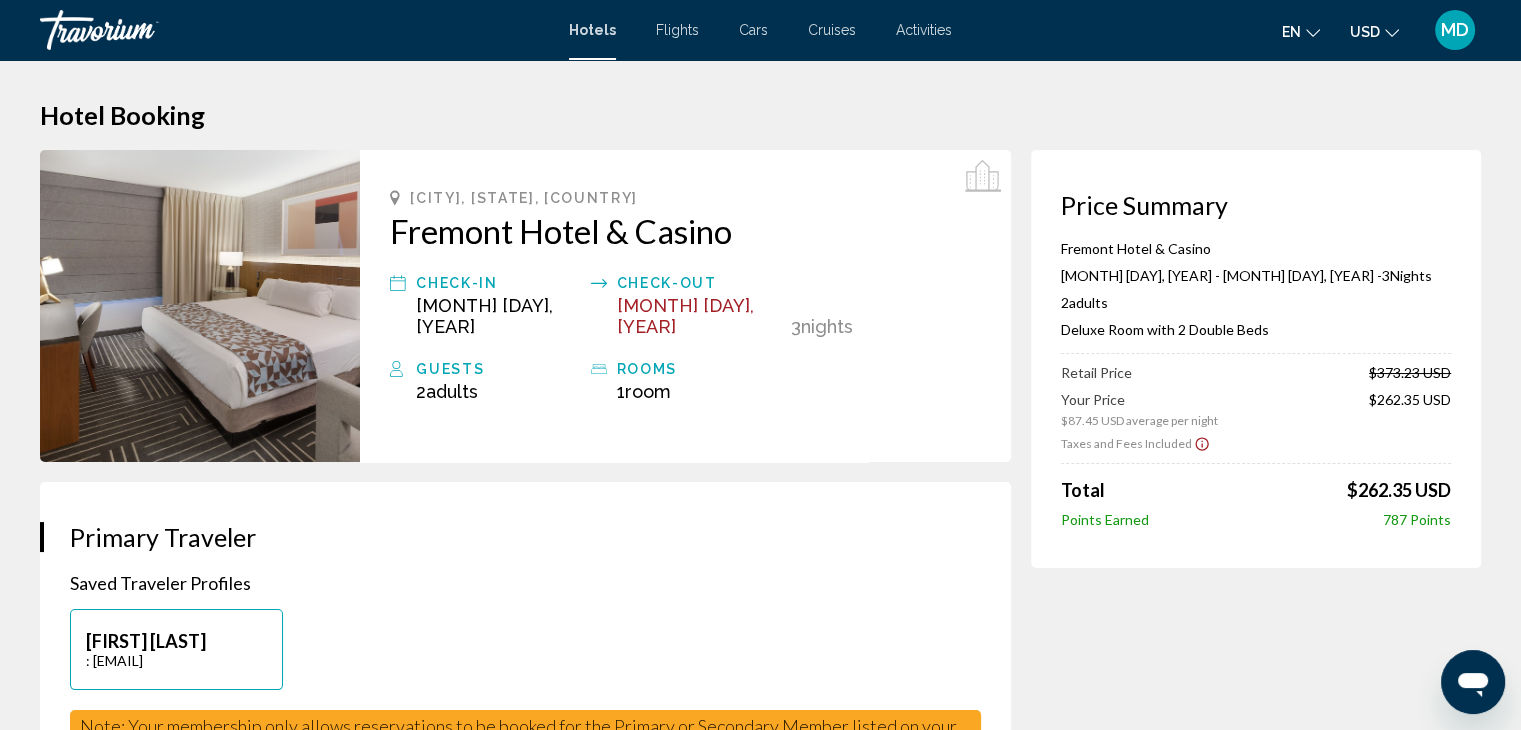 click on "Total  $262.35 USD" at bounding box center (1256, 490) 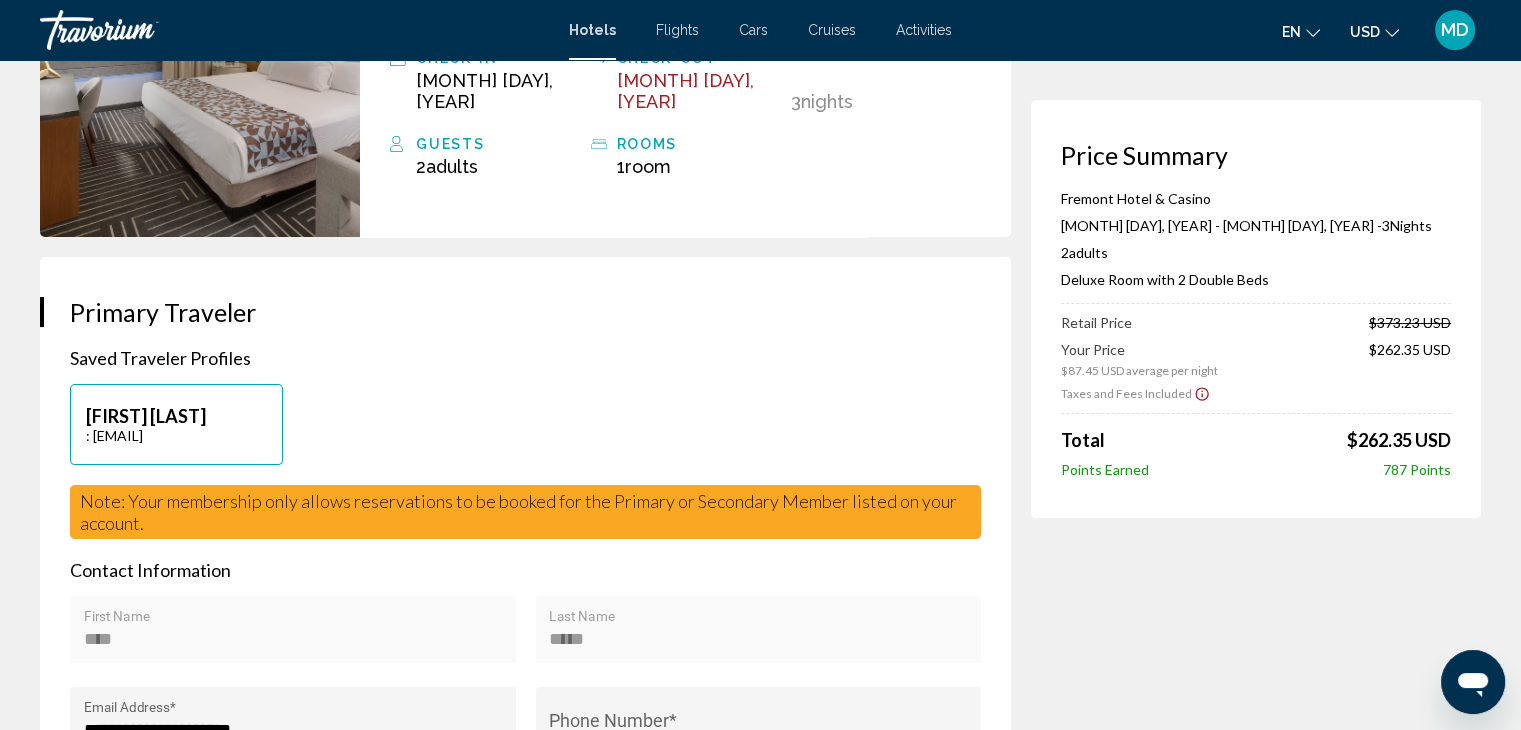 scroll, scrollTop: 233, scrollLeft: 0, axis: vertical 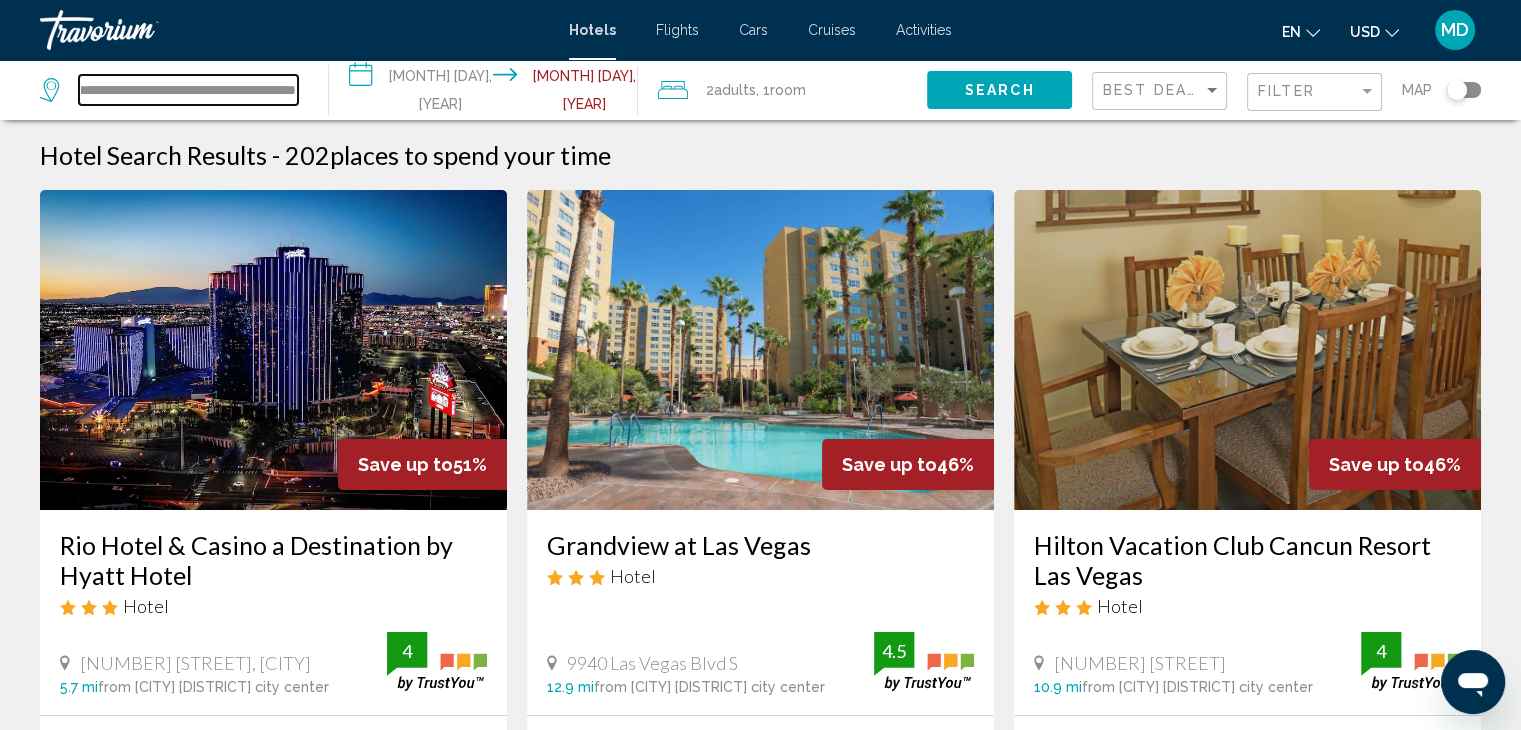 drag, startPoint x: 129, startPoint y: 101, endPoint x: 375, endPoint y: 91, distance: 246.20317 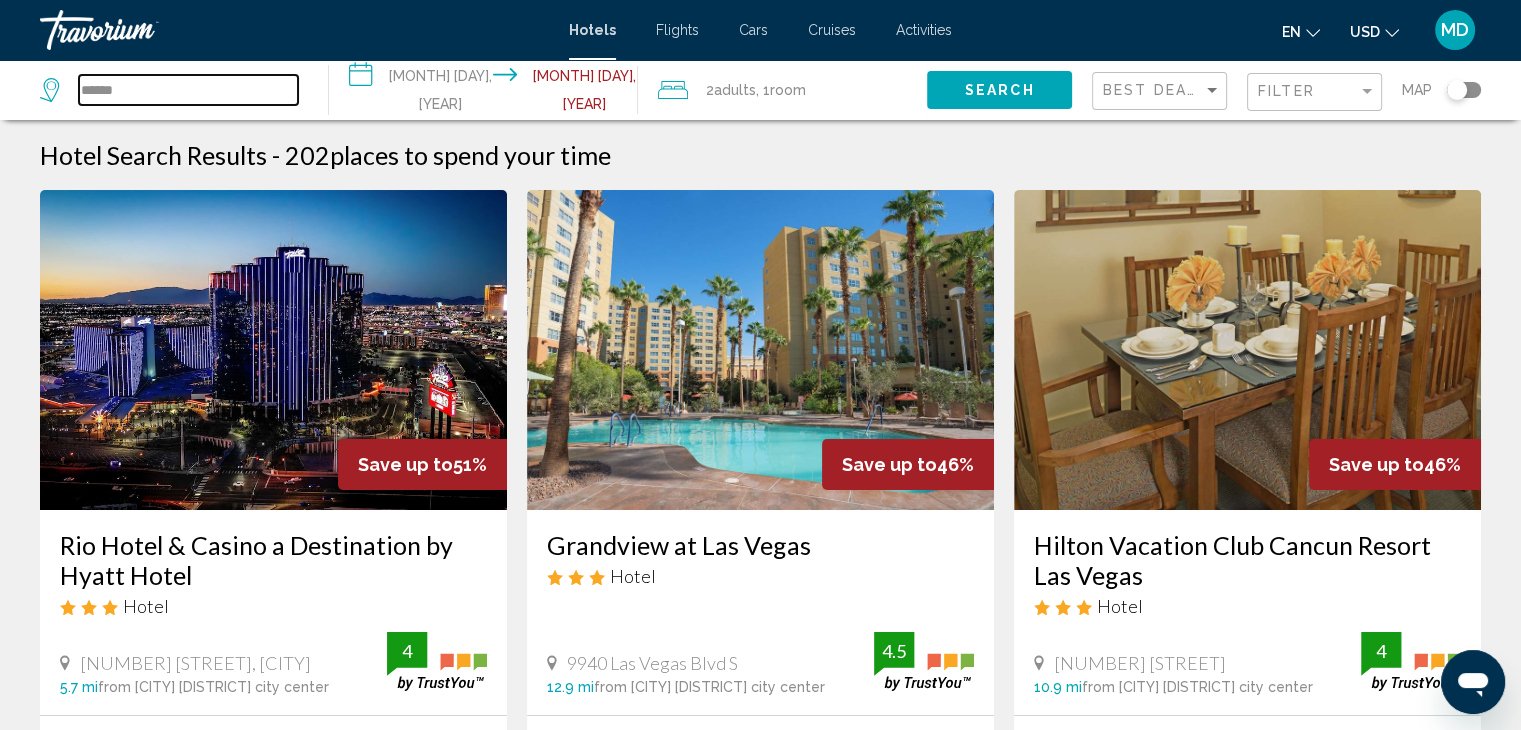 scroll, scrollTop: 0, scrollLeft: 0, axis: both 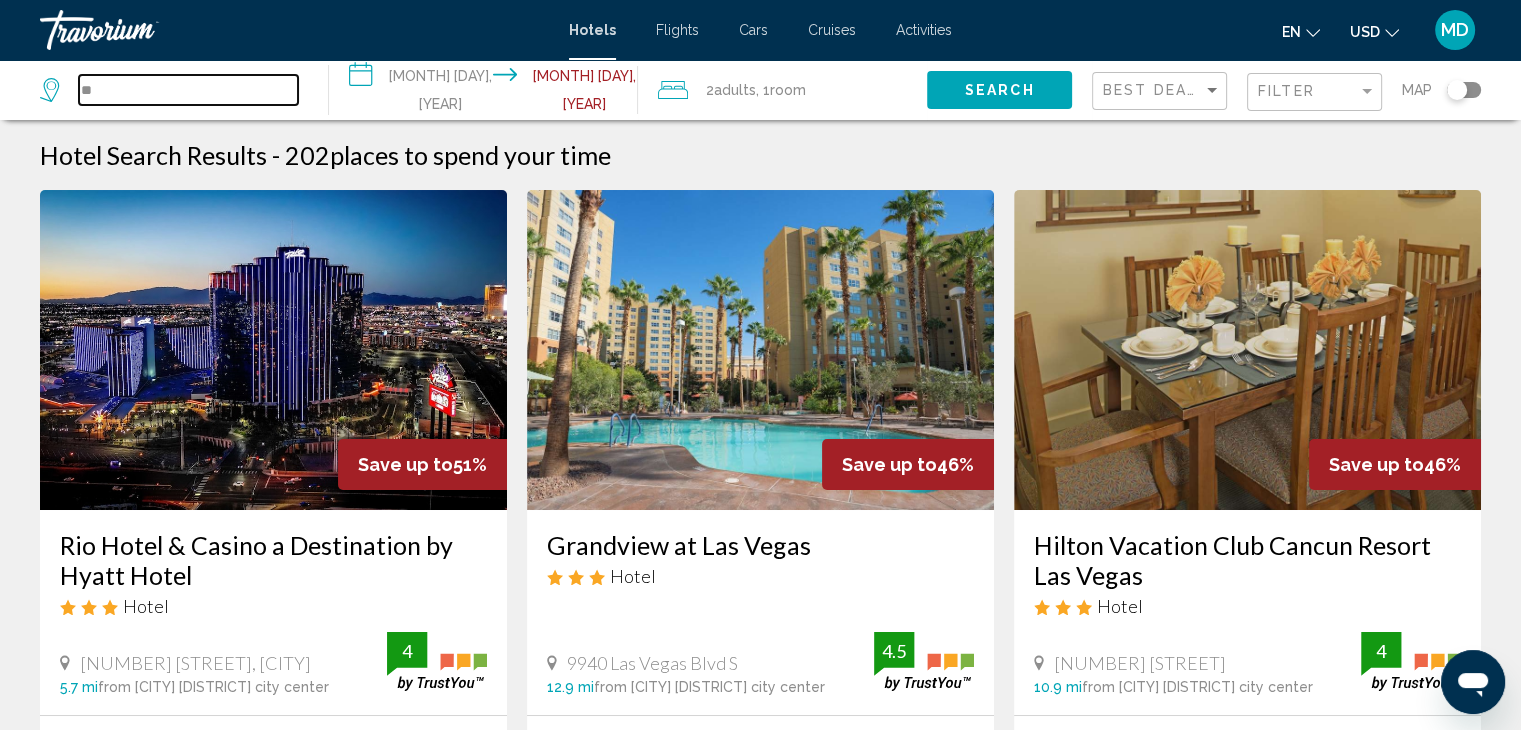 type on "*" 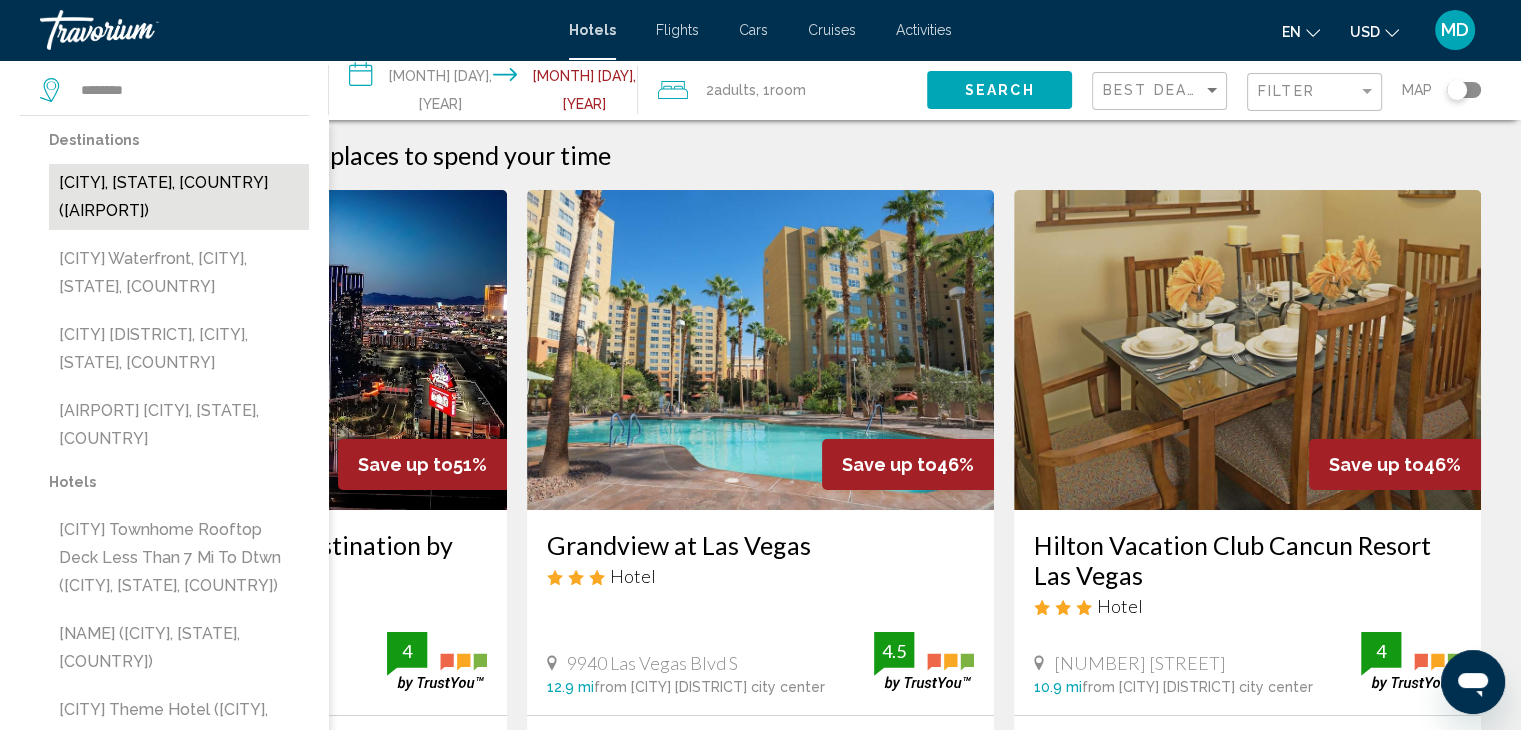 click on "Seattle, WA, United States (SEA)" at bounding box center [179, 197] 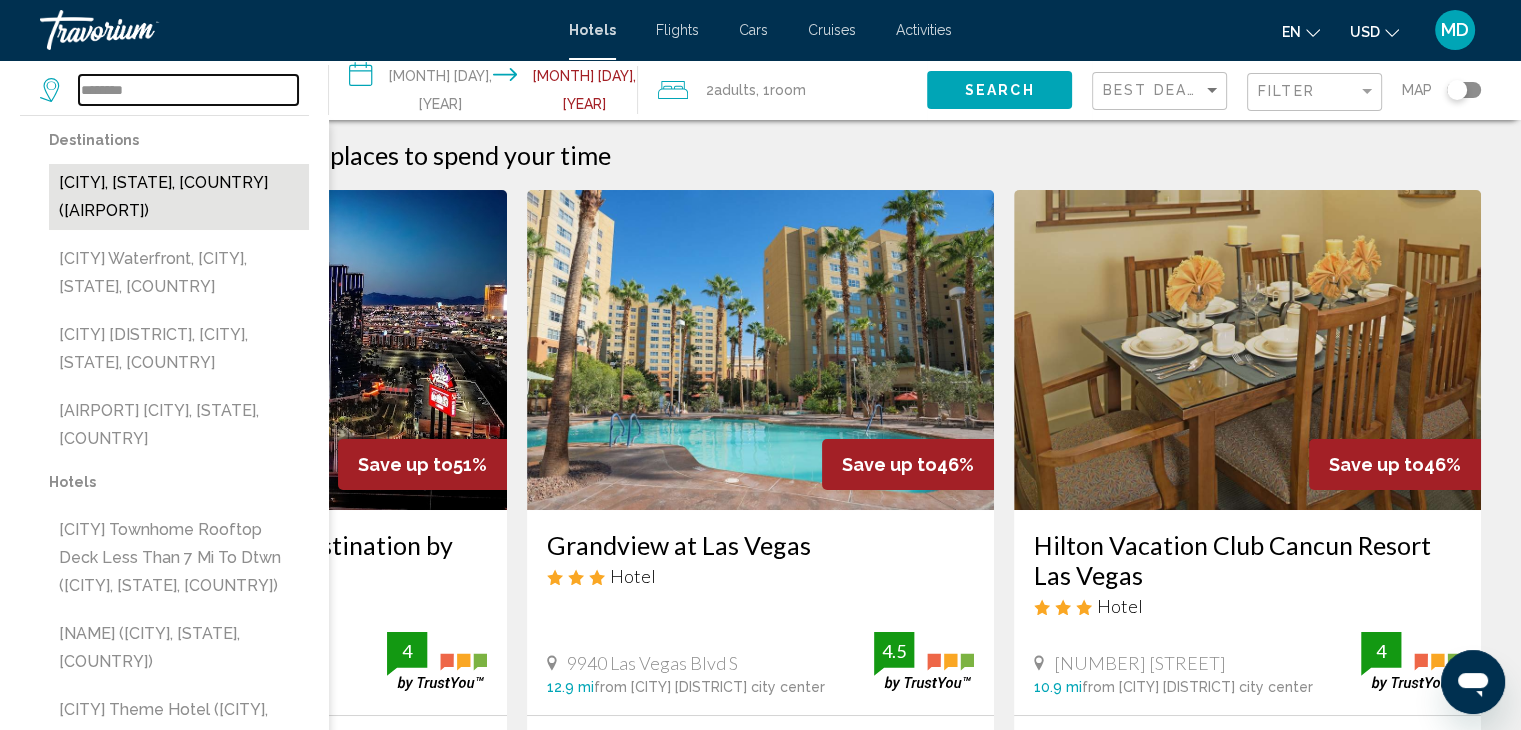 type on "**********" 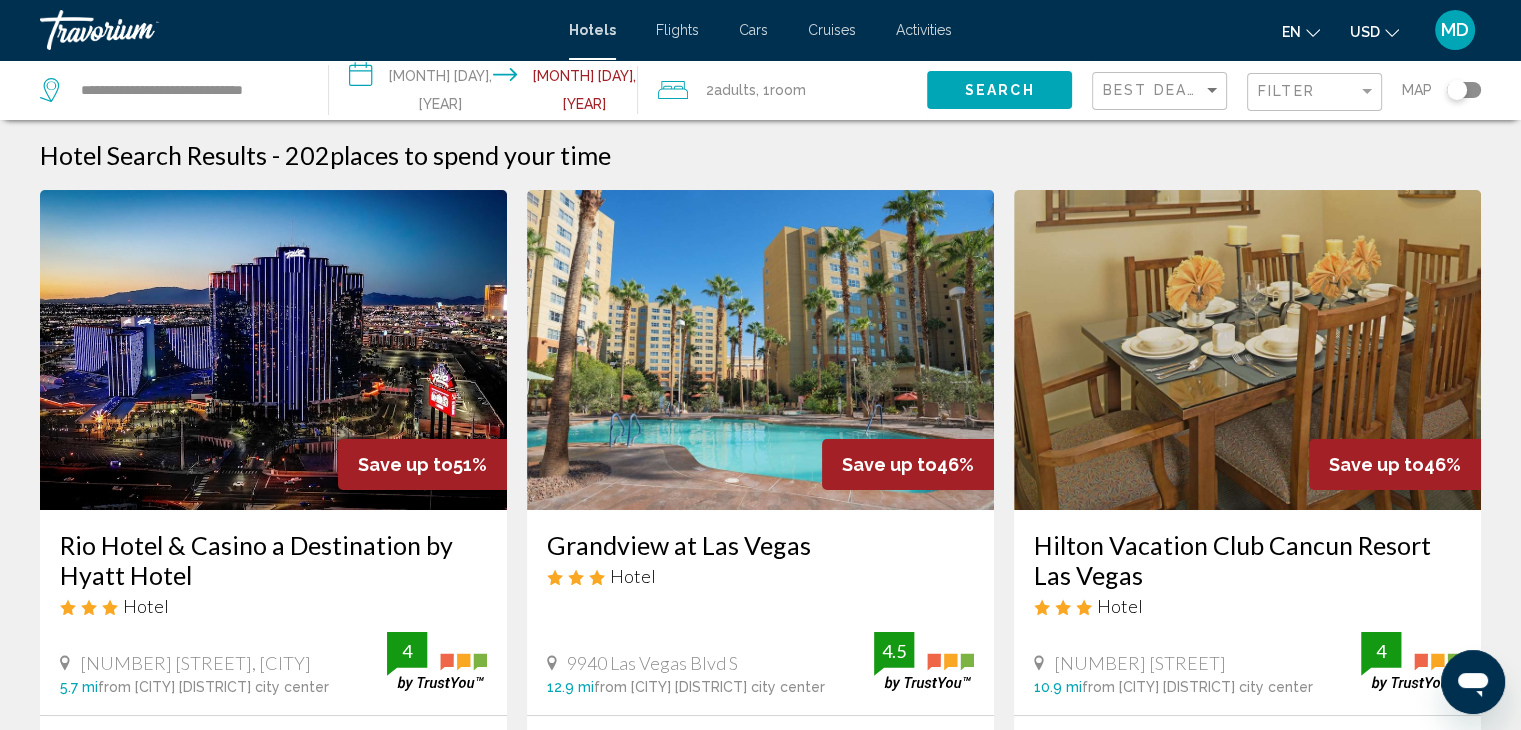 click on "**********" at bounding box center [487, 93] 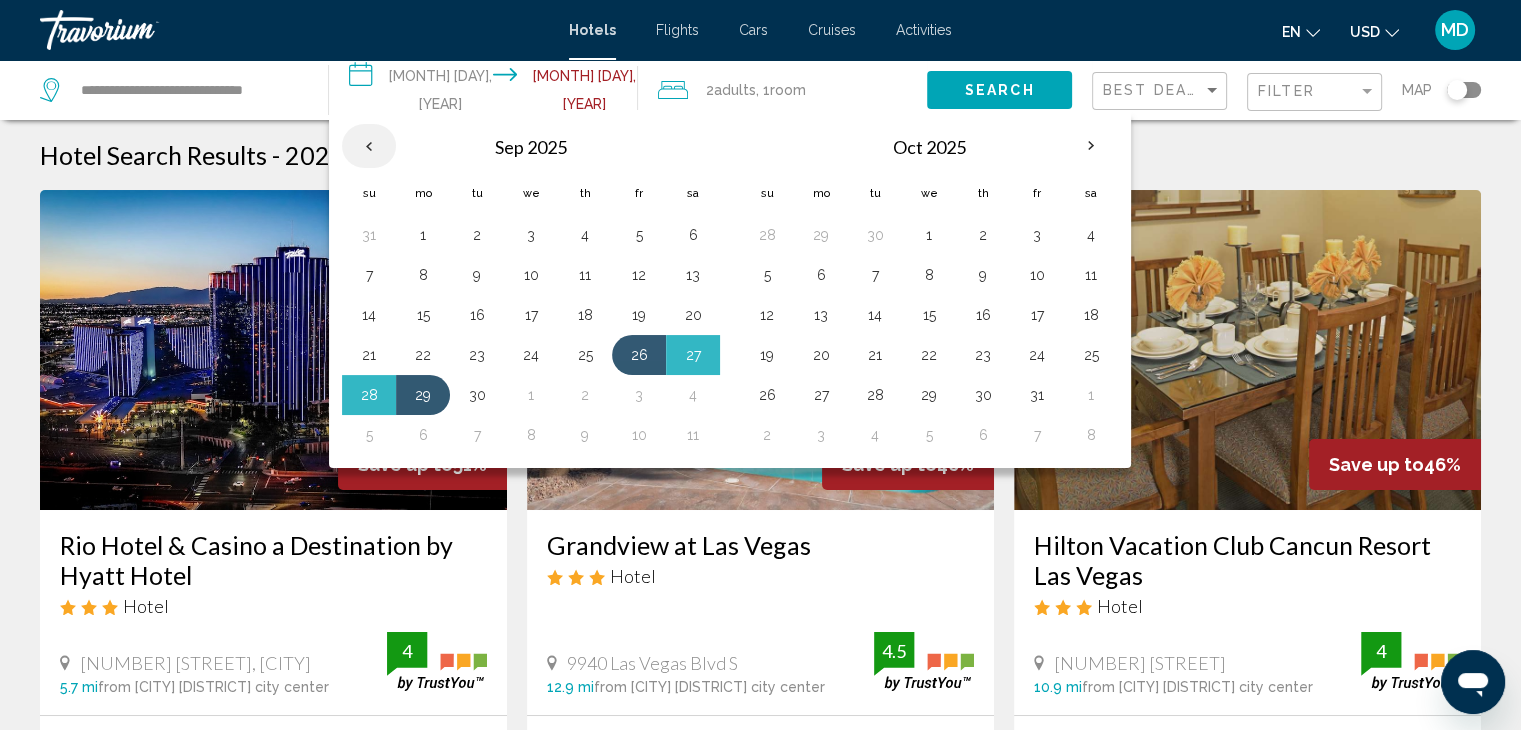 click at bounding box center [369, 146] 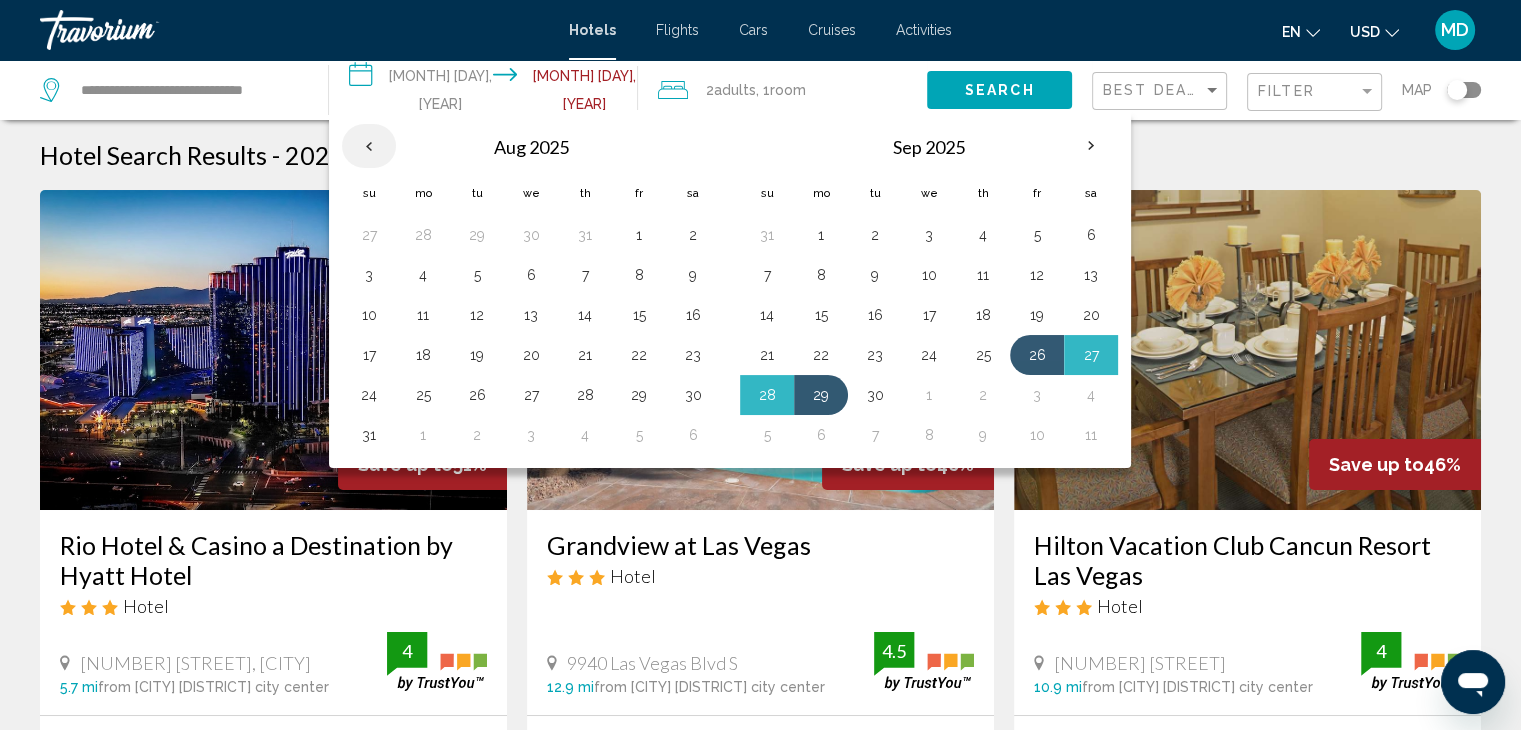 click at bounding box center [369, 146] 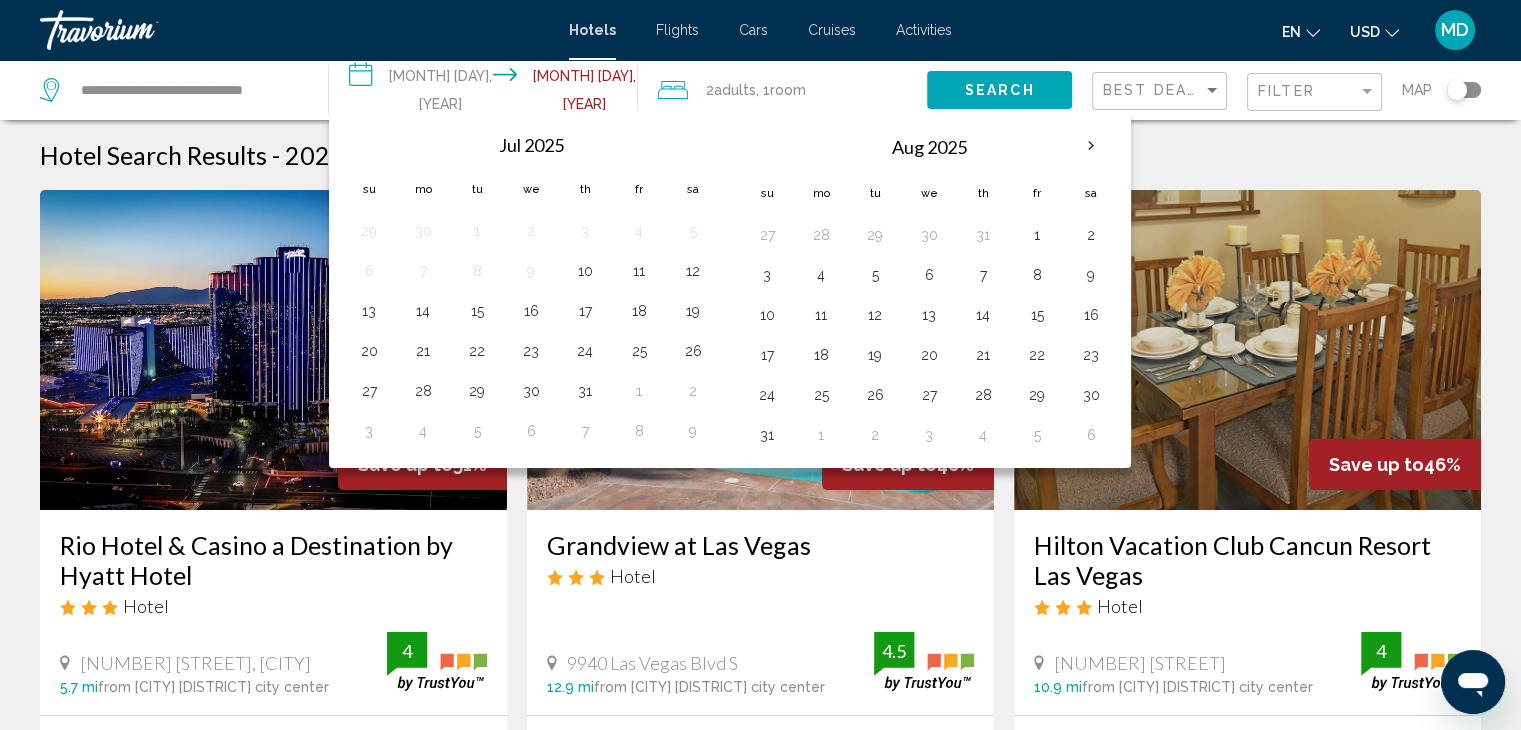click at bounding box center (369, 145) 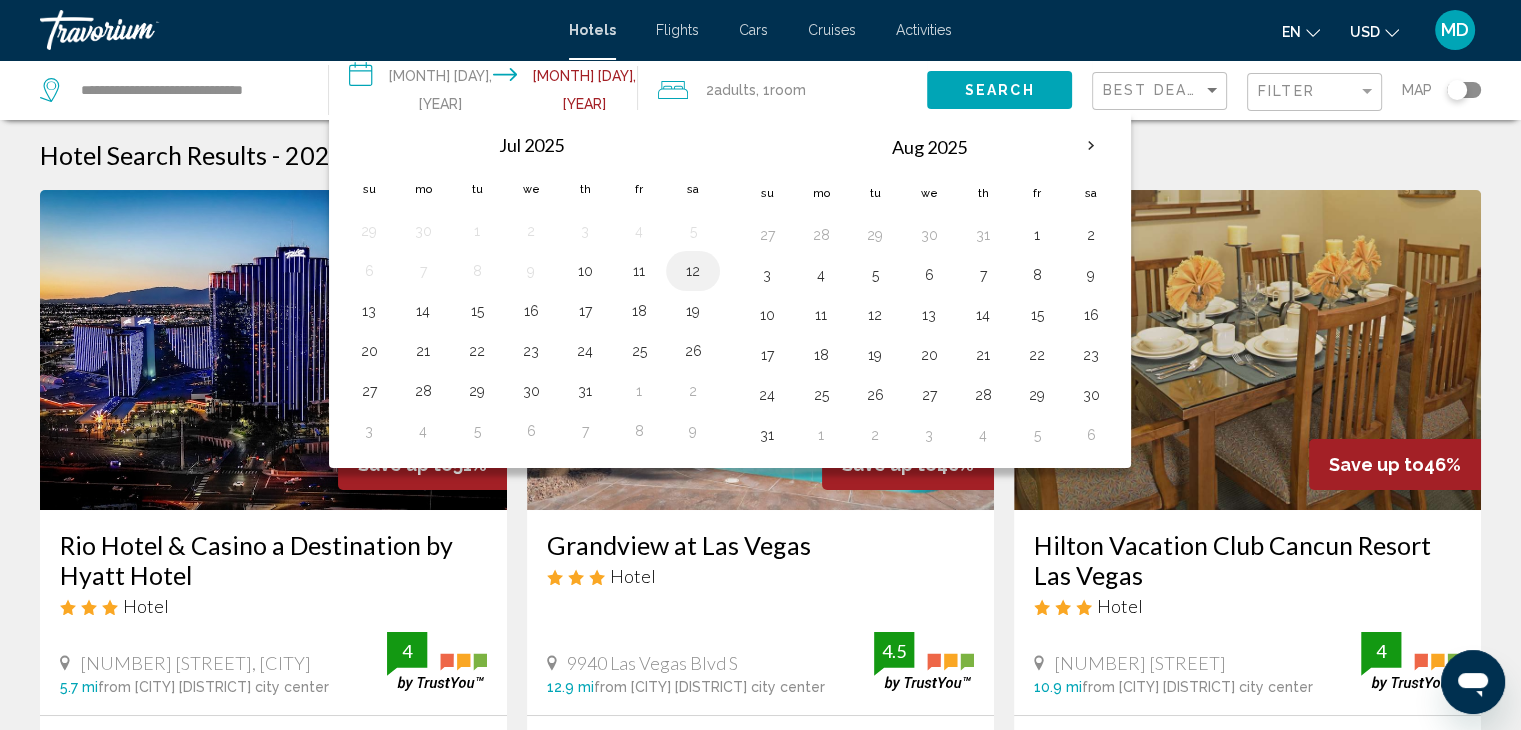 click on "12" at bounding box center [693, 271] 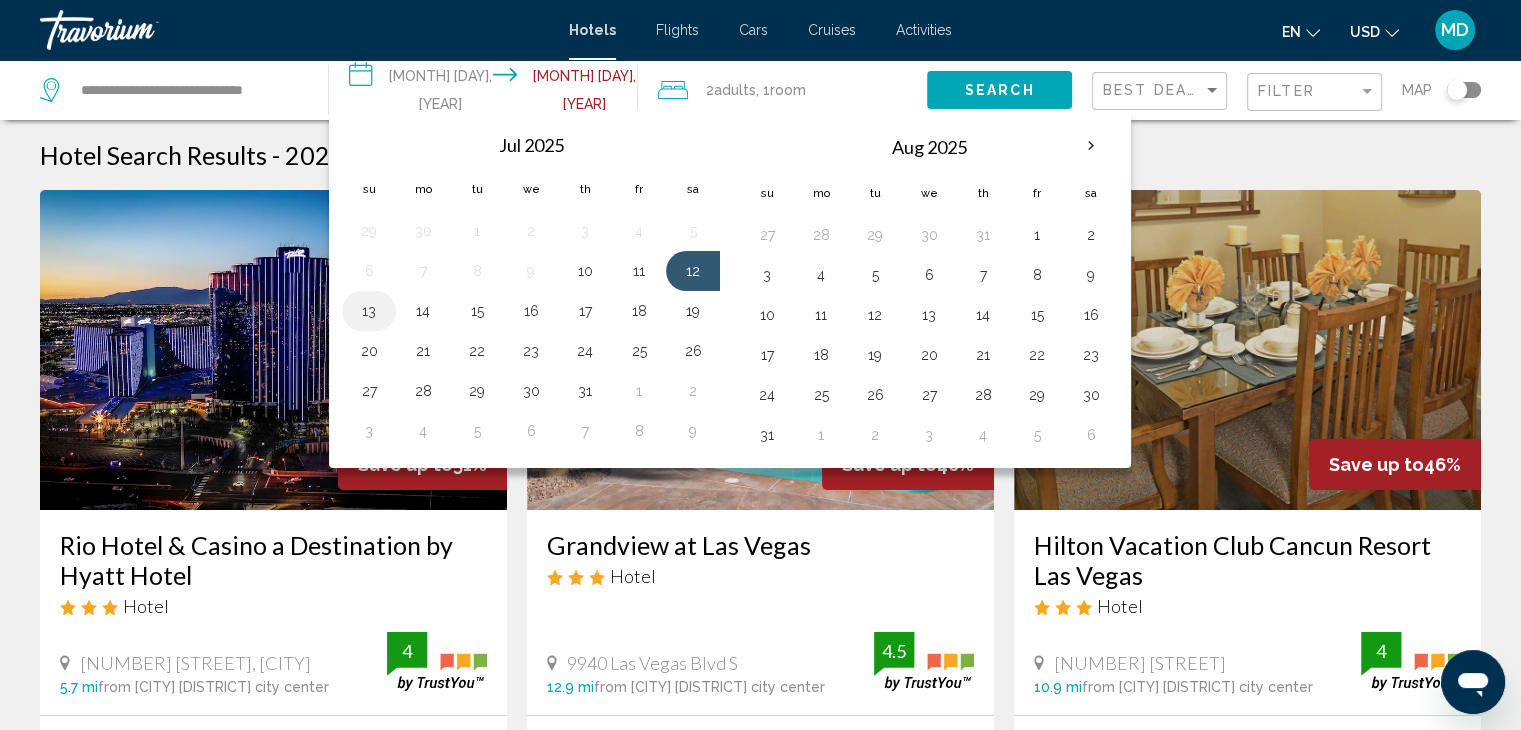 click on "13" at bounding box center [369, 311] 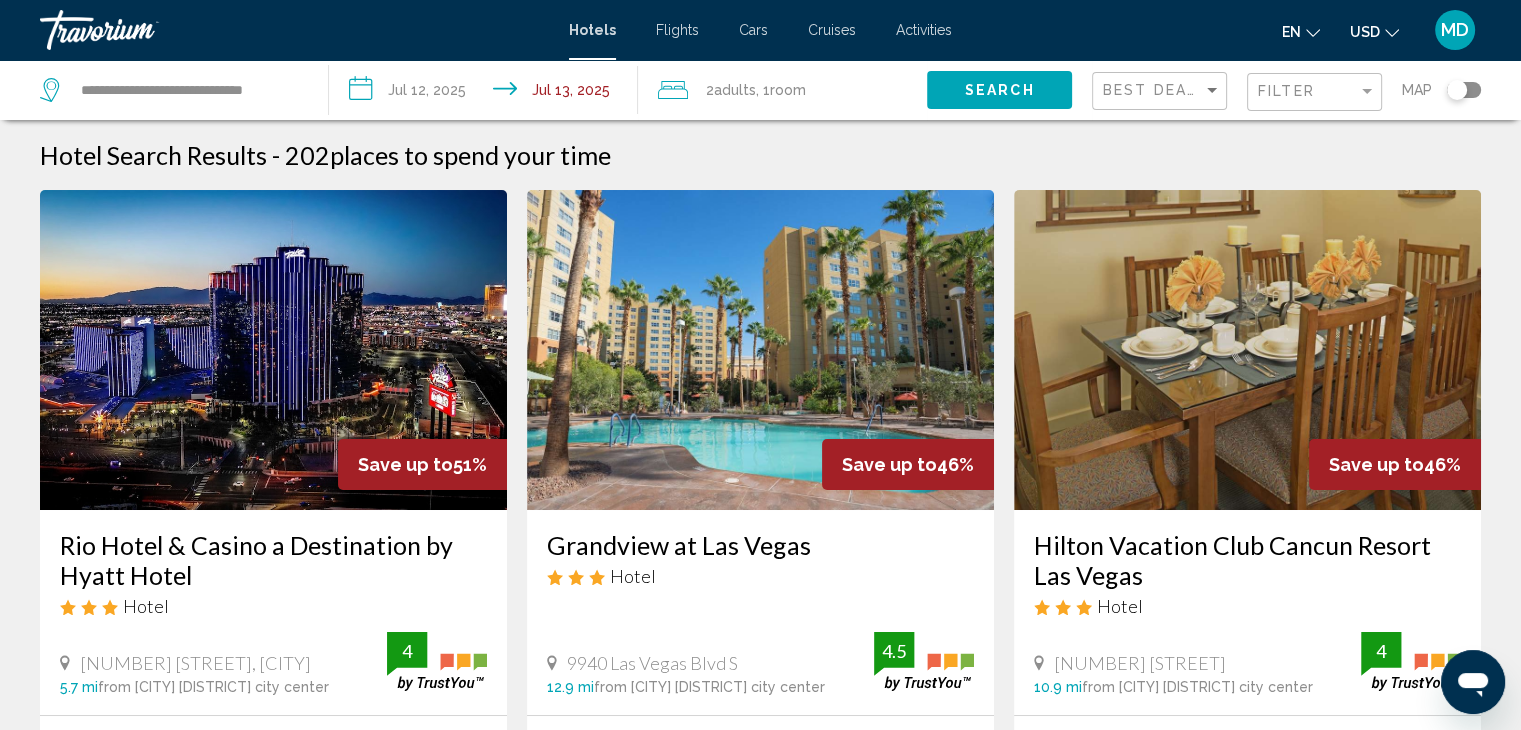 click on "Search" 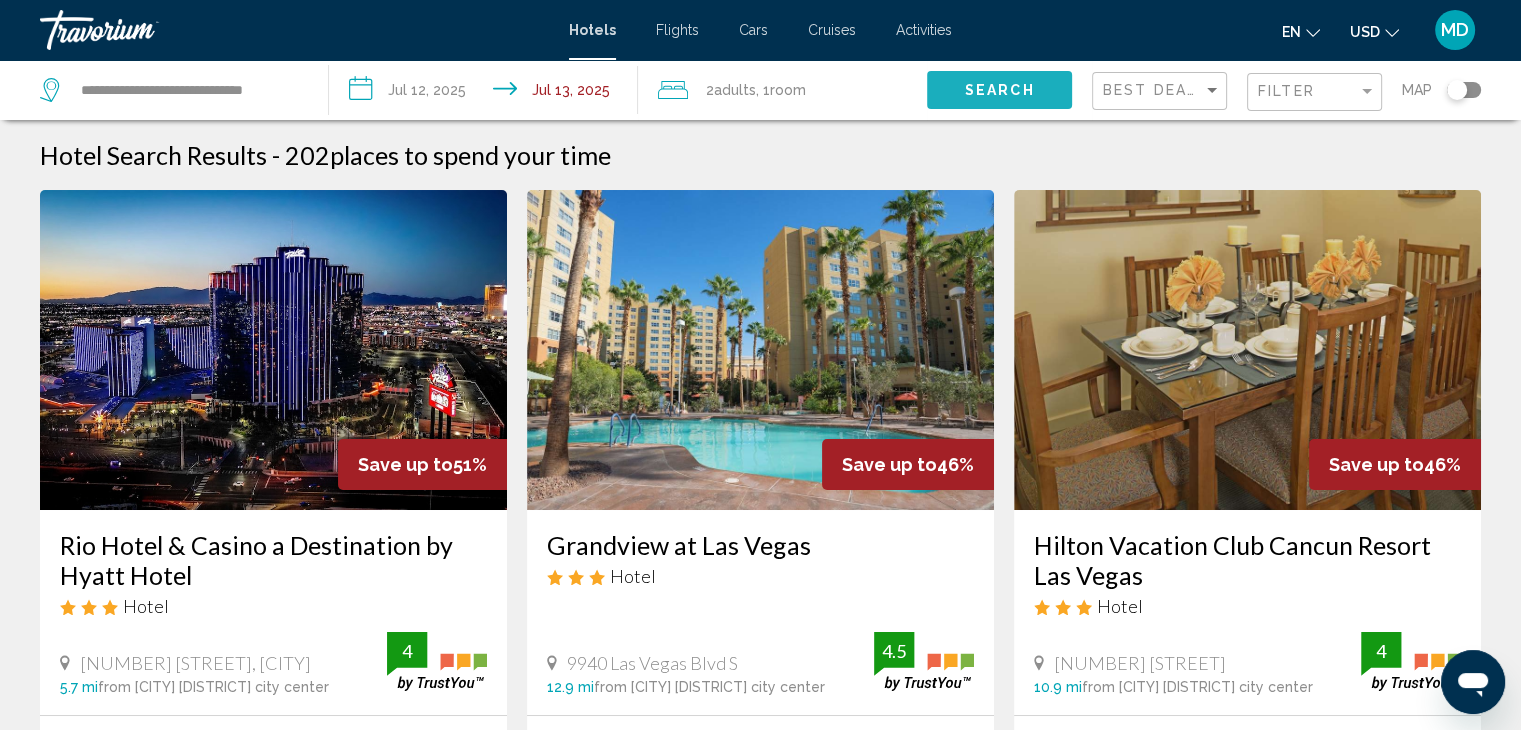 click on "Search" 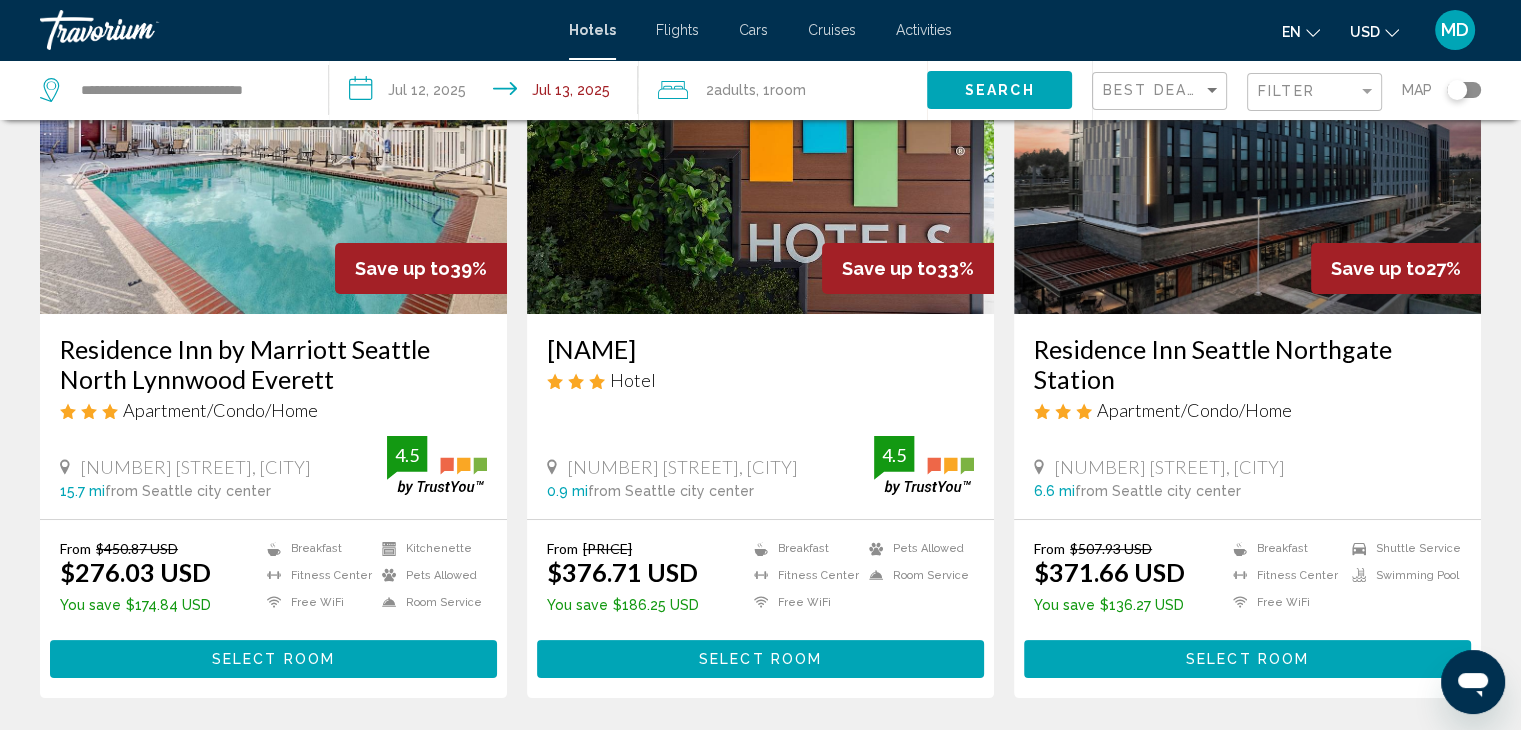 scroll, scrollTop: 0, scrollLeft: 0, axis: both 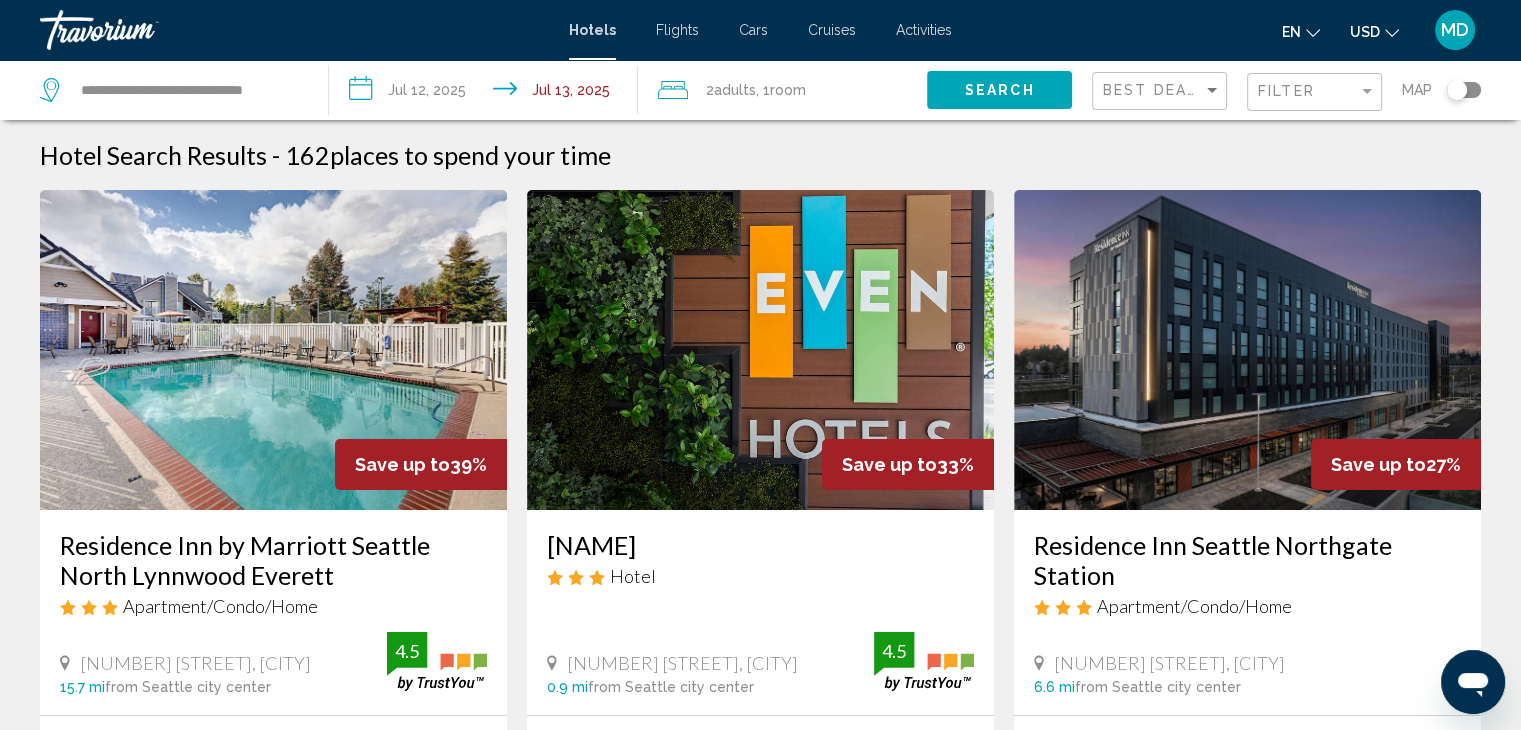 click 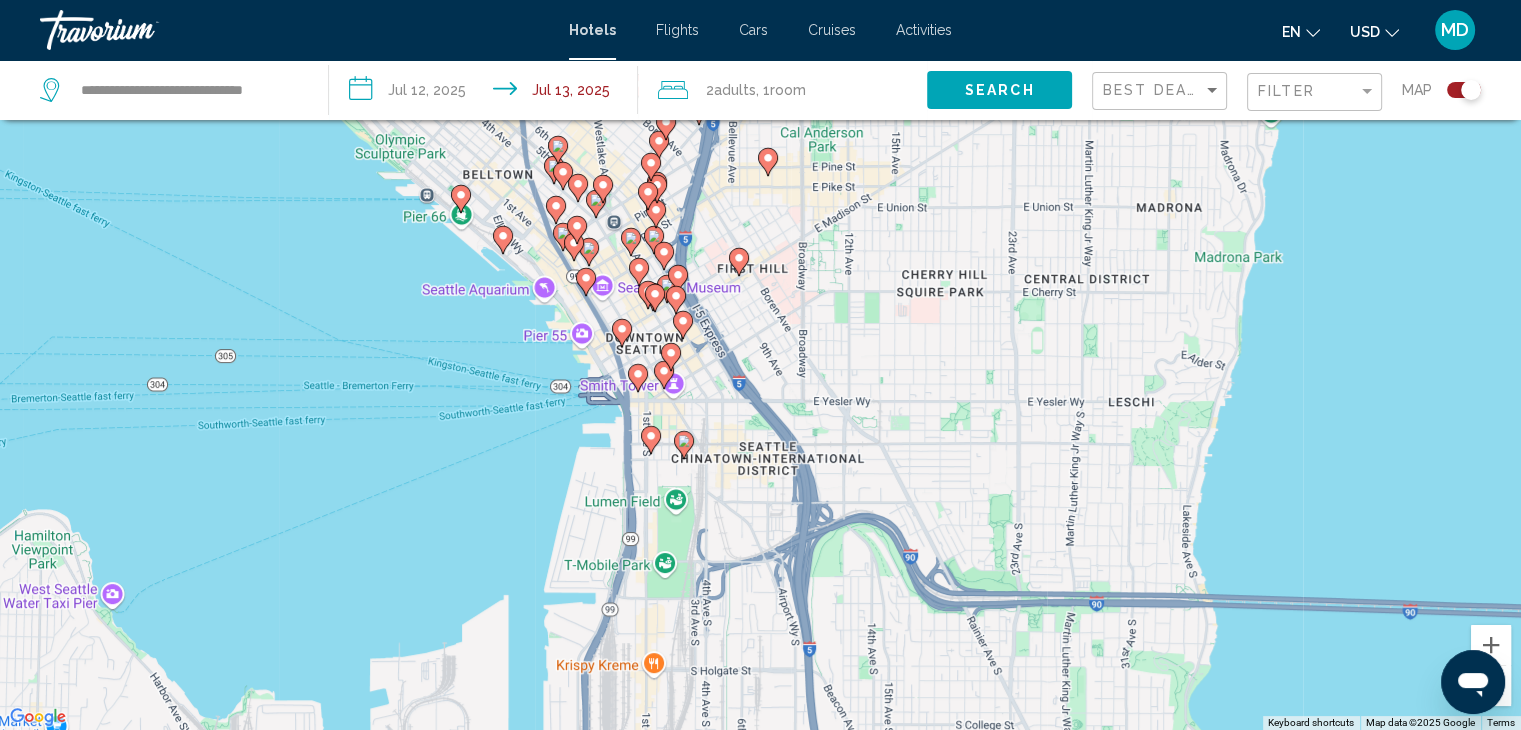 drag, startPoint x: 590, startPoint y: 619, endPoint x: 676, endPoint y: 488, distance: 156.70673 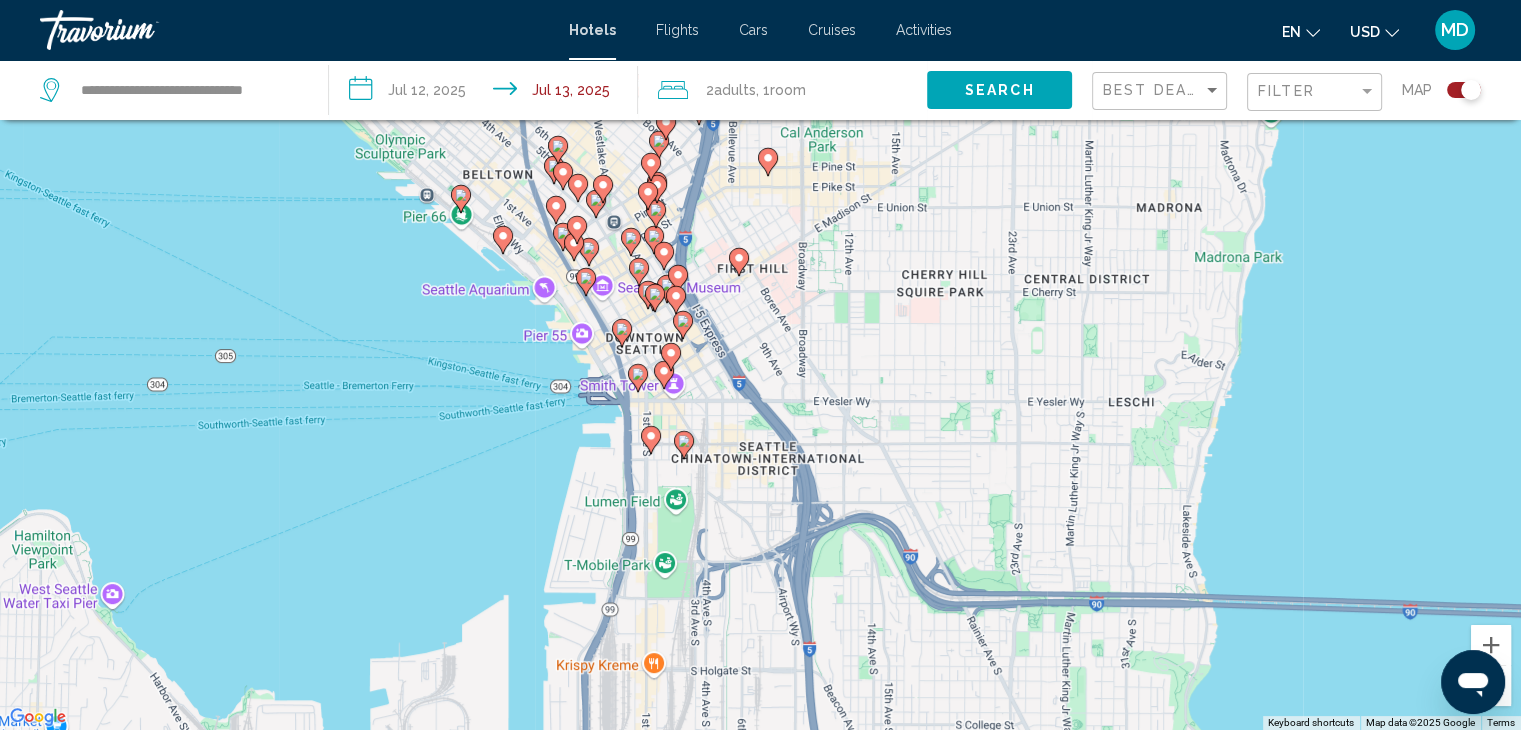 click on "To navigate, press the arrow keys. To activate drag with keyboard, press Alt + Enter. Once in keyboard drag state, use the arrow keys to move the marker. To complete the drag, press the Enter key. To cancel, press Escape." at bounding box center [760, 365] 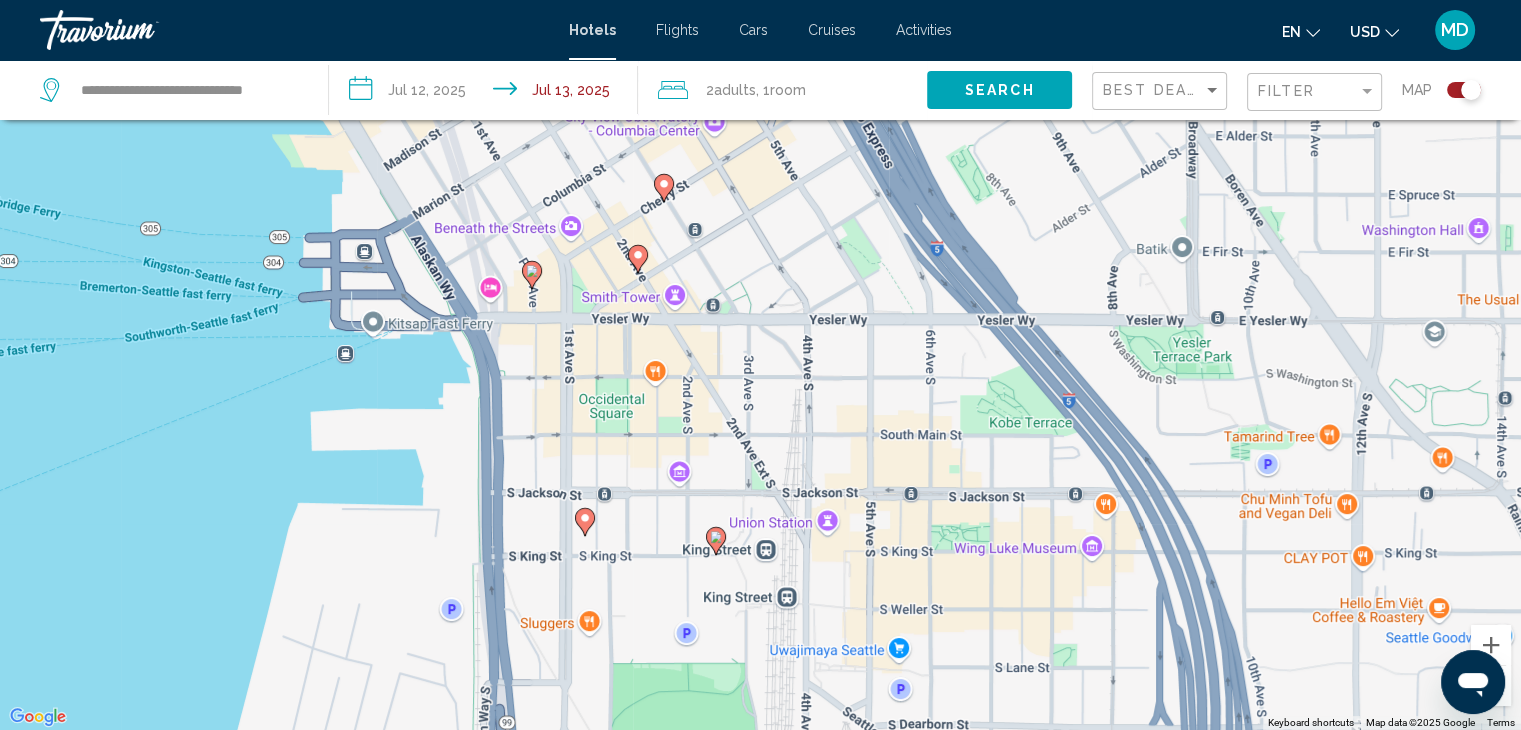 drag, startPoint x: 614, startPoint y: 280, endPoint x: 632, endPoint y: 385, distance: 106.531685 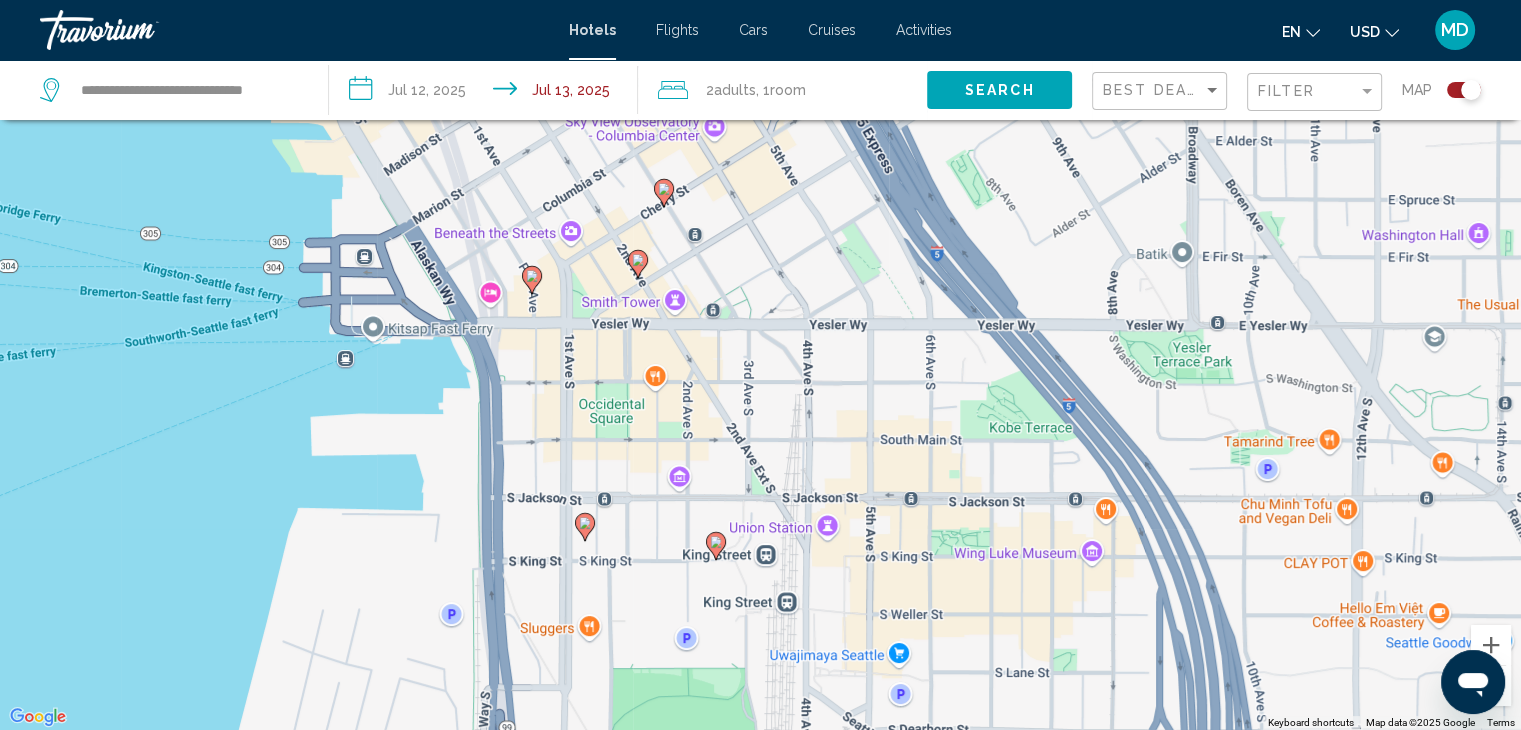 click 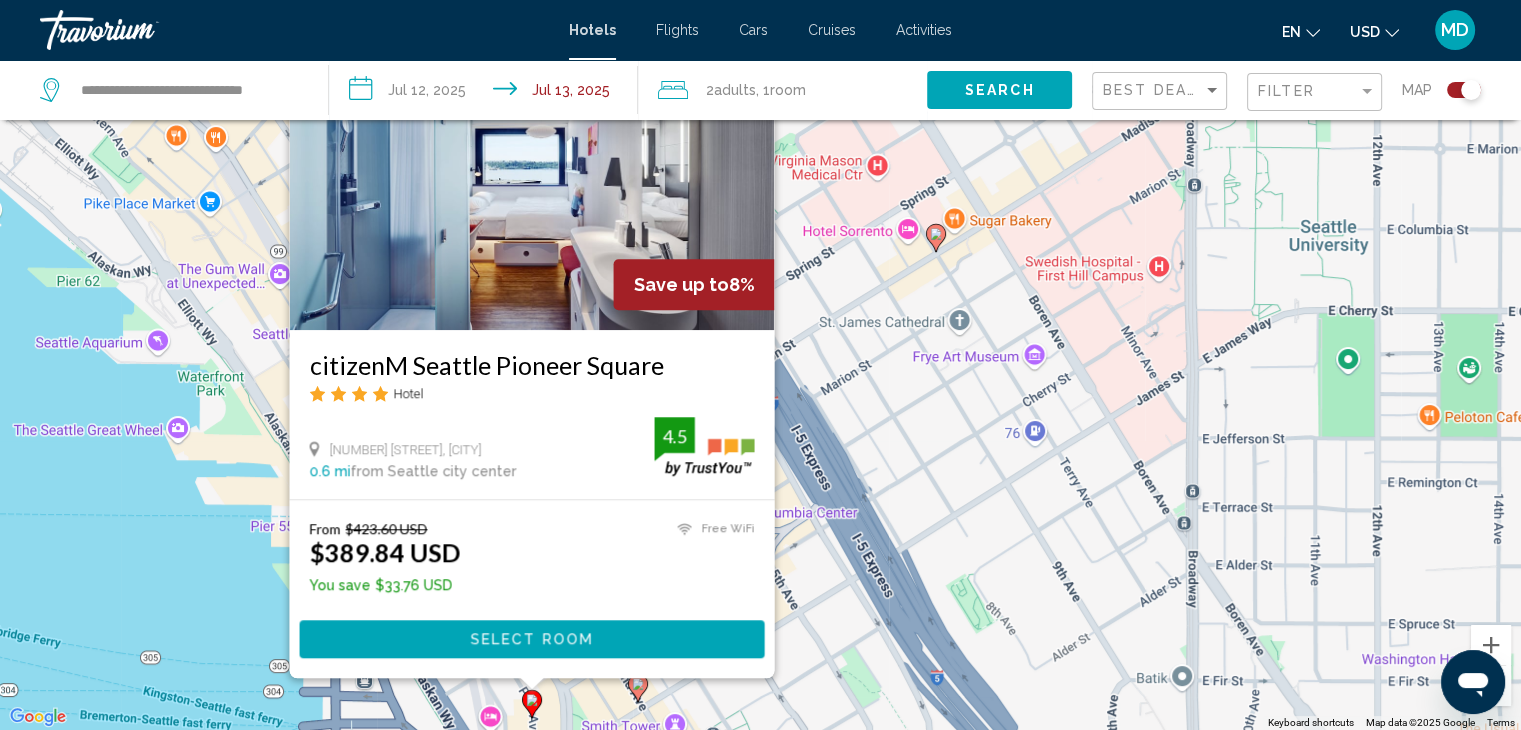 click on "To navigate, press the arrow keys. To activate drag with keyboard, press Alt + Enter. Once in keyboard drag state, use the arrow keys to move the marker. To complete the drag, press the Enter key. To cancel, press Escape. Save up to  8%   citizenM Seattle Pioneer Square
Hotel
60 Yesler Way, Seattle 0.6 mi  from Seattle city center from hotel 4.5 From $423.60 USD $389.84 USD  You save  $33.76 USD
Free WiFi  4.5 Select Room" at bounding box center (760, 365) 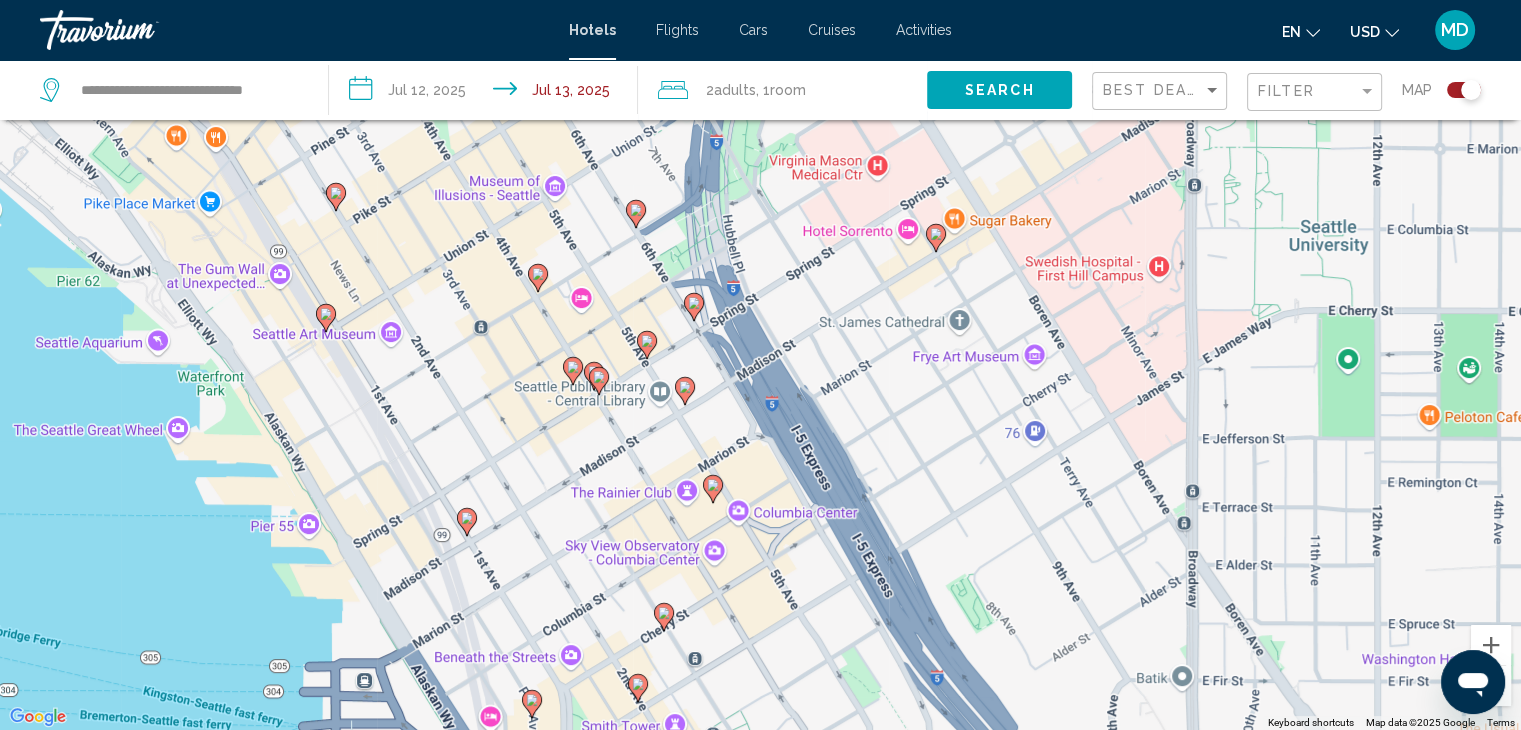 click 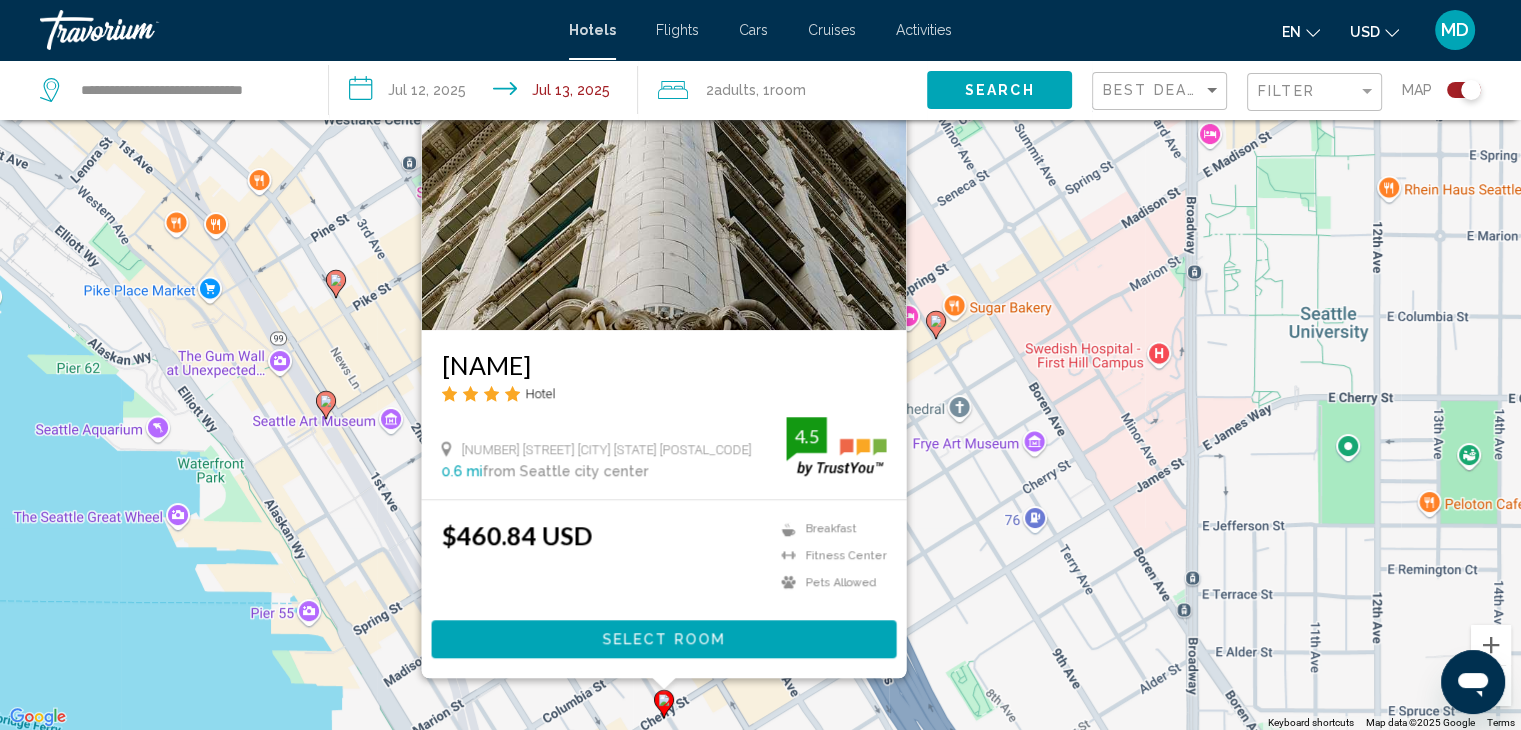 click on "To navigate, press the arrow keys. To activate drag with keyboard, press Alt + Enter. Once in keyboard drag state, use the arrow keys to move the marker. To complete the drag, press the Enter key. To cancel, press Escape.  Arctic Club Hotel
Hotel
700 3Rd Avenue Seattle Washington 98104 0.6 mi  from Seattle city center from hotel 4.5 $460.84 USD
Breakfast
Fitness Center
Pets Allowed  4.5 Select Room" at bounding box center (760, 365) 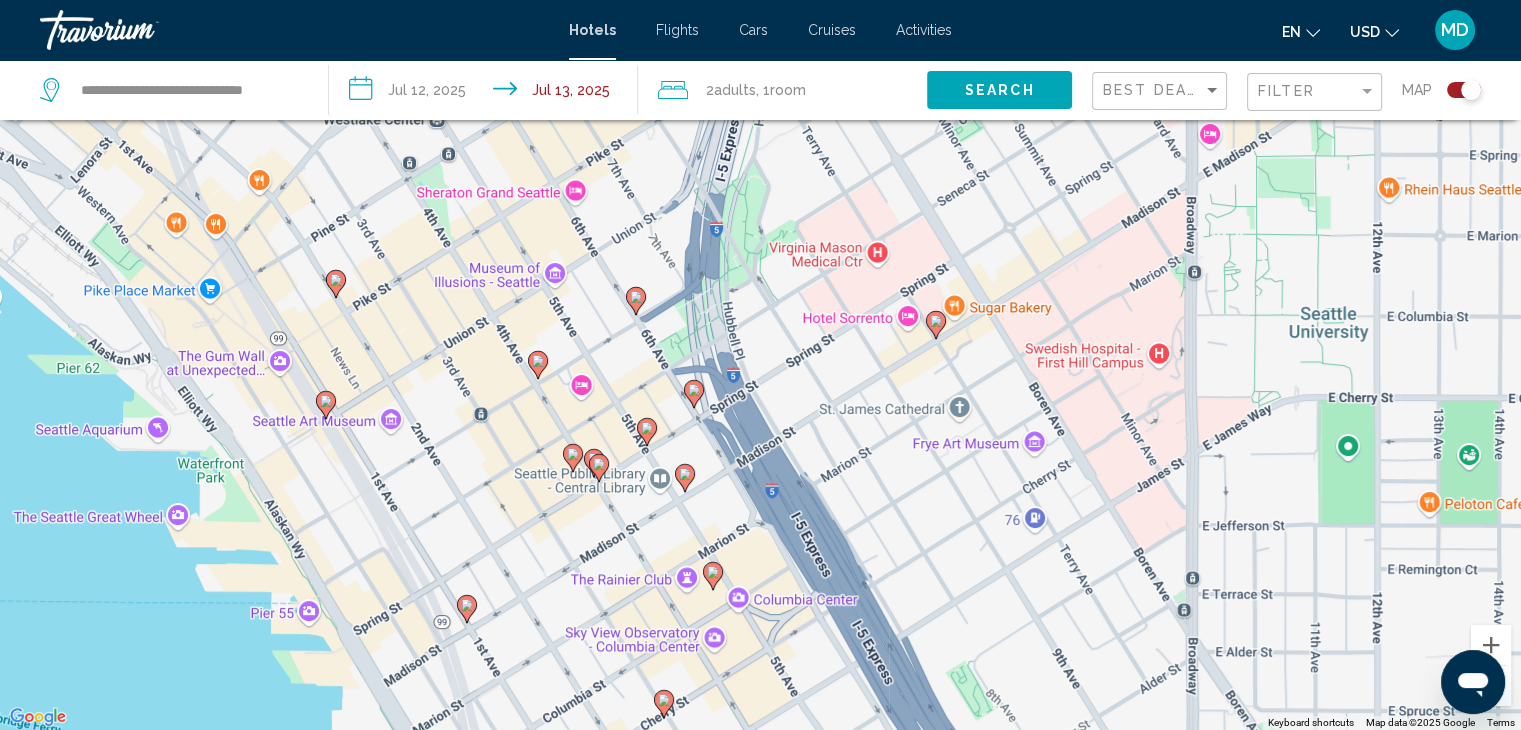 click 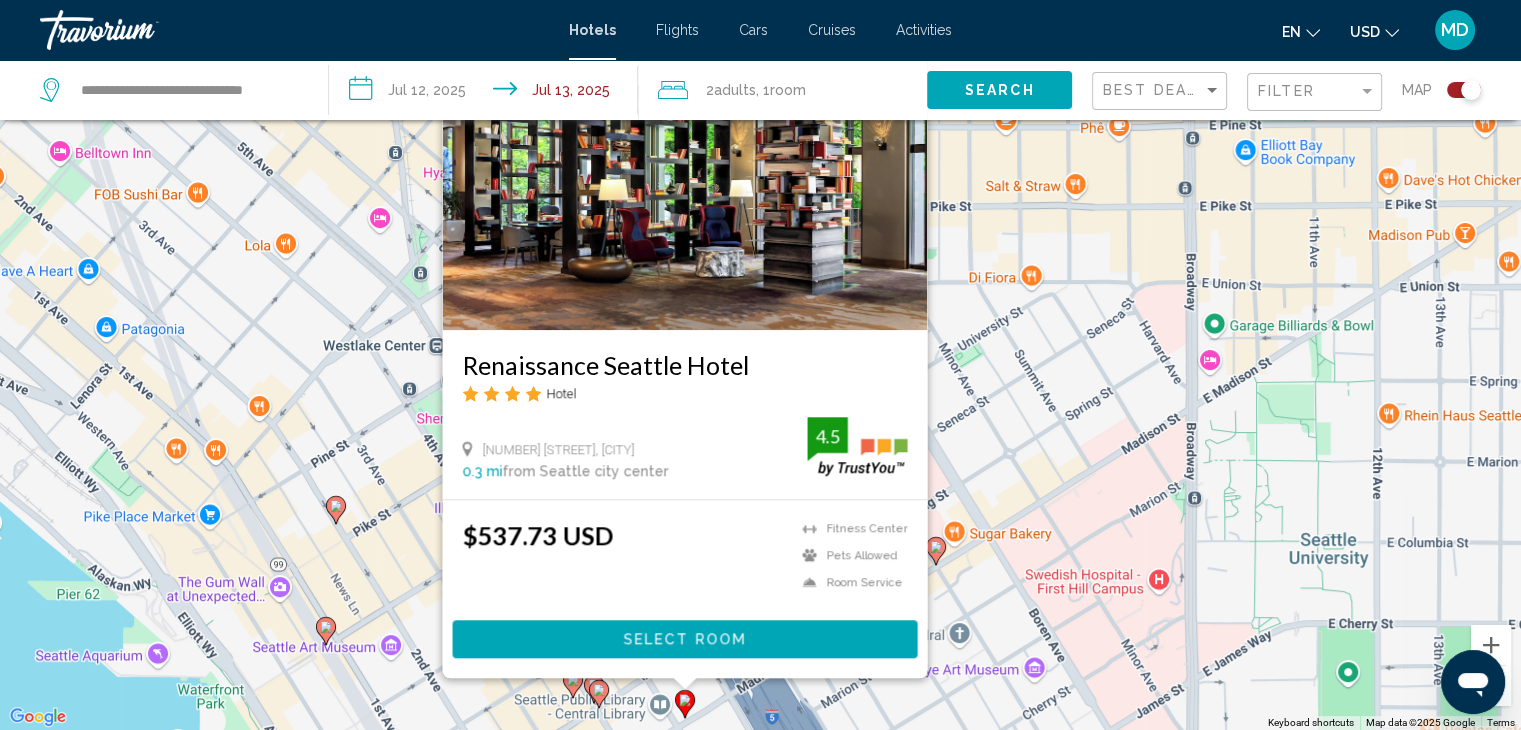 click on "To navigate, press the arrow keys. To activate drag with keyboard, press Alt + Enter. Once in keyboard drag state, use the arrow keys to move the marker. To complete the drag, press the Enter key. To cancel, press Escape.  Renaissance Seattle Hotel
Hotel
515 Madison Street, Seattle 0.3 mi  from Seattle city center from hotel 4.5 $537.73 USD
Fitness Center
Pets Allowed
Room Service  4.5 Select Room" at bounding box center [760, 365] 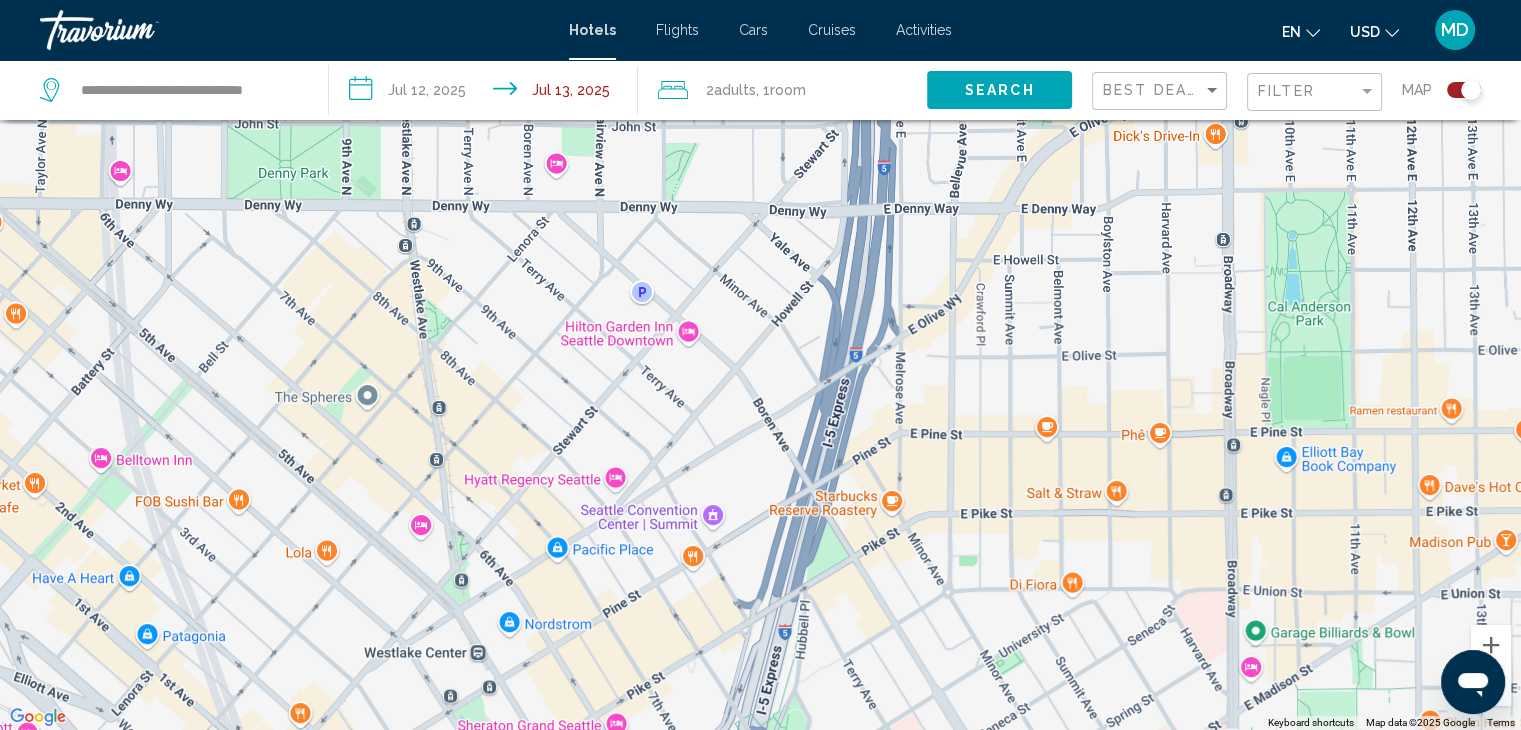 drag, startPoint x: 481, startPoint y: 413, endPoint x: 548, endPoint y: 776, distance: 369.1314 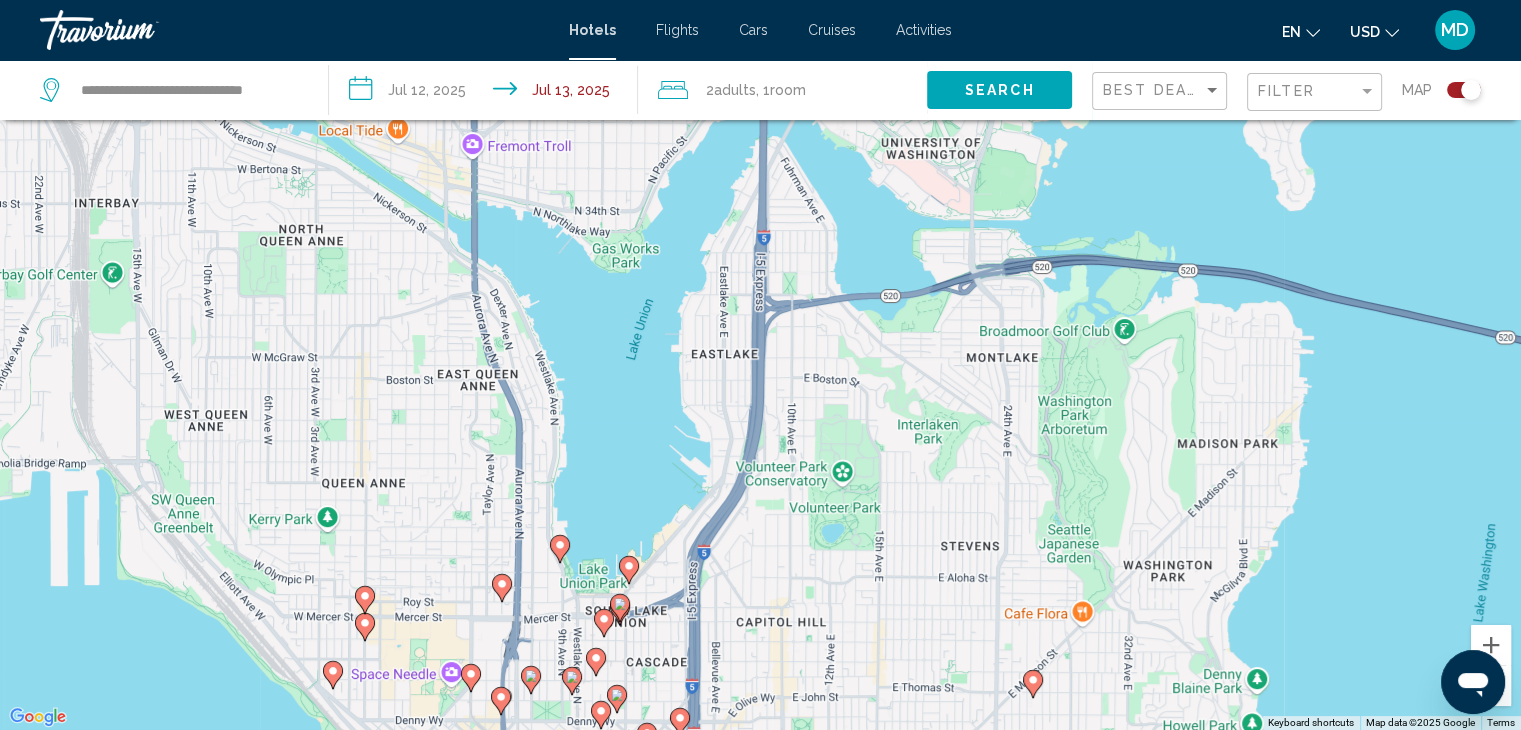 drag, startPoint x: 658, startPoint y: 318, endPoint x: 644, endPoint y: 665, distance: 347.28232 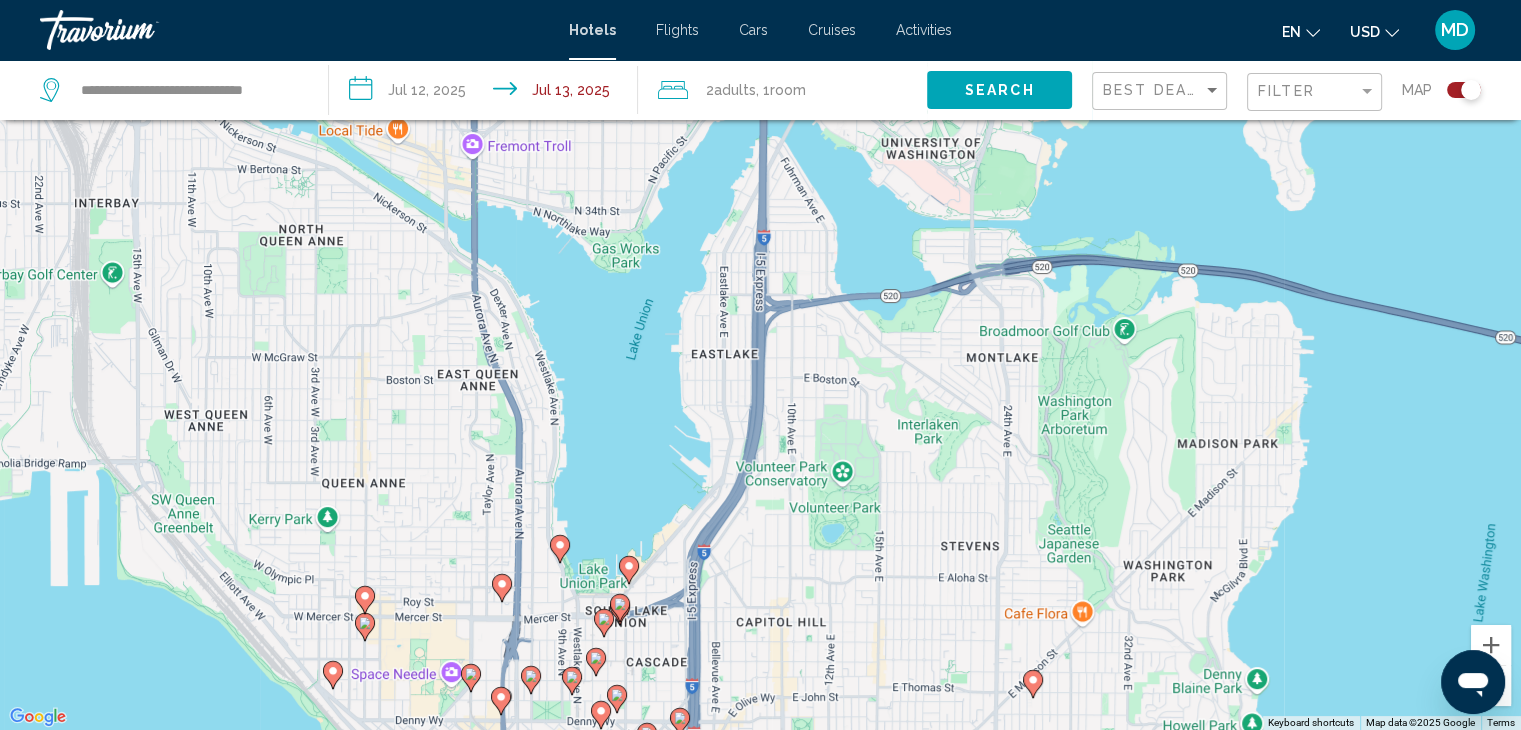 click on "To navigate, press the arrow keys. To activate drag with keyboard, press Alt + Enter. Once in keyboard drag state, use the arrow keys to move the marker. To complete the drag, press the Enter key. To cancel, press Escape." at bounding box center [760, 365] 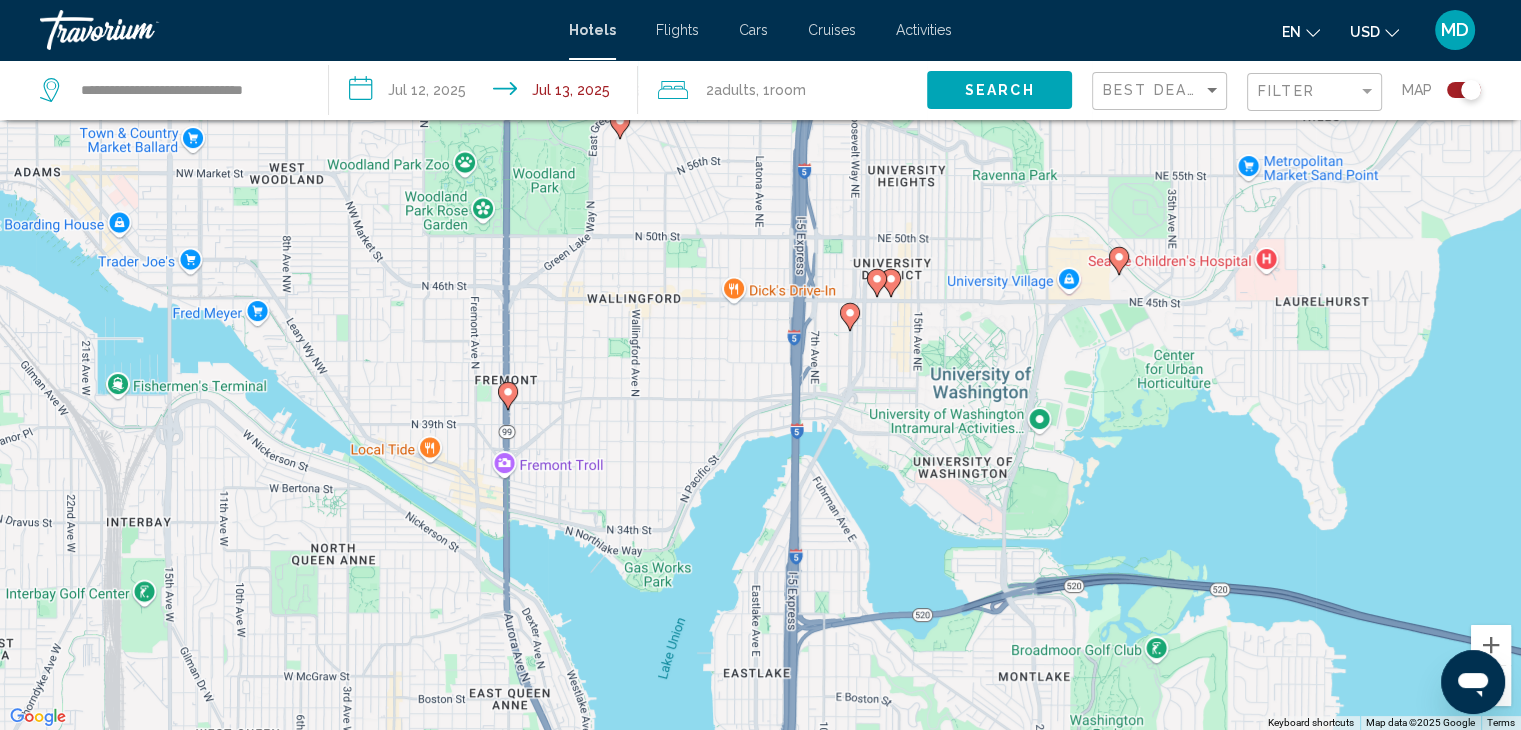 drag, startPoint x: 580, startPoint y: 277, endPoint x: 612, endPoint y: 589, distance: 313.63672 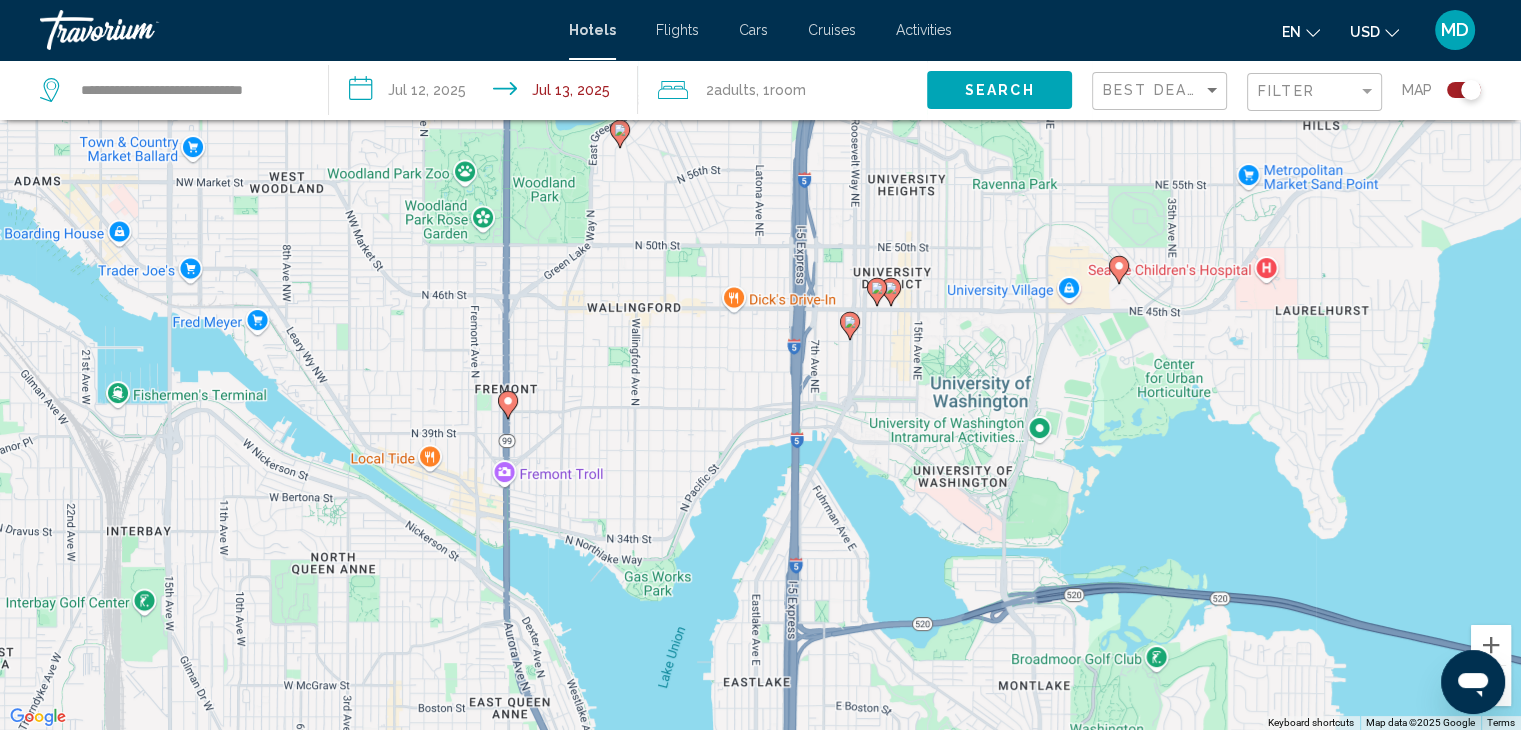 click 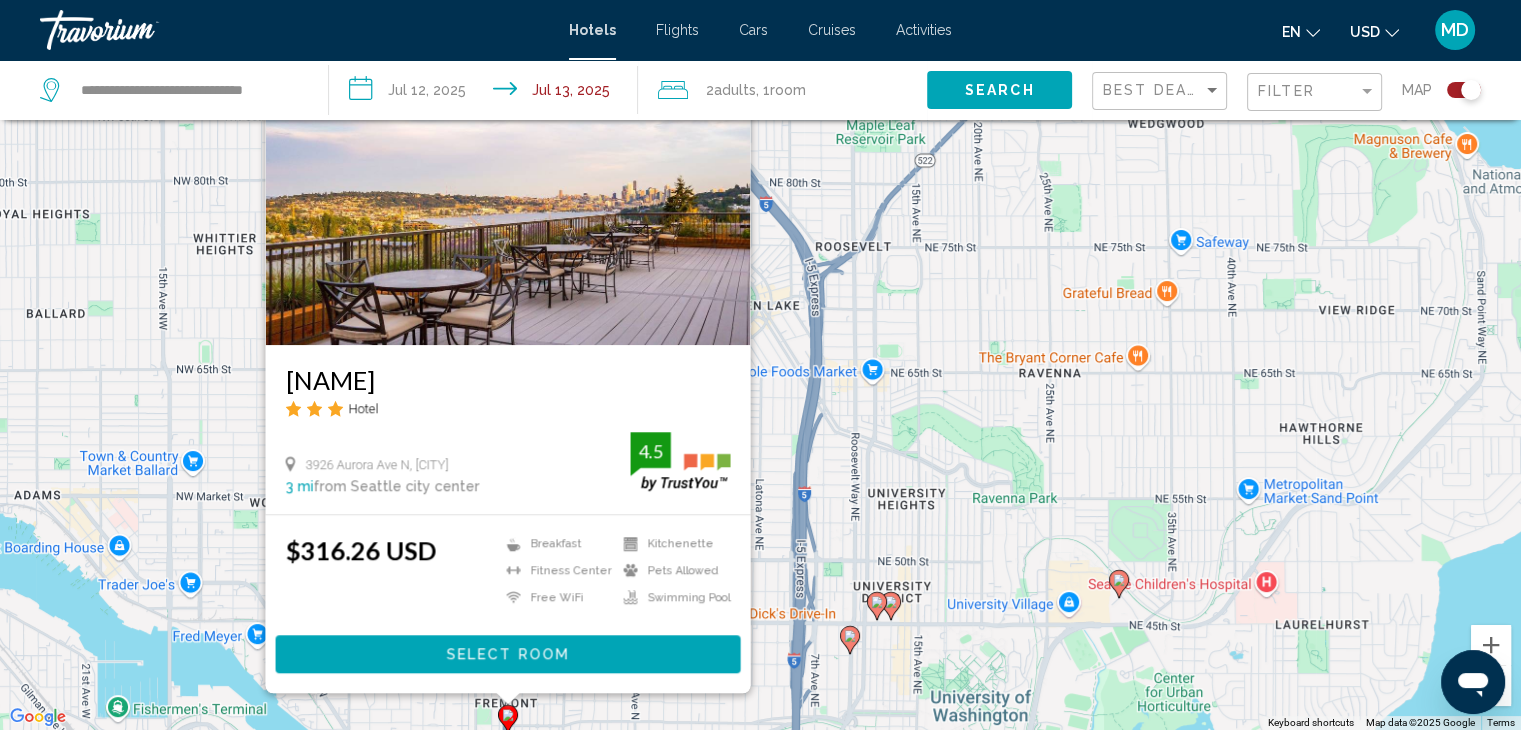click on "To navigate, press the arrow keys. To activate drag with keyboard, press Alt + Enter. Once in keyboard drag state, use the arrow keys to move the marker. To complete the drag, press the Enter key. To cancel, press Escape.  Staybridge Suites Seattle Fremont by IHG
Hotel
3926 Aurora Ave N, Seattle 3 mi  from Seattle city center from hotel 4.5 $316.26 USD
Breakfast
Fitness Center
Free WiFi
Kitchenette
Pets Allowed
Swimming Pool  4.5 Select Room" at bounding box center (760, 365) 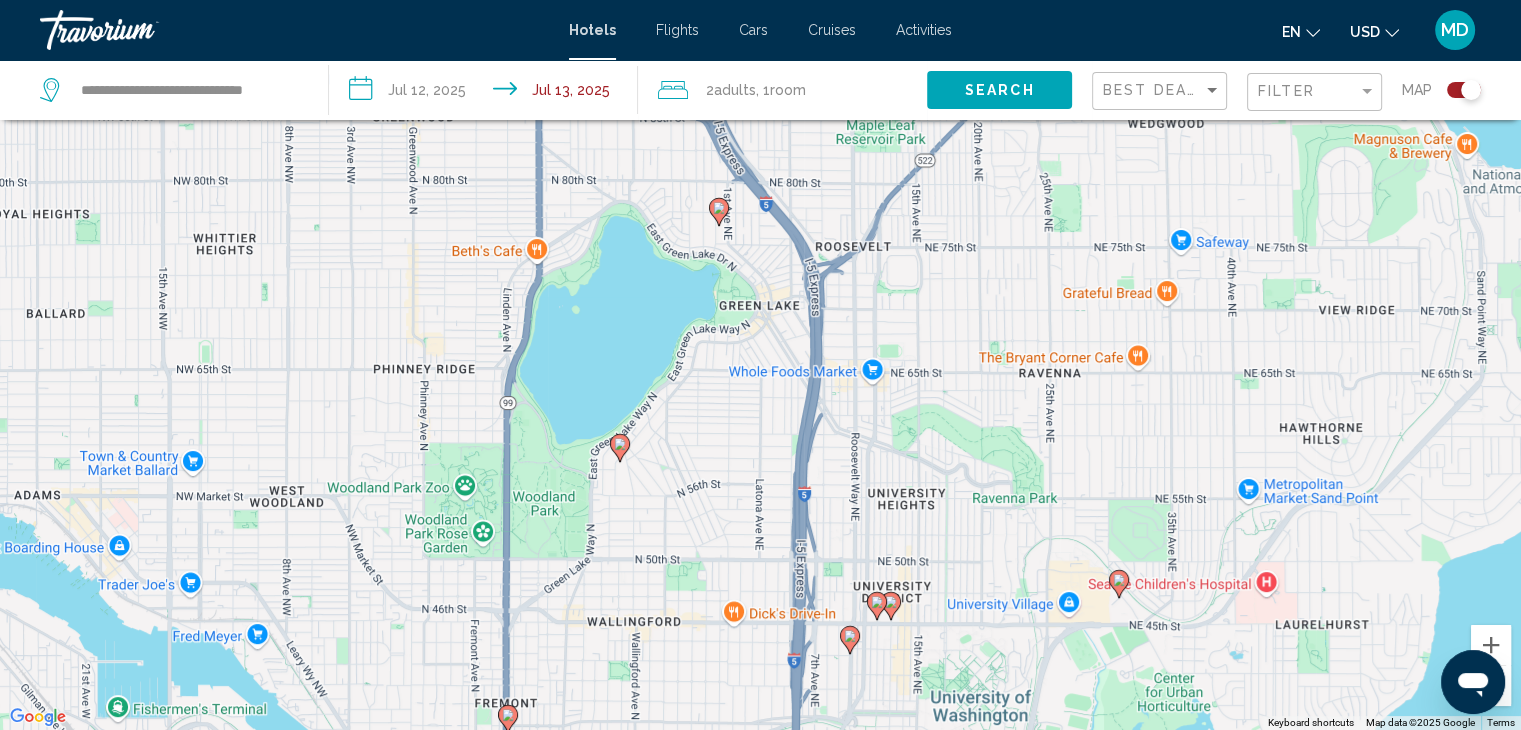 click 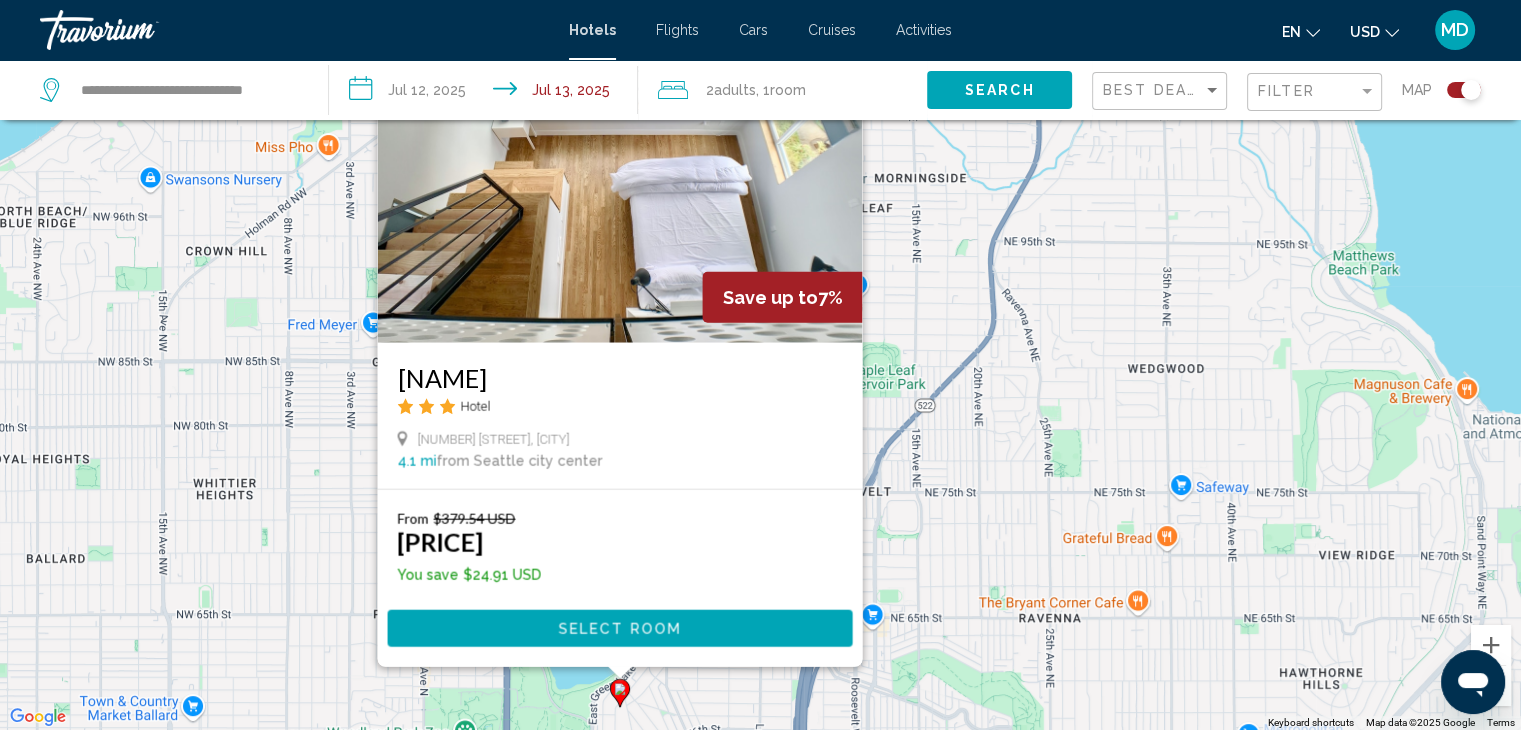 click on "To navigate, press the arrow keys. To activate drag with keyboard, press Alt + Enter. Once in keyboard drag state, use the arrow keys to move the marker. To complete the drag, press the Enter key. To cancel, press Escape. Save up to  7%   Birdhouse on GreenLake
Hotel
5717 Woodlawn Avenue North, Seattle 4.1 mi  from Seattle city center from hotel From $379.54 USD $354.63 USD  You save  $24.91 USD  Select Room" at bounding box center [760, 365] 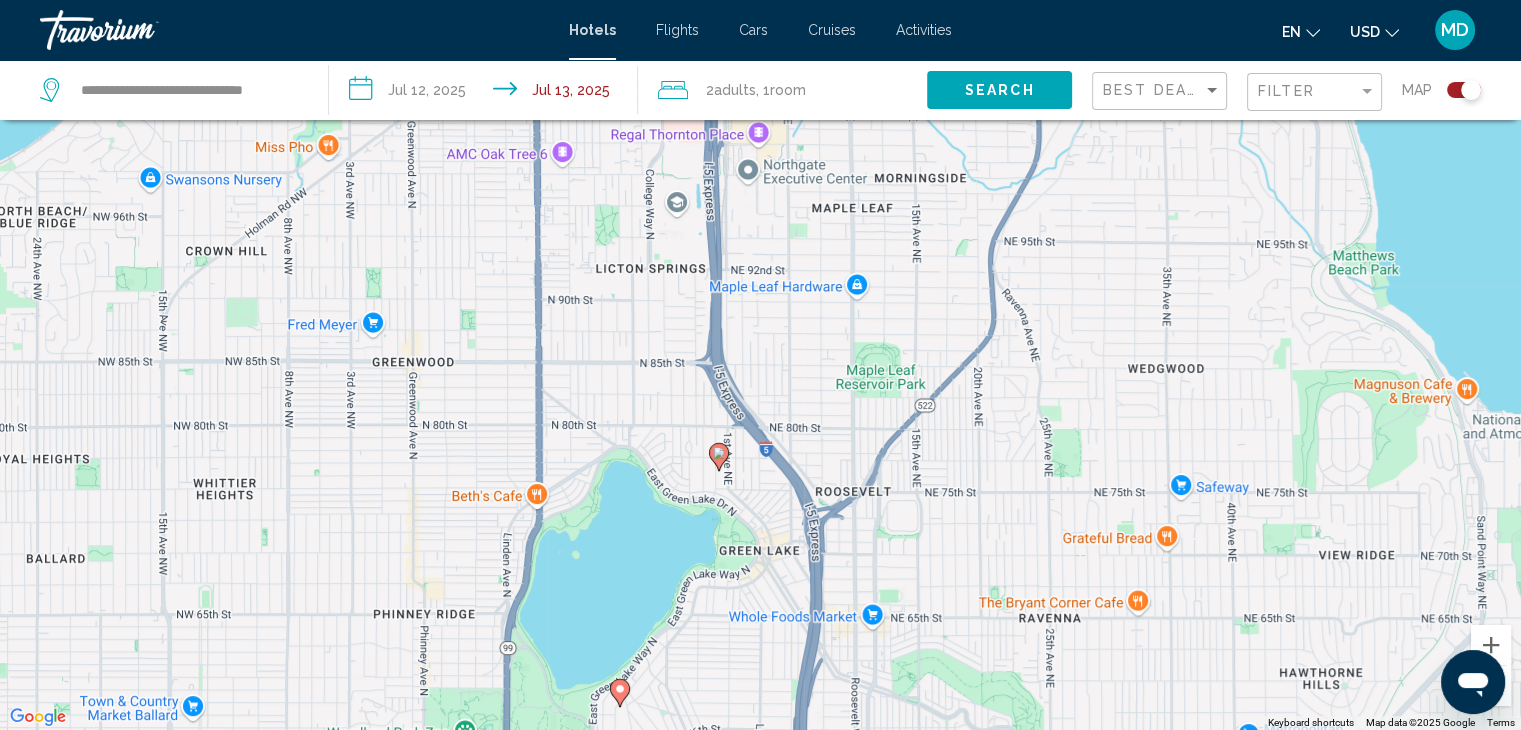 click at bounding box center (719, 457) 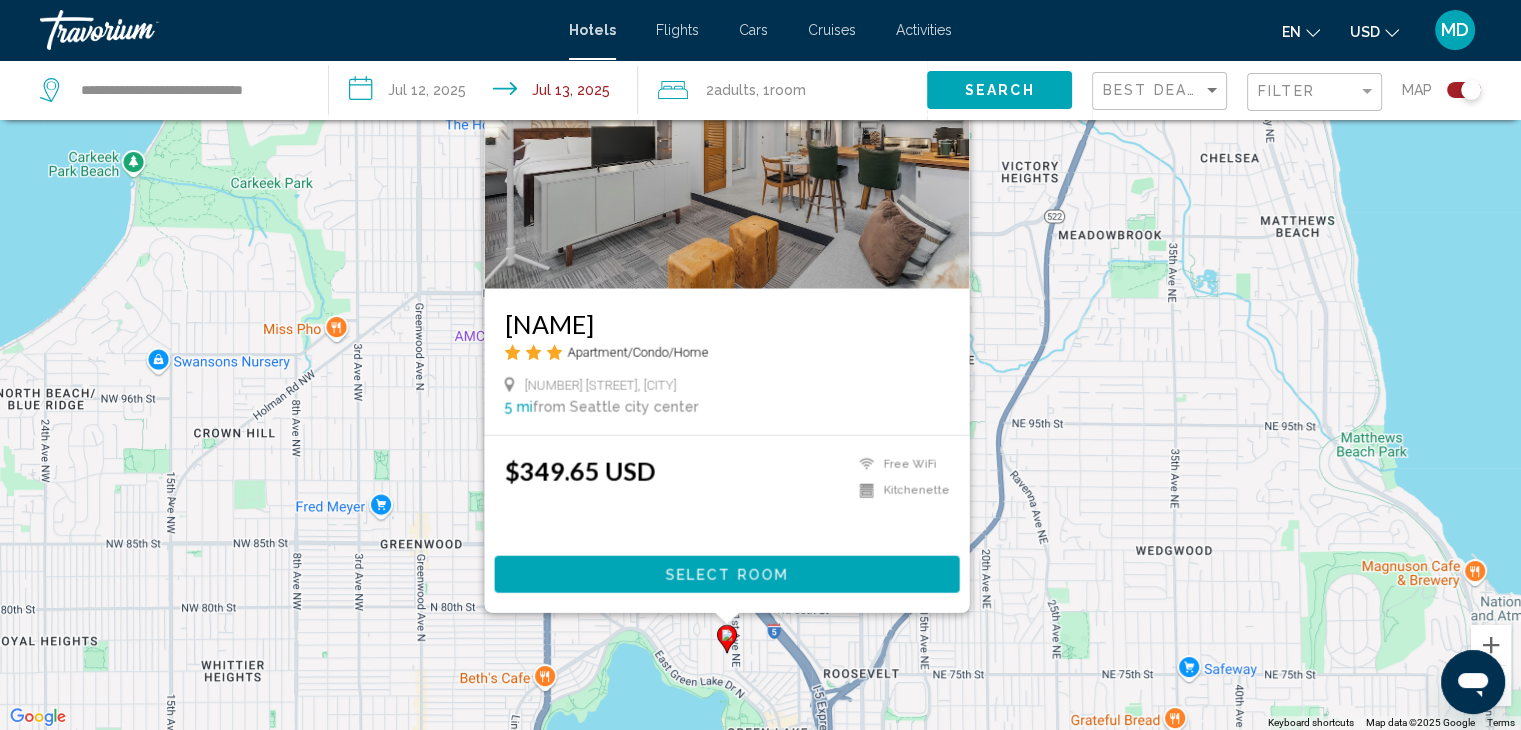 drag, startPoint x: 1104, startPoint y: 513, endPoint x: 1112, endPoint y: 464, distance: 49.648766 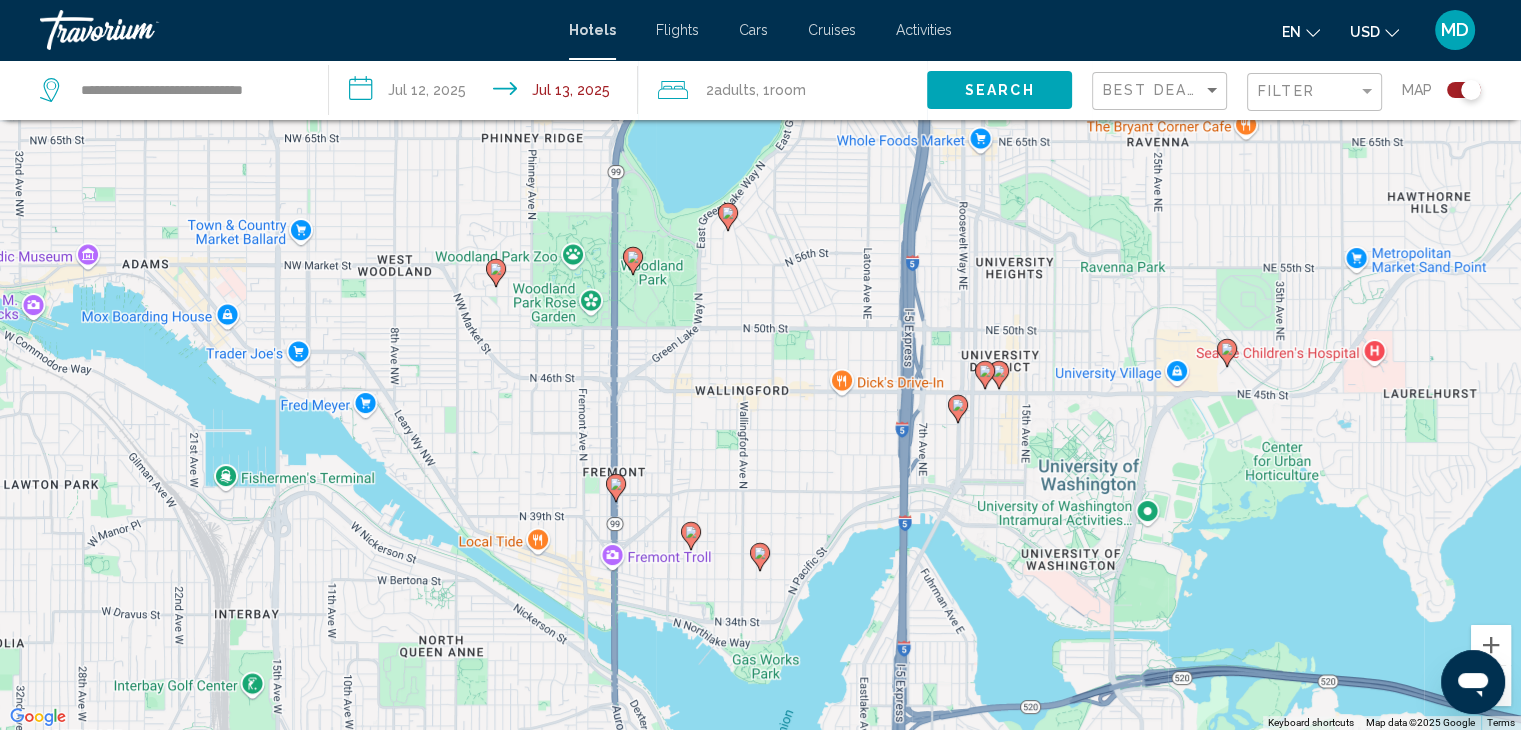drag, startPoint x: 717, startPoint y: 639, endPoint x: 846, endPoint y: -86, distance: 736.38715 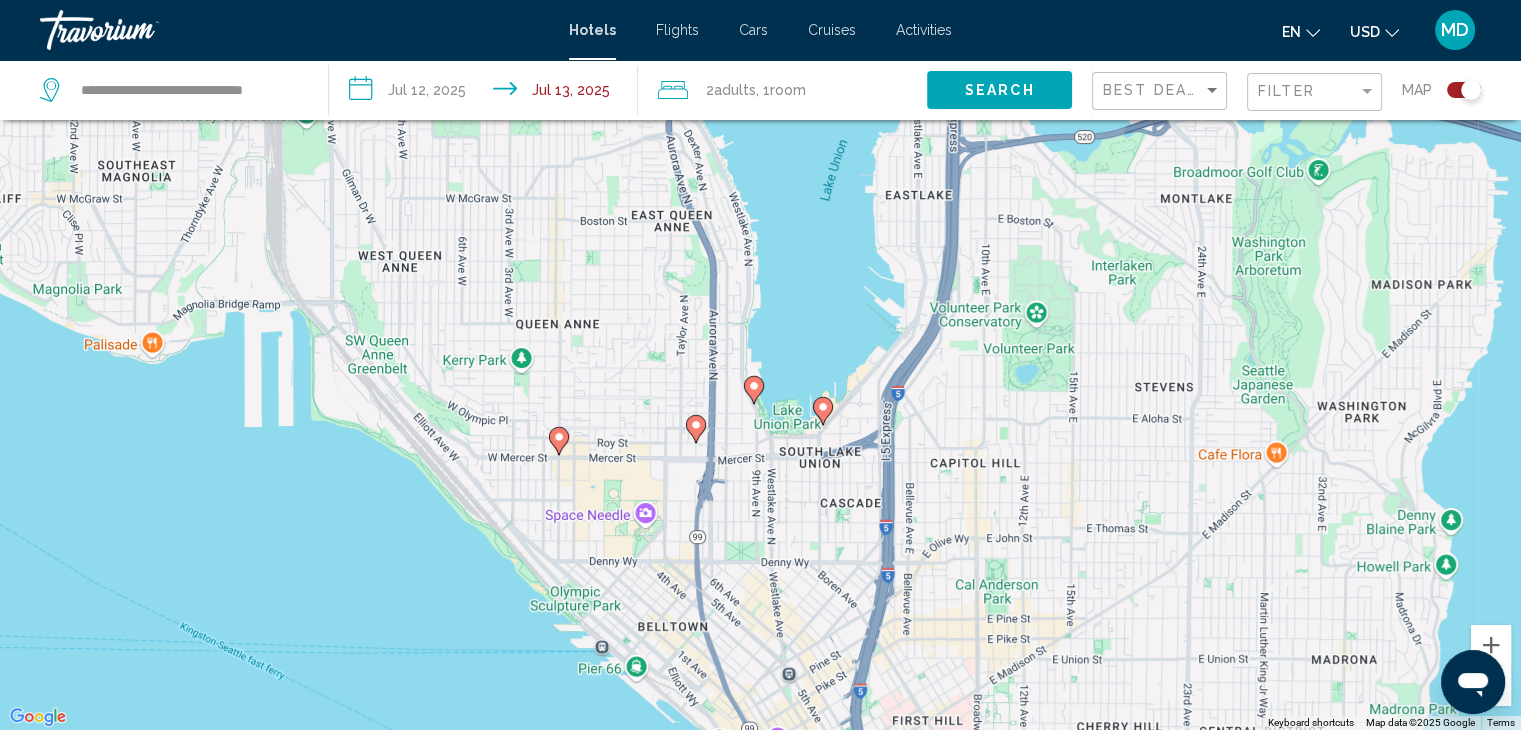 drag, startPoint x: 651, startPoint y: 628, endPoint x: 705, endPoint y: 55, distance: 575.5389 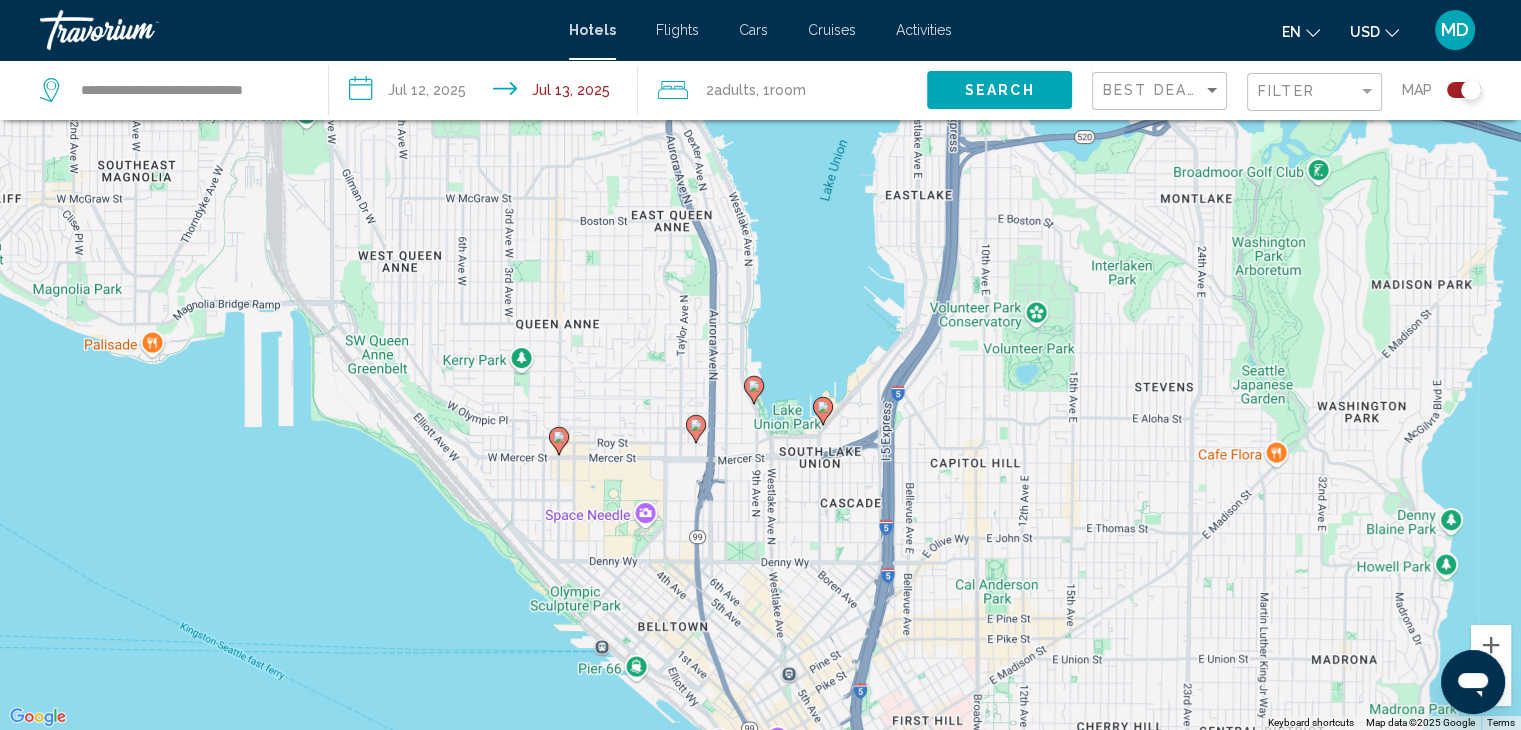 click on "**********" at bounding box center (760, 245) 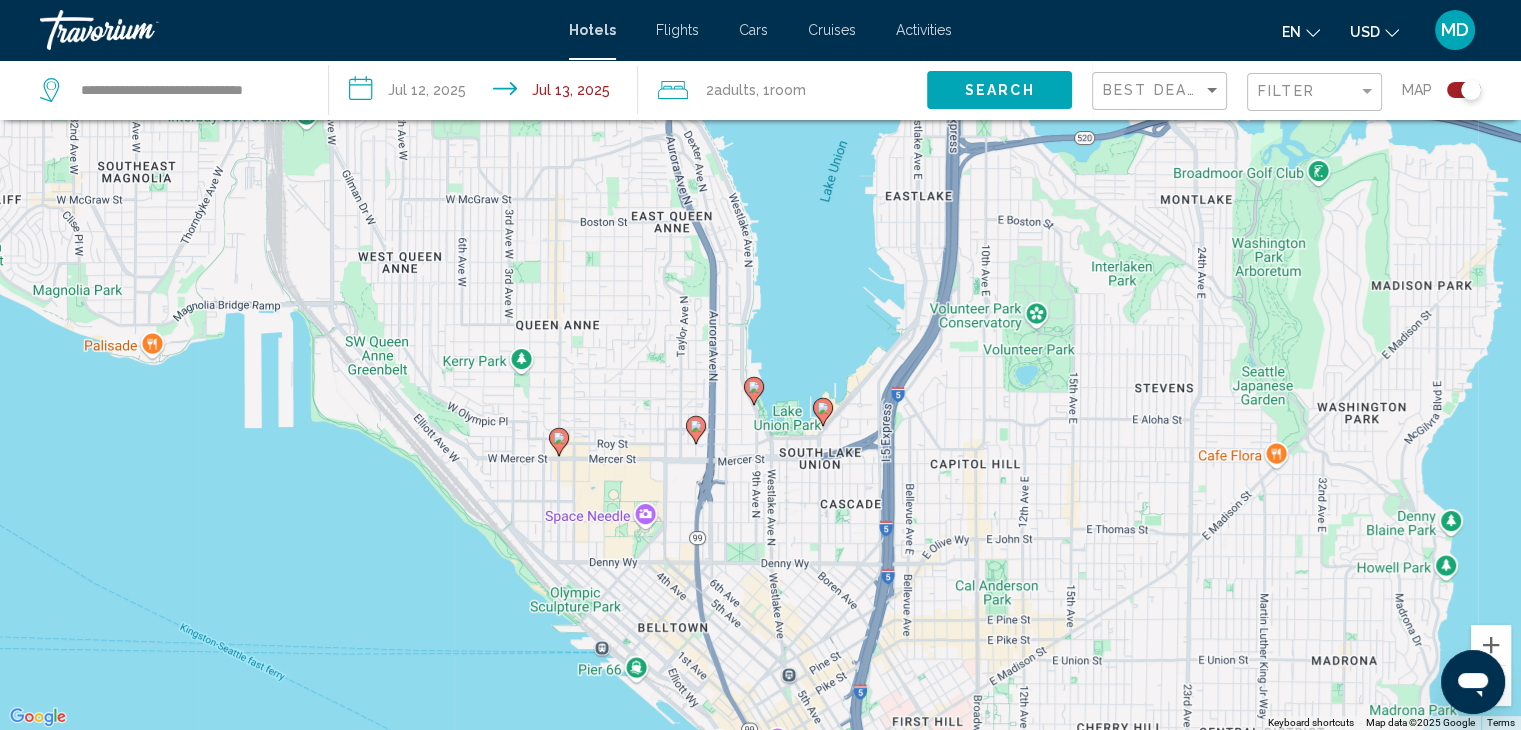 click 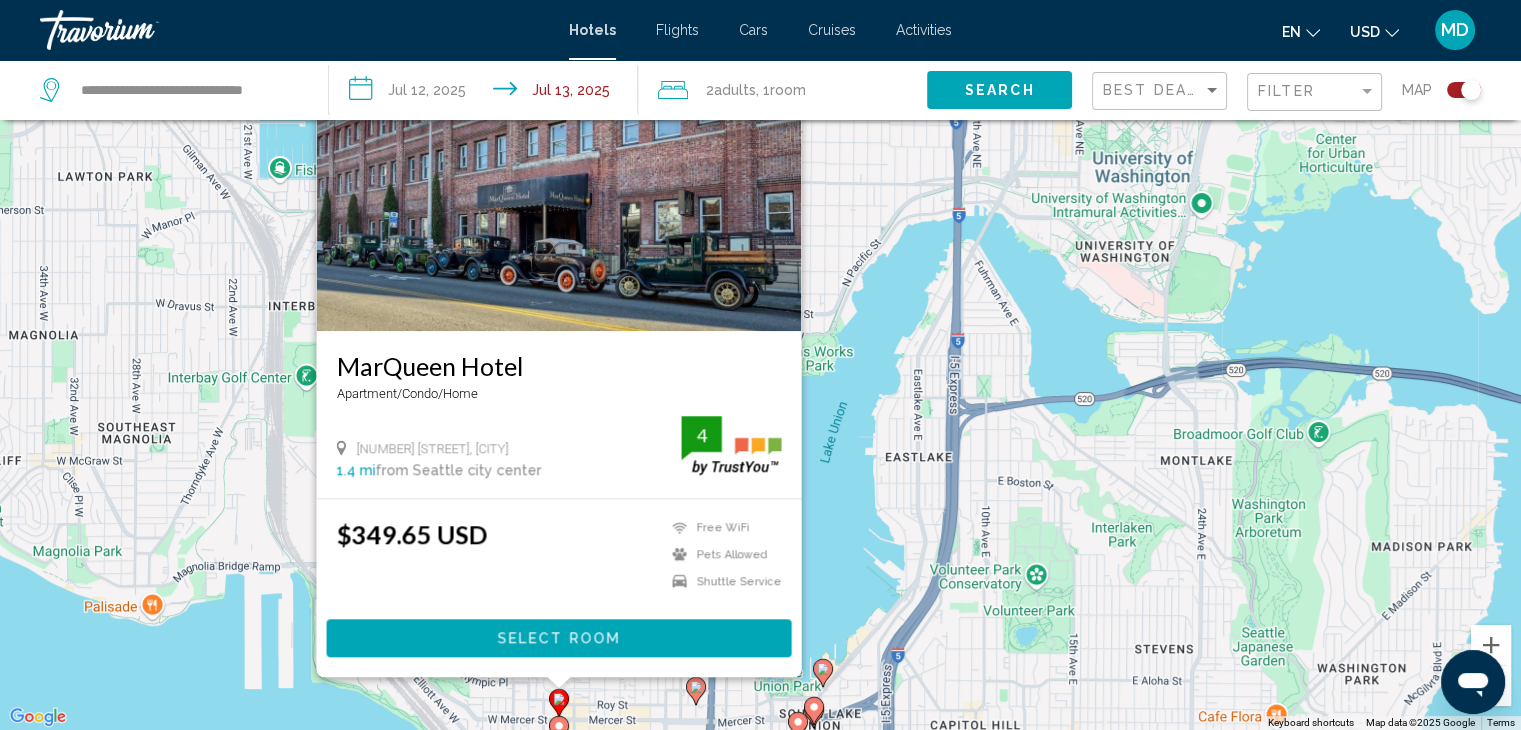 click 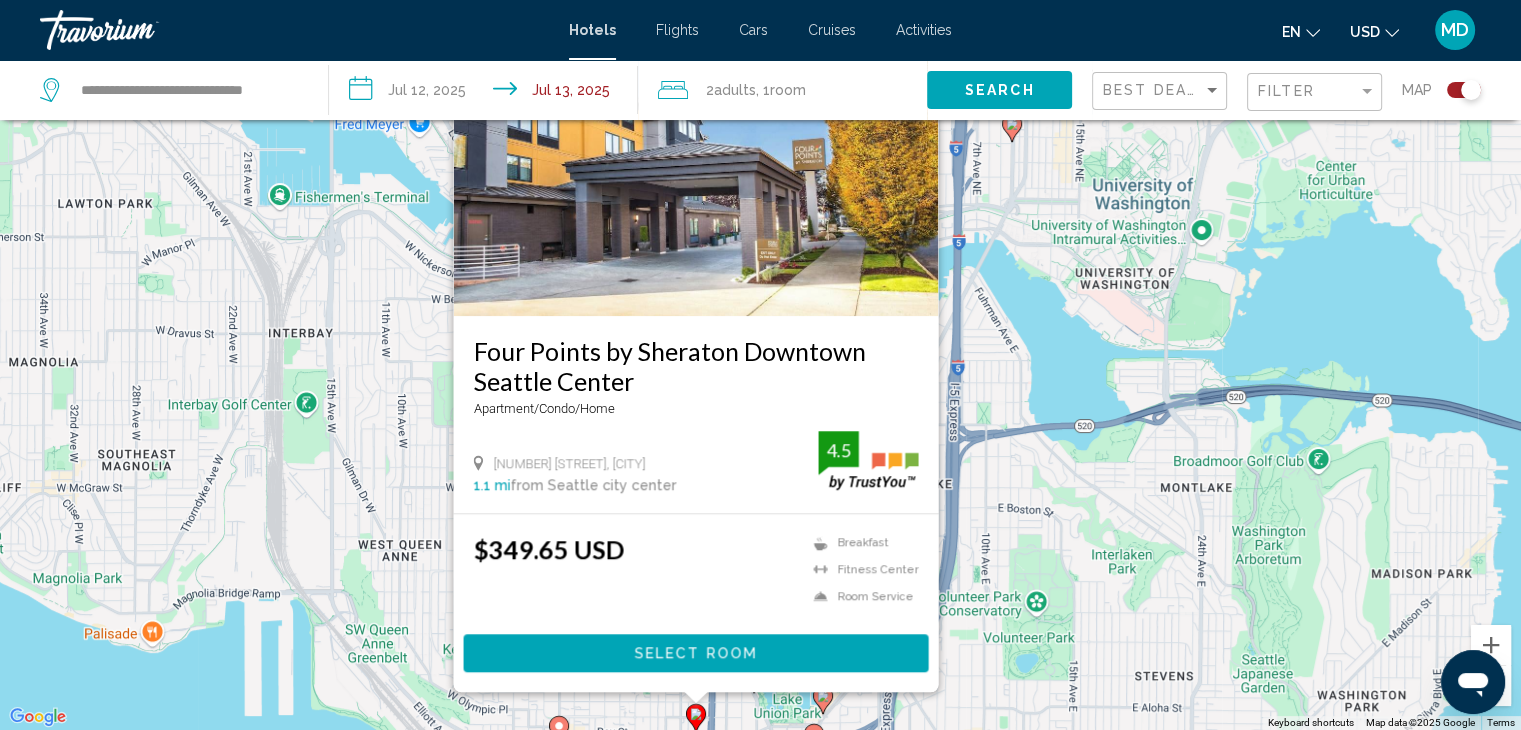 click 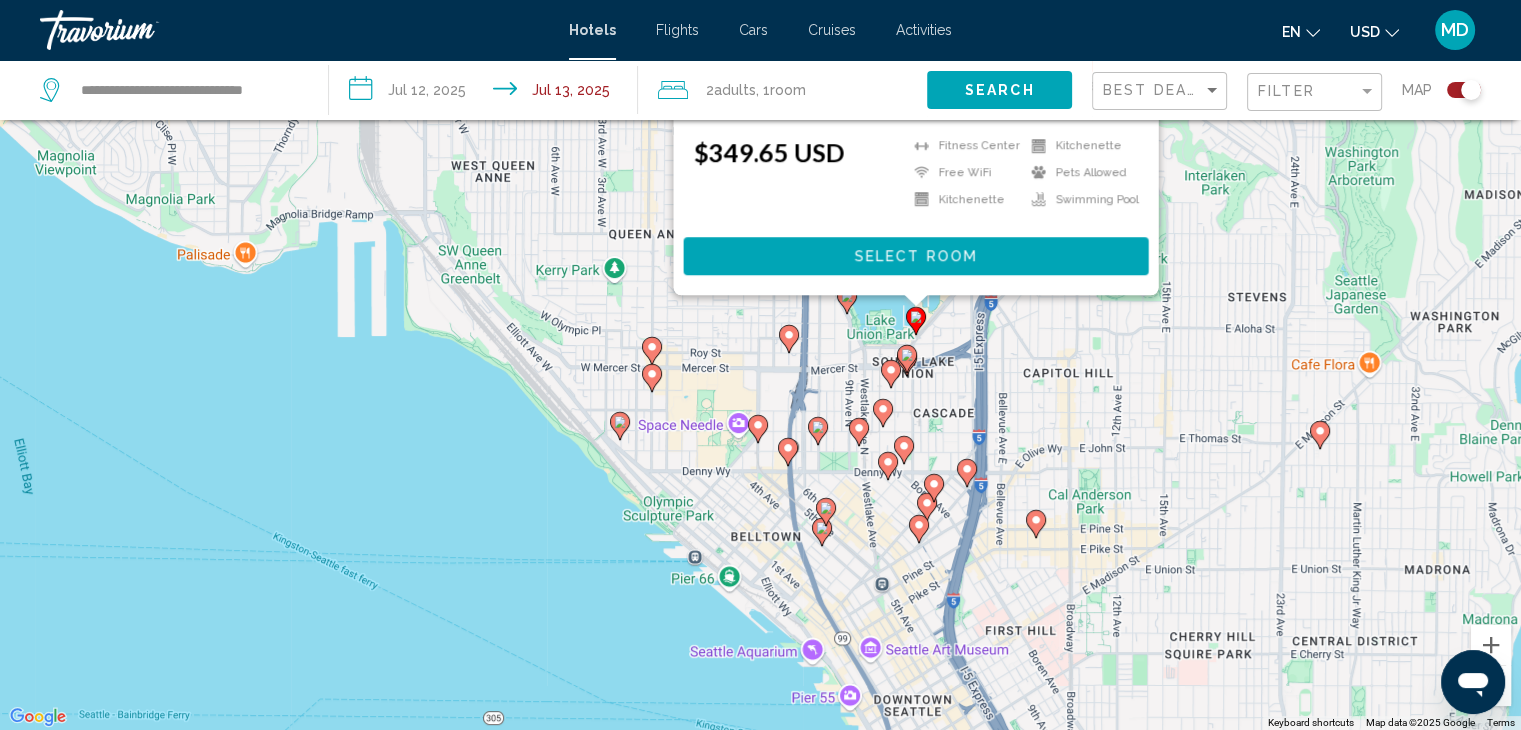 drag, startPoint x: 1168, startPoint y: 533, endPoint x: 1262, endPoint y: 121, distance: 422.58728 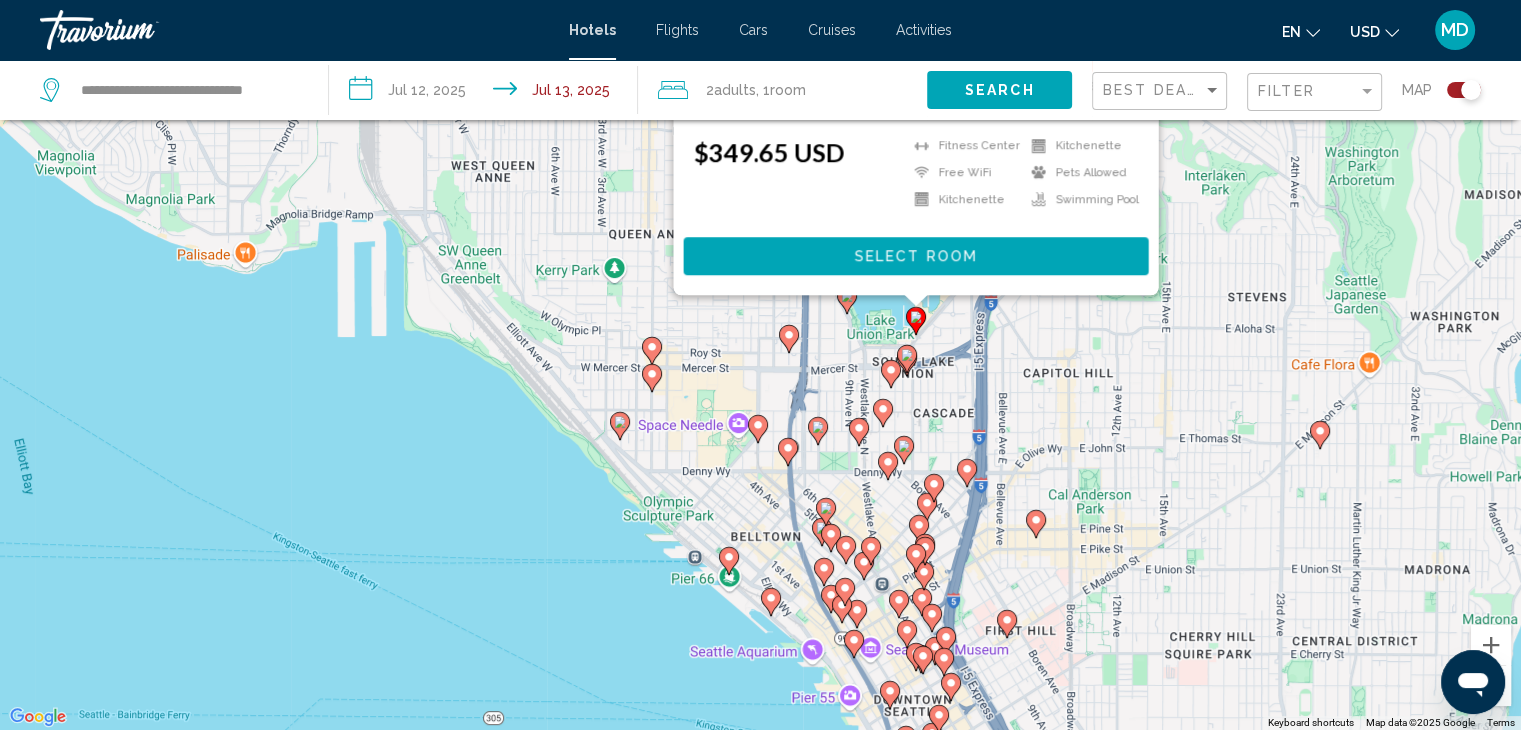 click 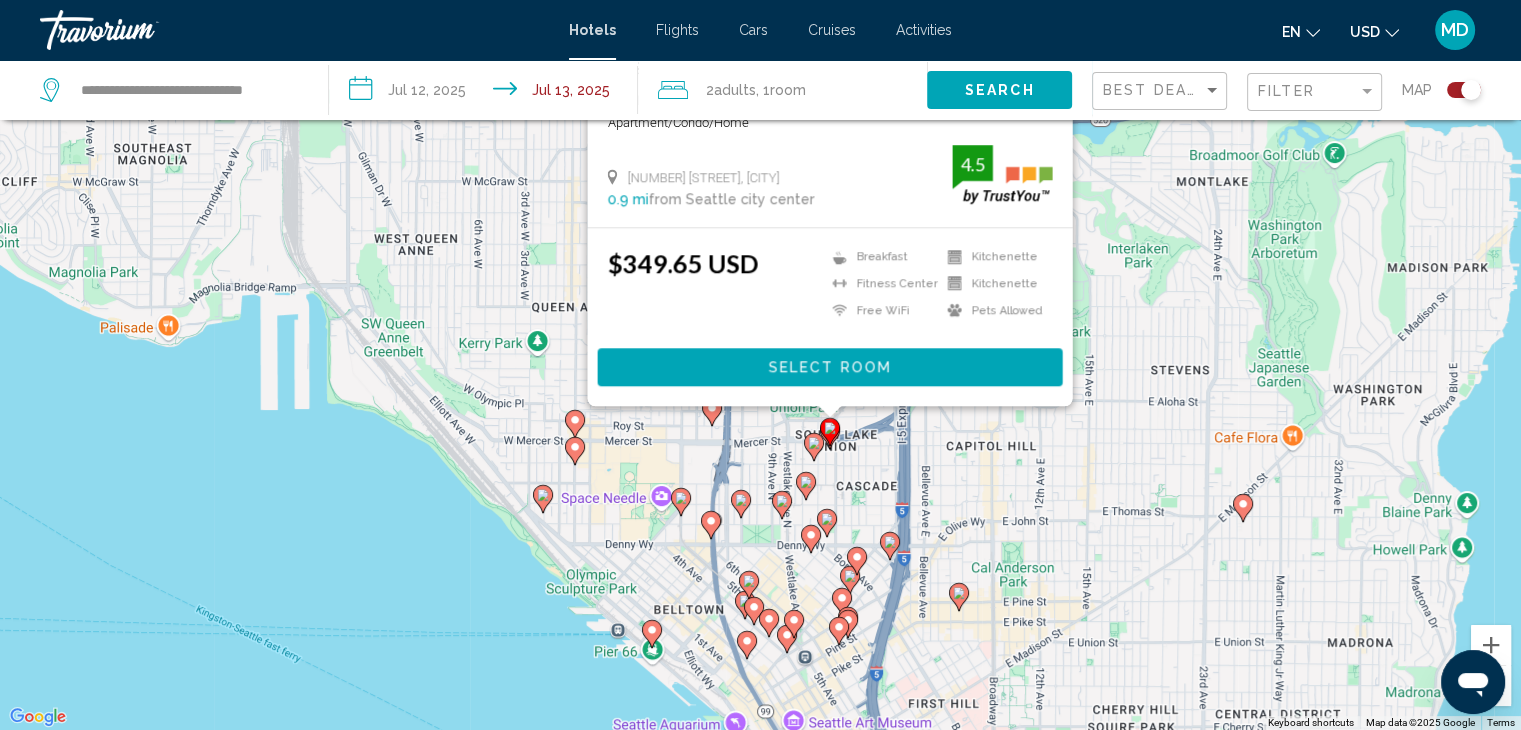 drag, startPoint x: 653, startPoint y: 692, endPoint x: 563, endPoint y: 358, distance: 345.91327 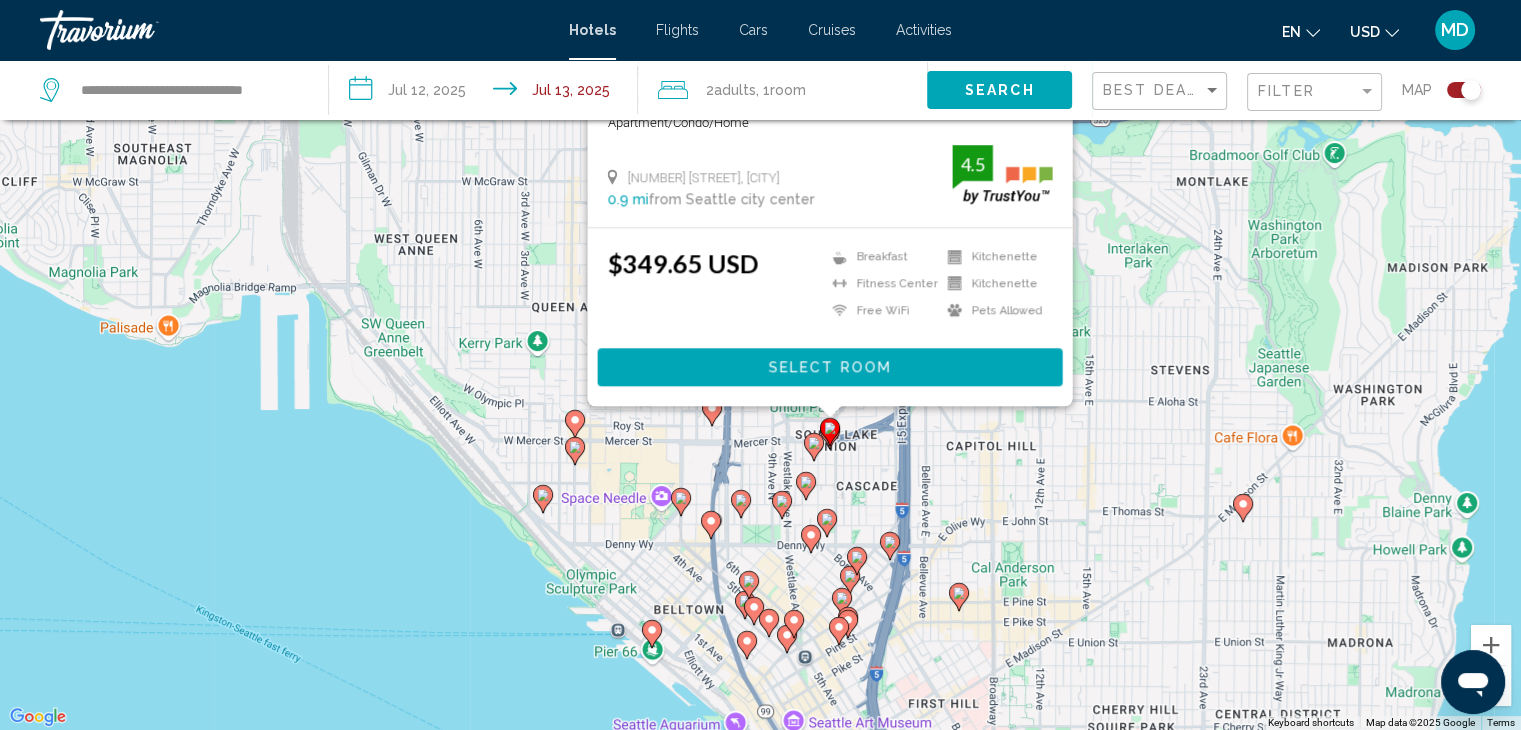 click on "To navigate, press the arrow keys. To activate drag with keyboard, press Alt + Enter. Once in keyboard drag state, use the arrow keys to move the marker. To complete the drag, press the Enter key. To cancel, press Escape.  Staybridge Suites Seattle South Lake Union by IHG  Apartment/Condo/Home
1119 Mercer St, Seattle 0.9 mi  from Seattle city center from hotel 4.5 $349.65 USD
Breakfast
Fitness Center
Free WiFi
Kitchenette
Kitchenette
Pets Allowed  4.5 Select Room" at bounding box center (760, 365) 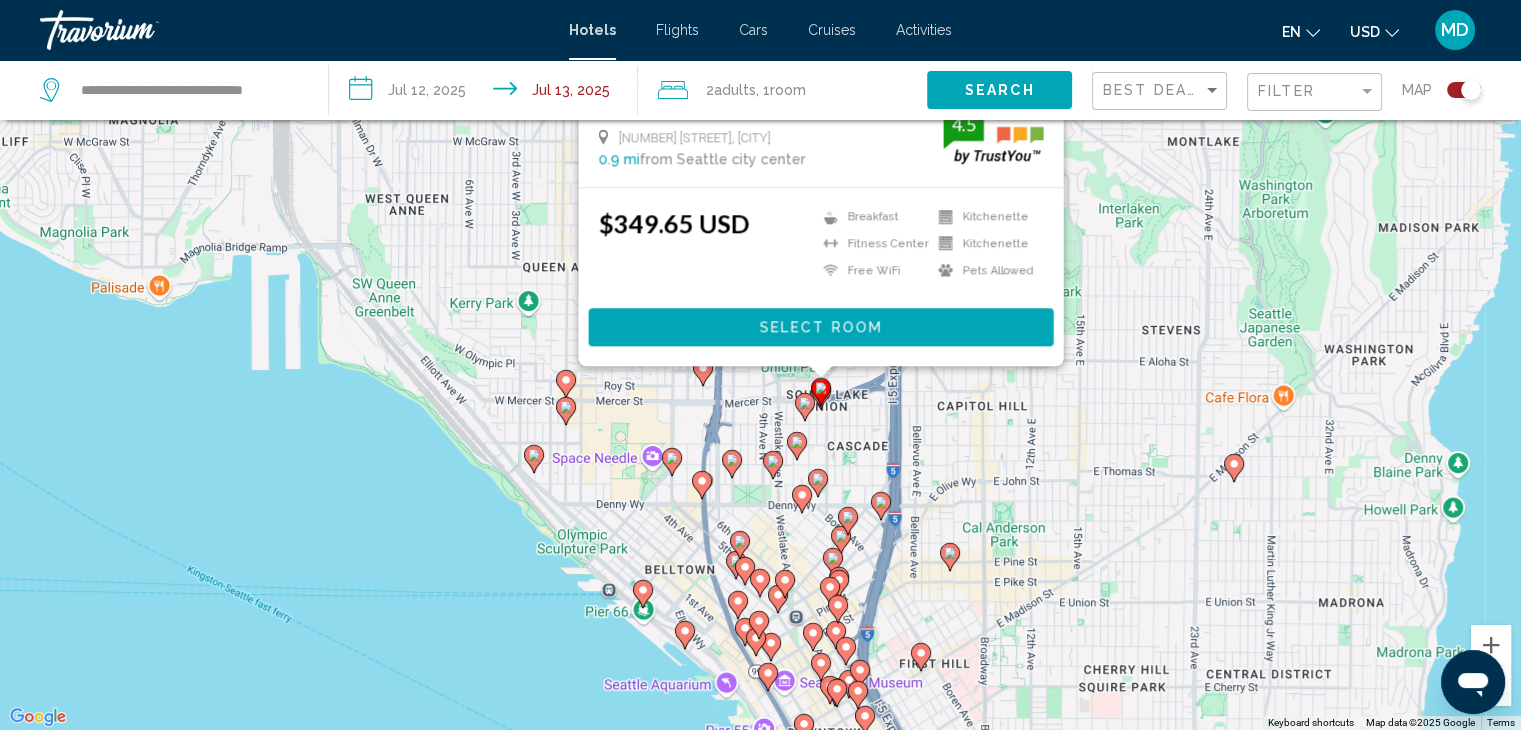 click 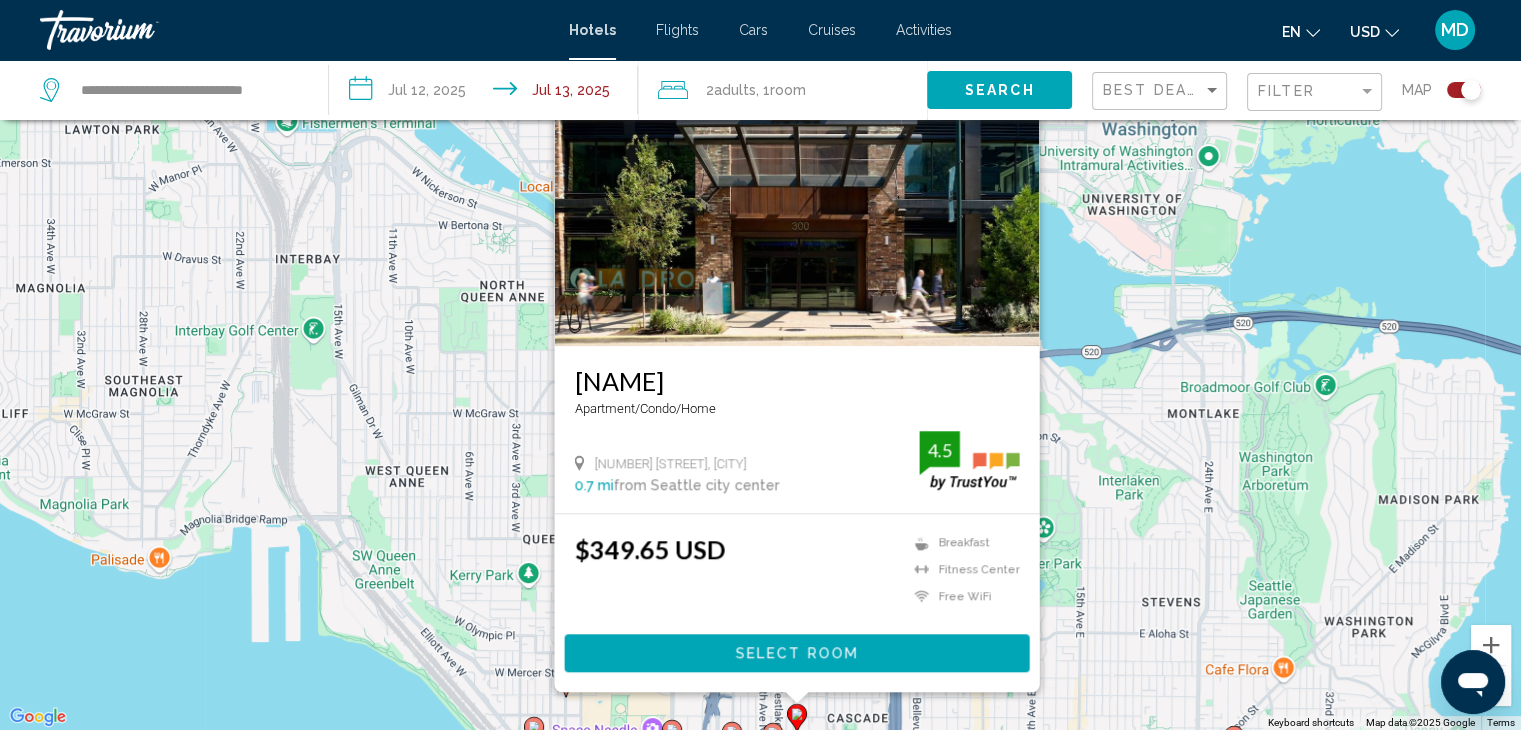 click at bounding box center [672, 734] 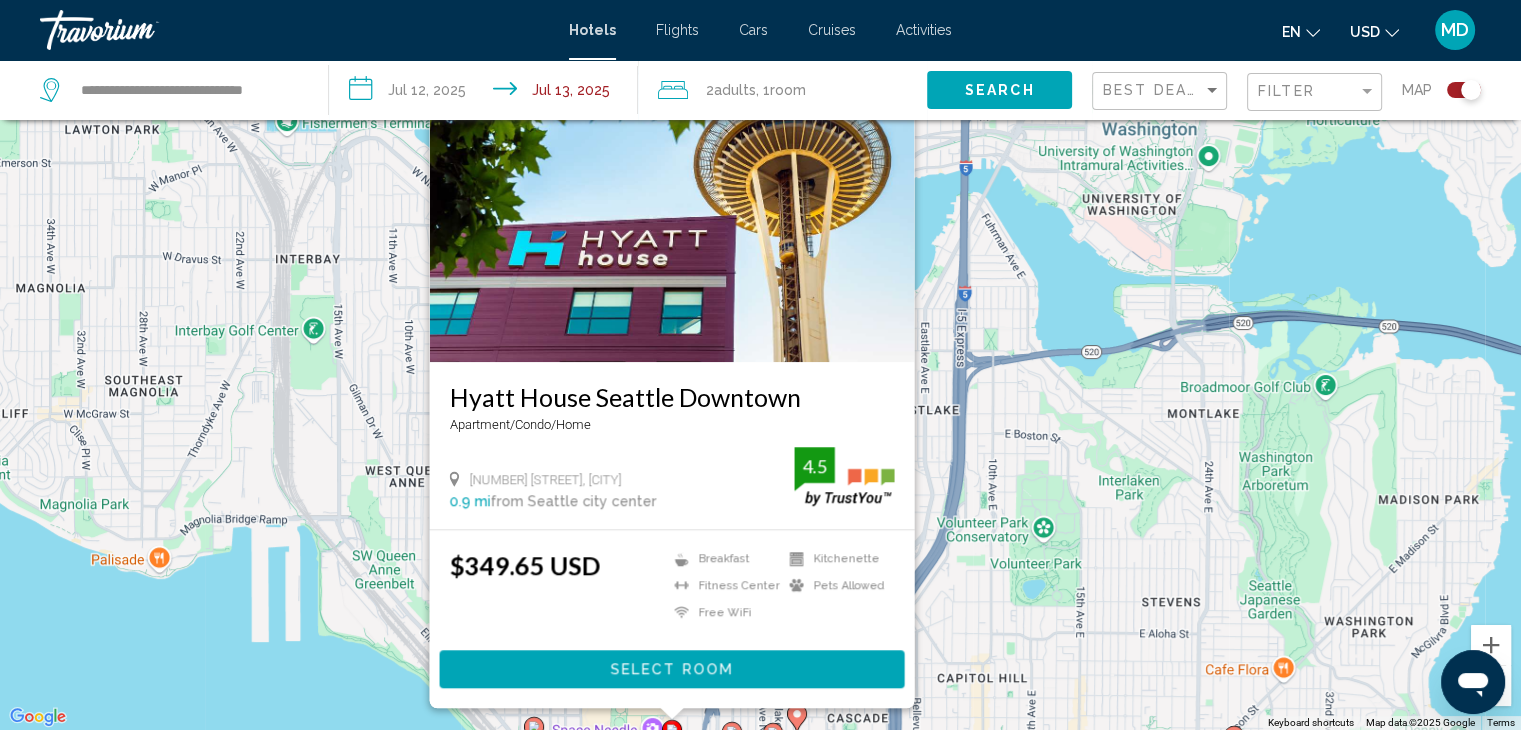 scroll, scrollTop: 0, scrollLeft: 0, axis: both 